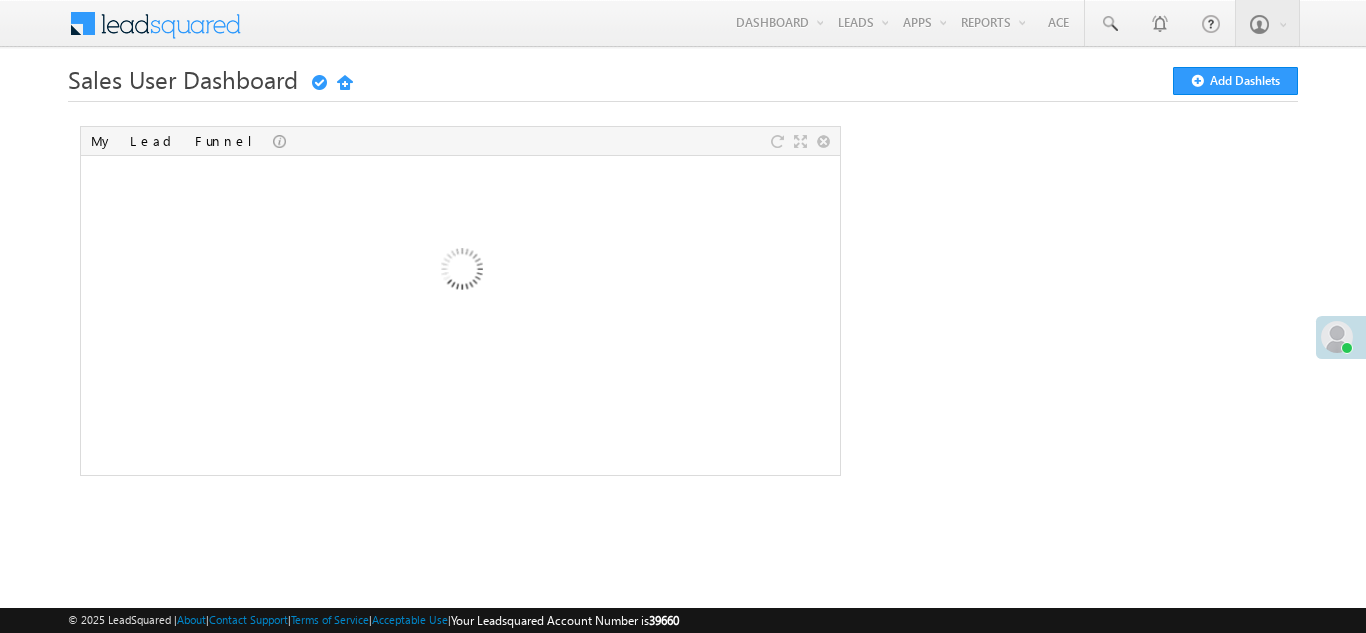 click on "Smart Views" at bounding box center [0, 0] 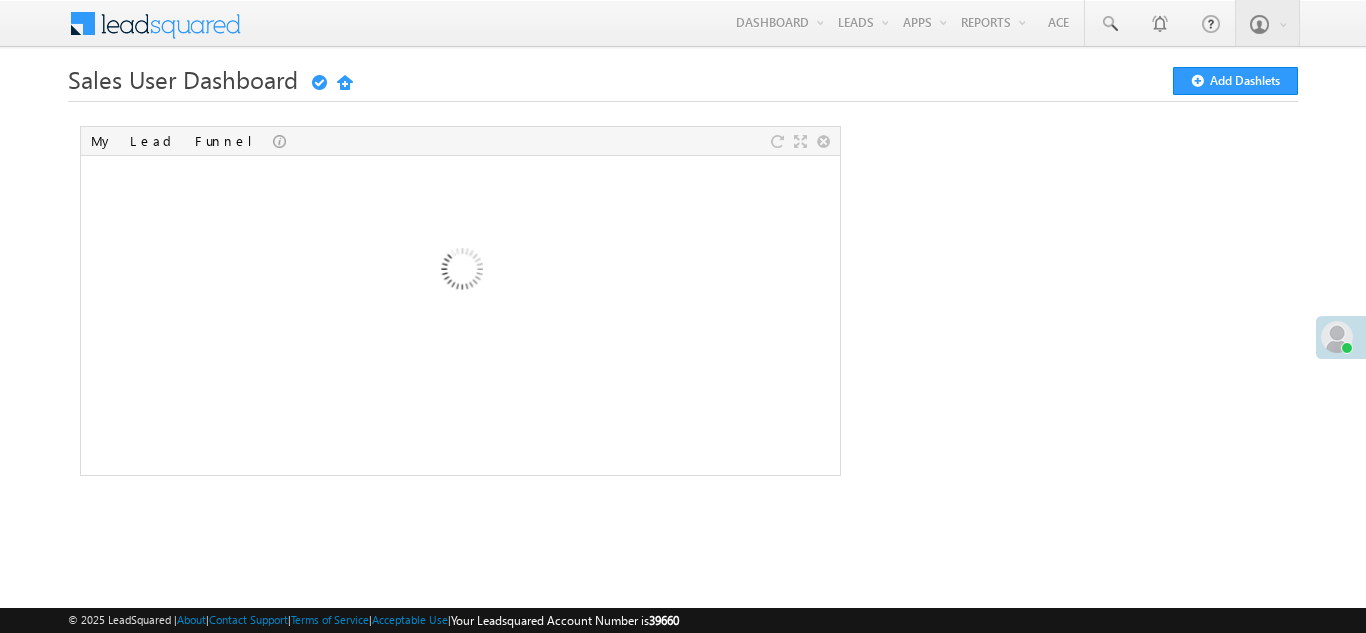 scroll, scrollTop: 0, scrollLeft: 0, axis: both 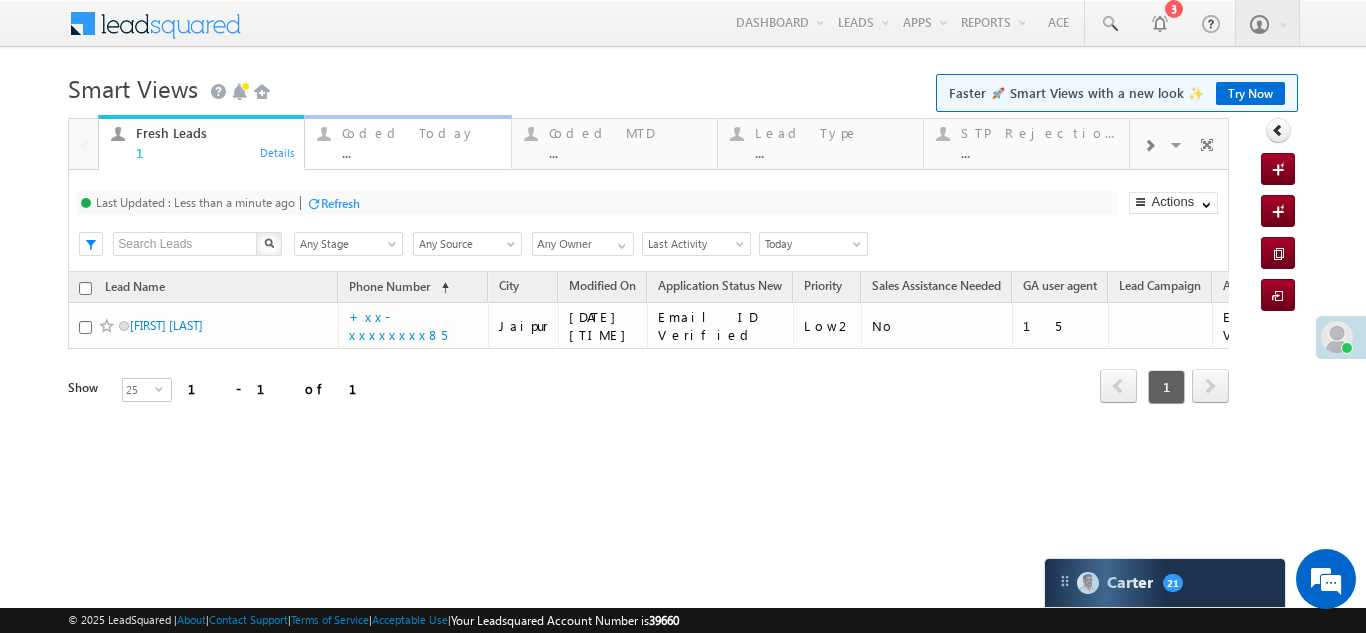 click on "Coded Today" at bounding box center [420, 133] 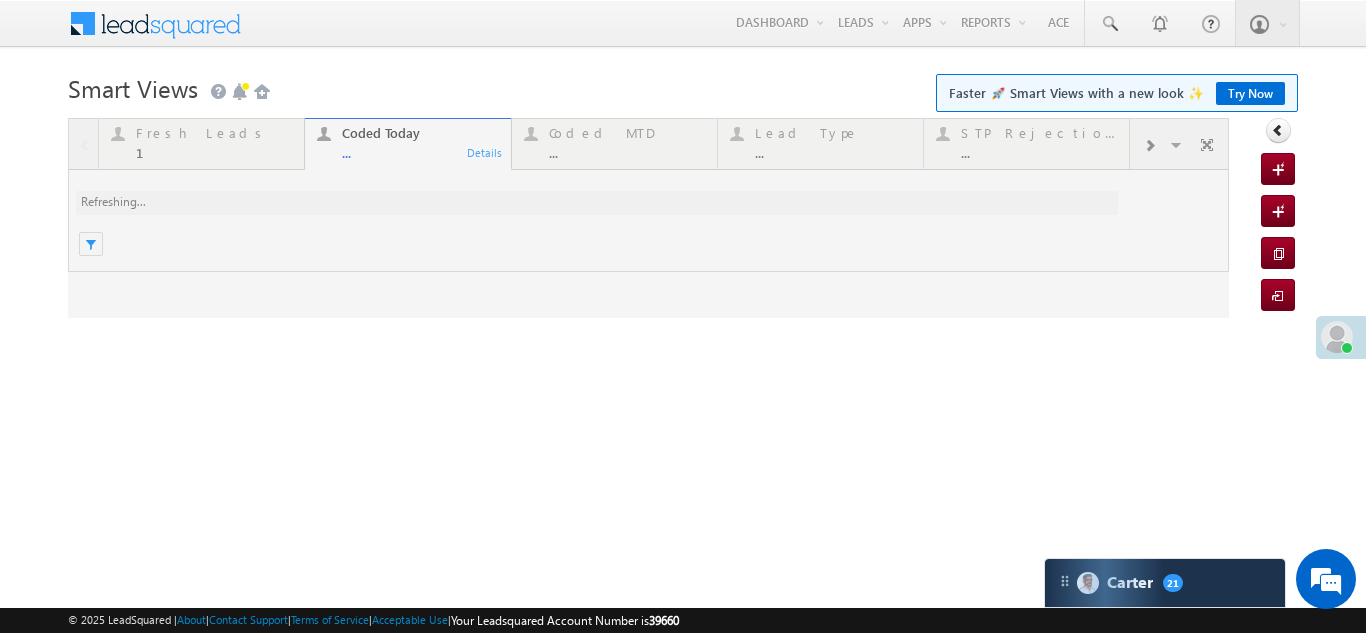 scroll, scrollTop: 0, scrollLeft: 0, axis: both 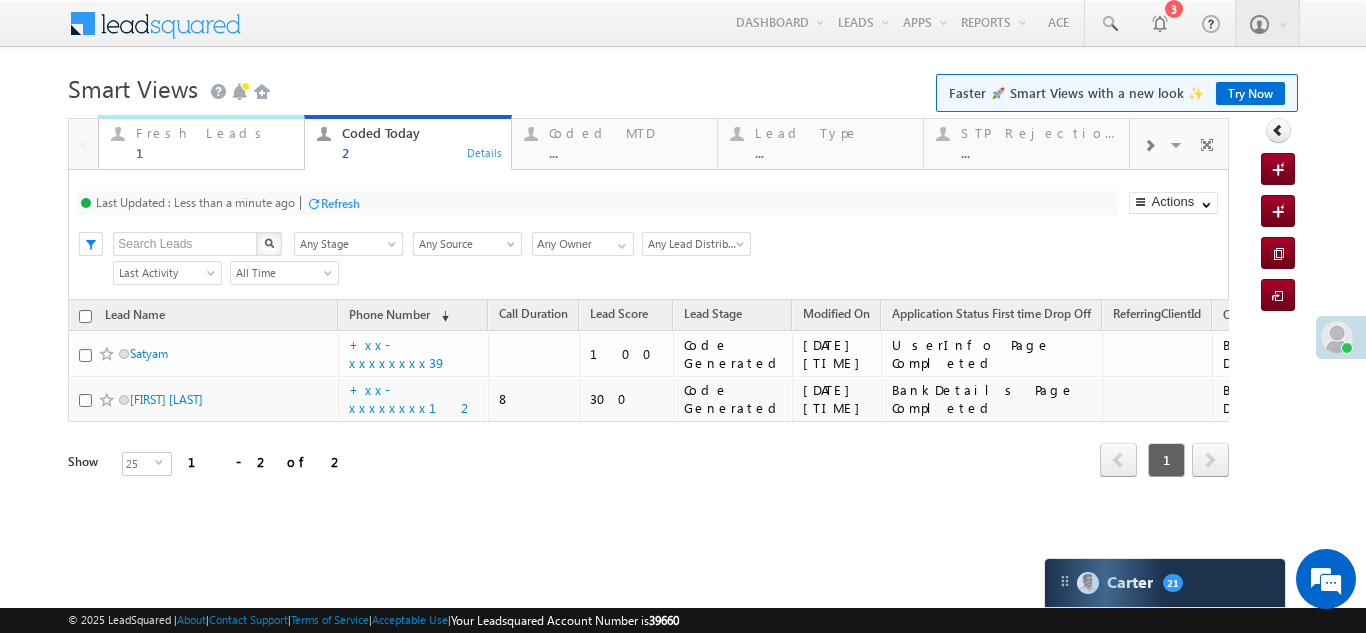 click on "Fresh Leads" at bounding box center [214, 133] 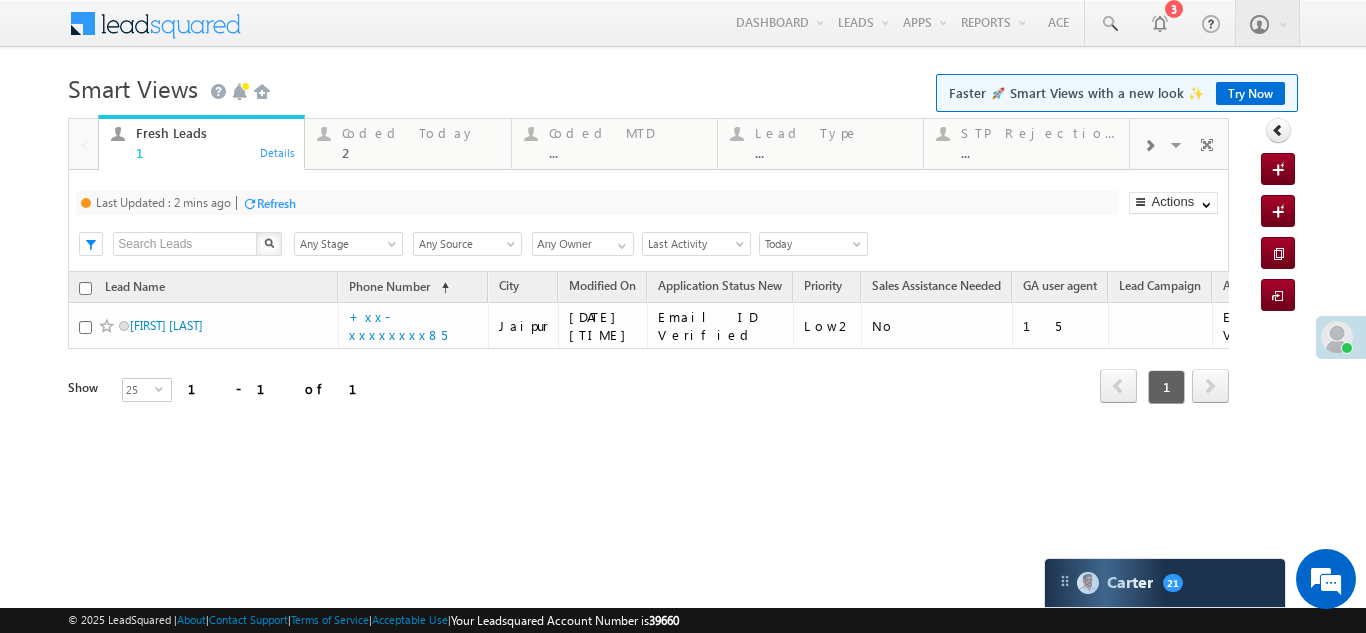 click on "Refresh" at bounding box center (276, 203) 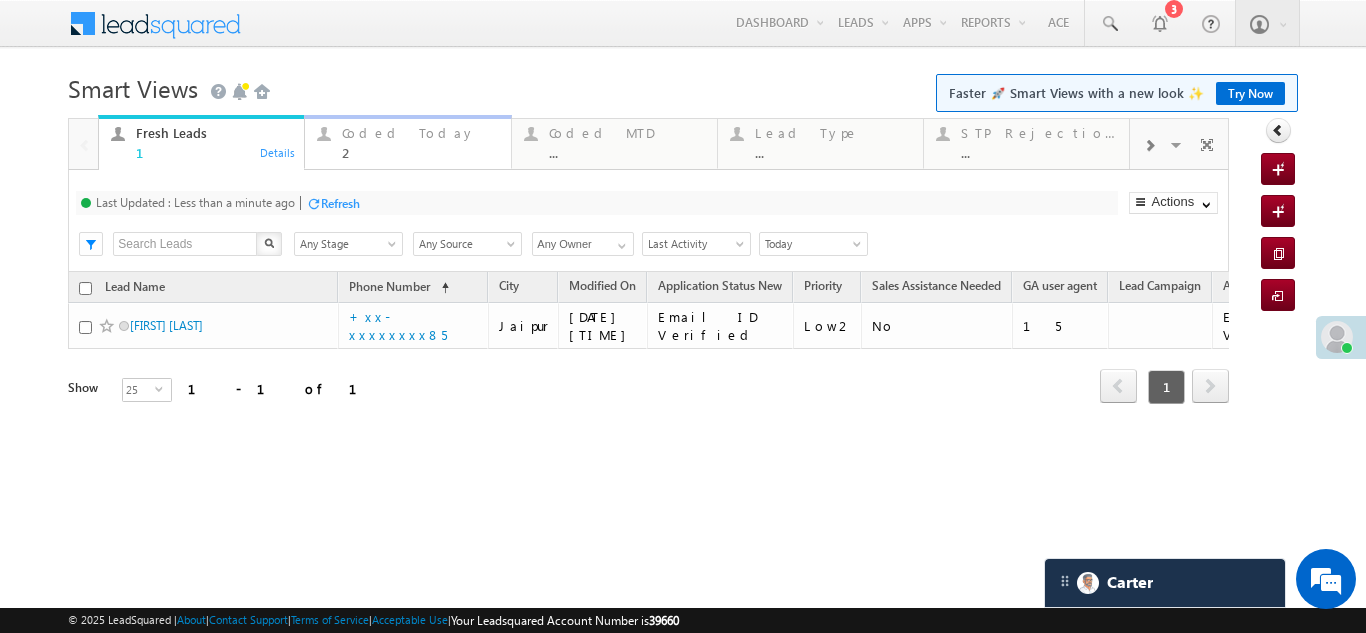 click on "Coded Today" at bounding box center (420, 133) 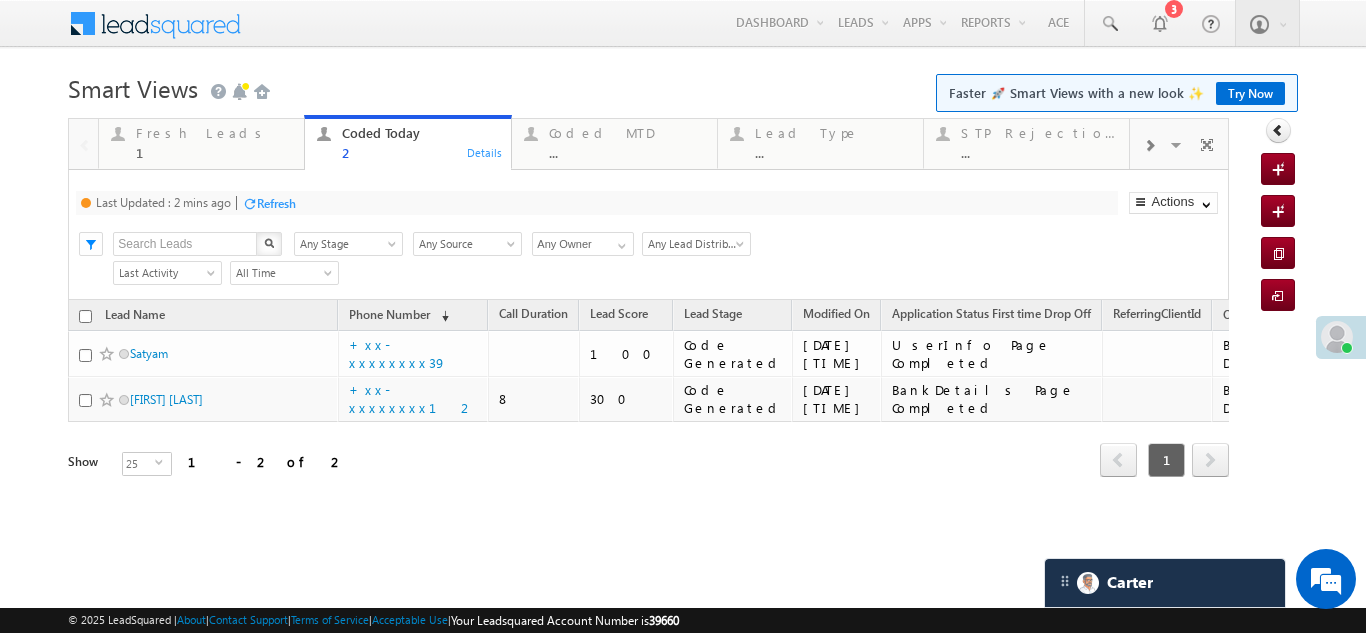 click on "Refresh" at bounding box center (276, 203) 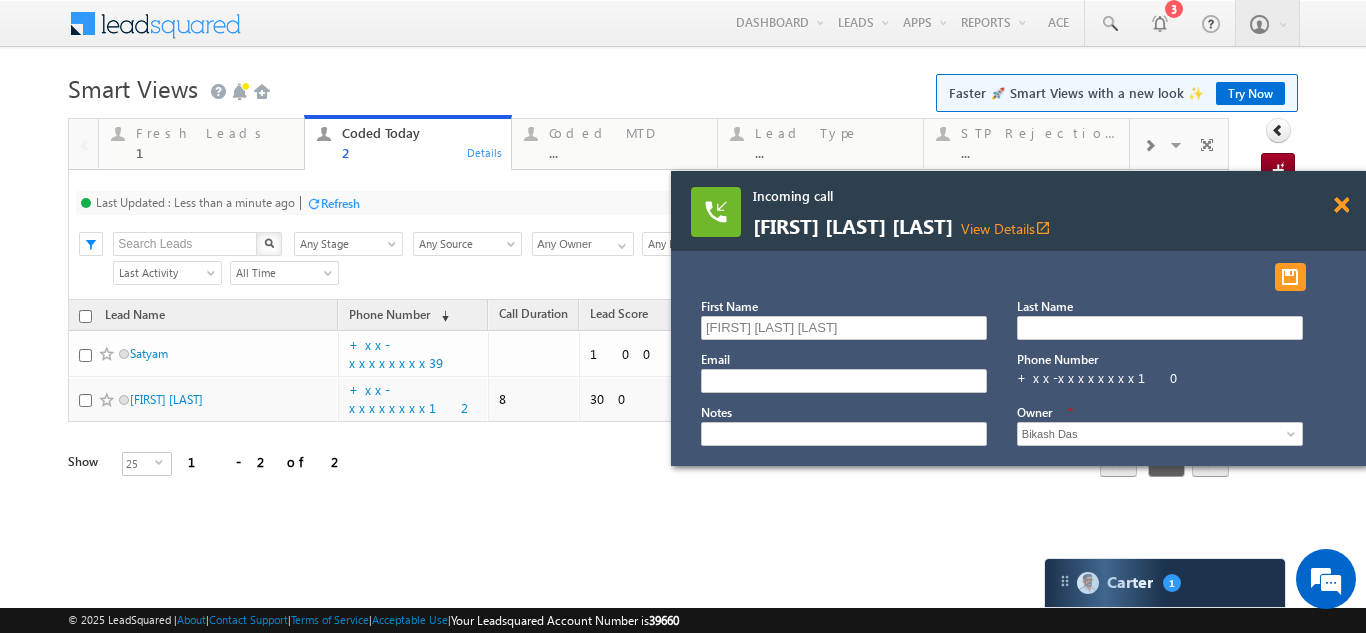 click at bounding box center (1341, 205) 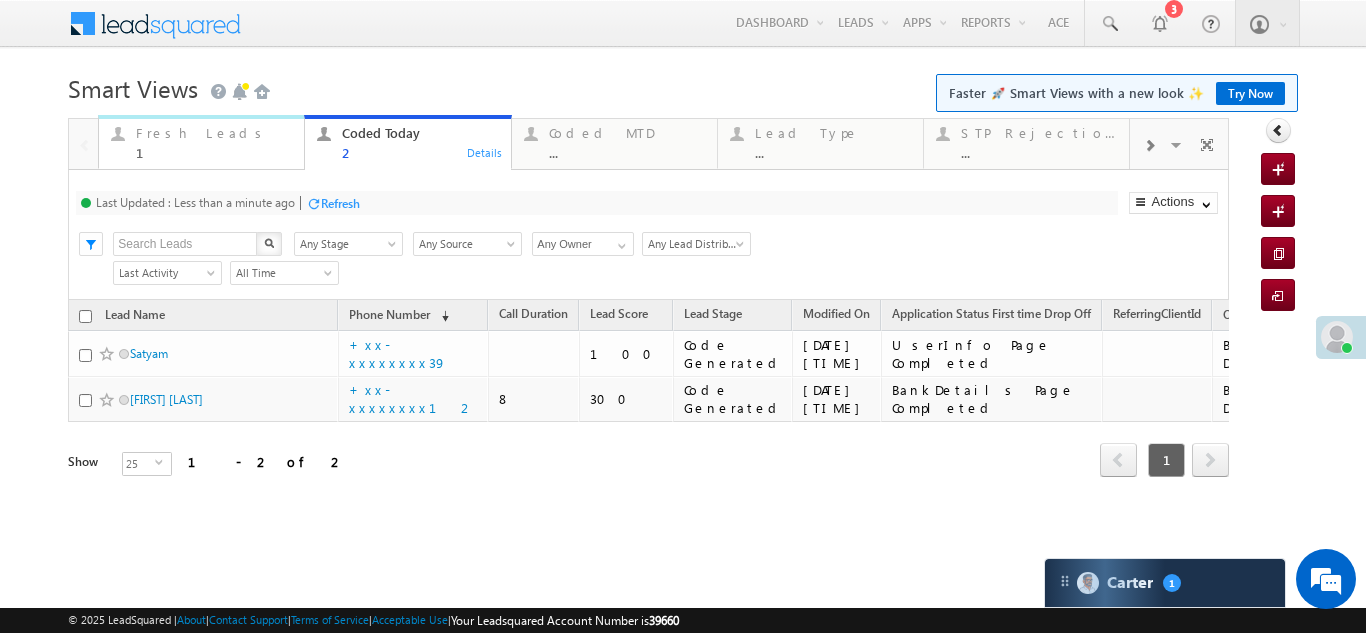 click on "Fresh Leads" at bounding box center (214, 133) 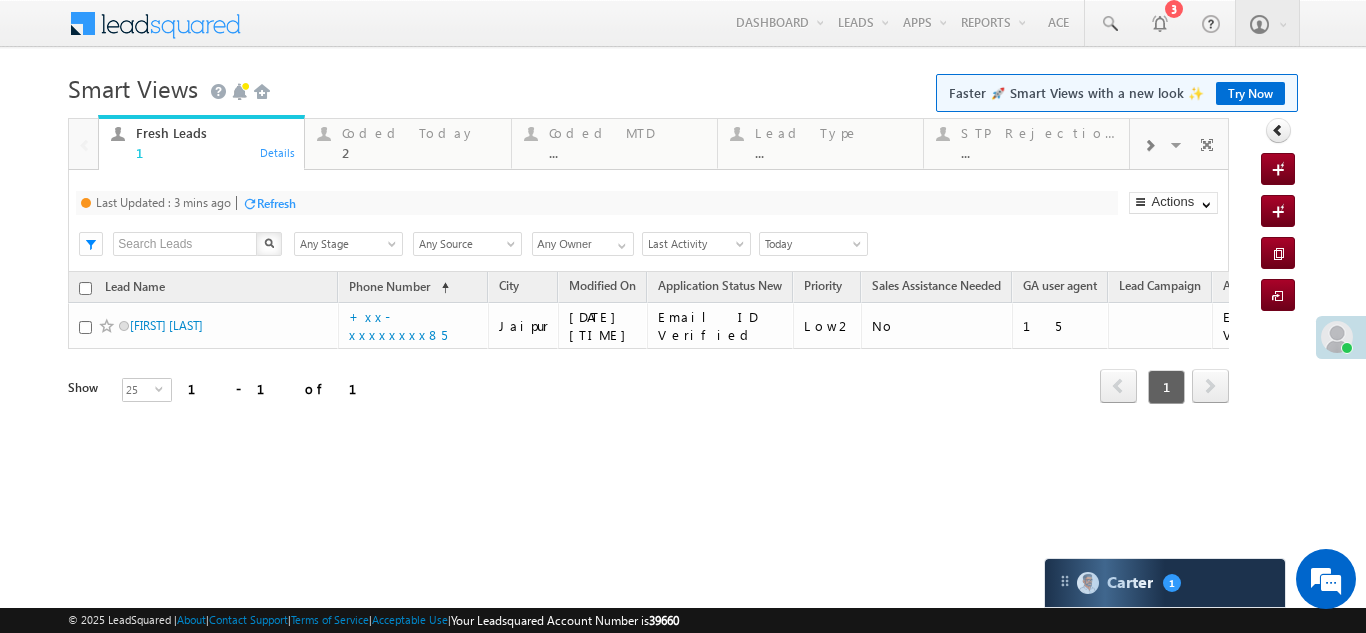 click on "Refresh" at bounding box center [276, 203] 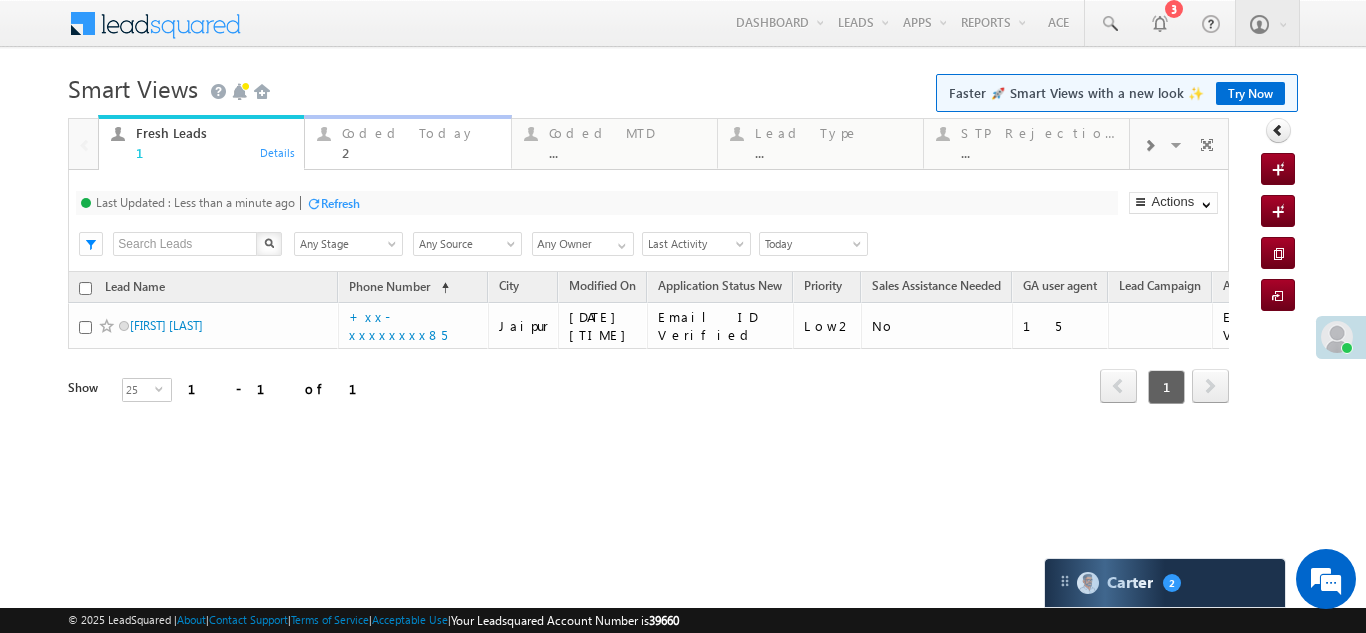 click on "Coded Today" at bounding box center [420, 133] 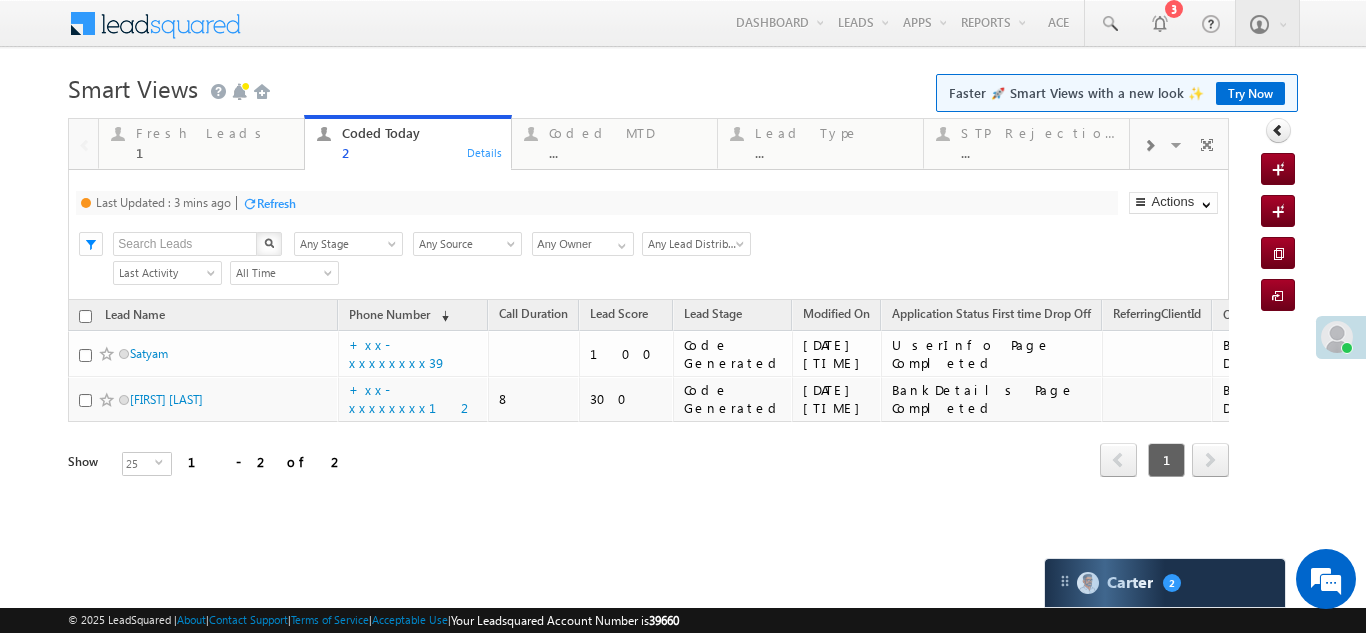click on "Refresh" at bounding box center [276, 203] 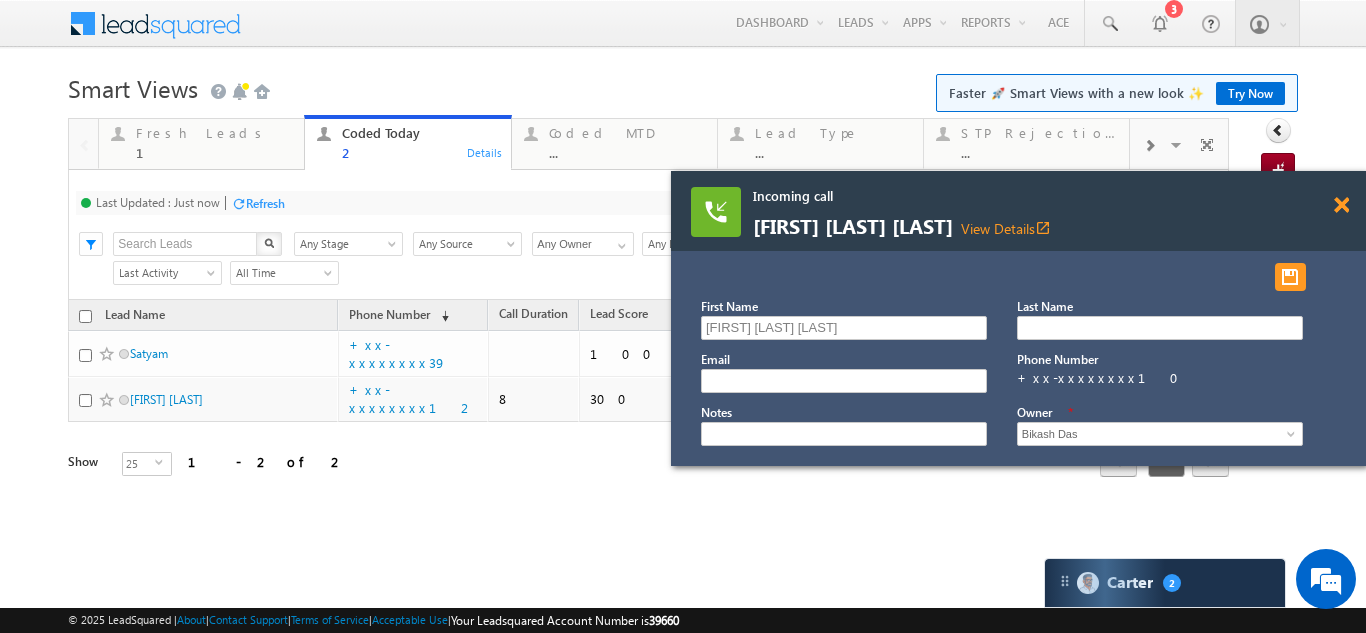 click at bounding box center (1341, 205) 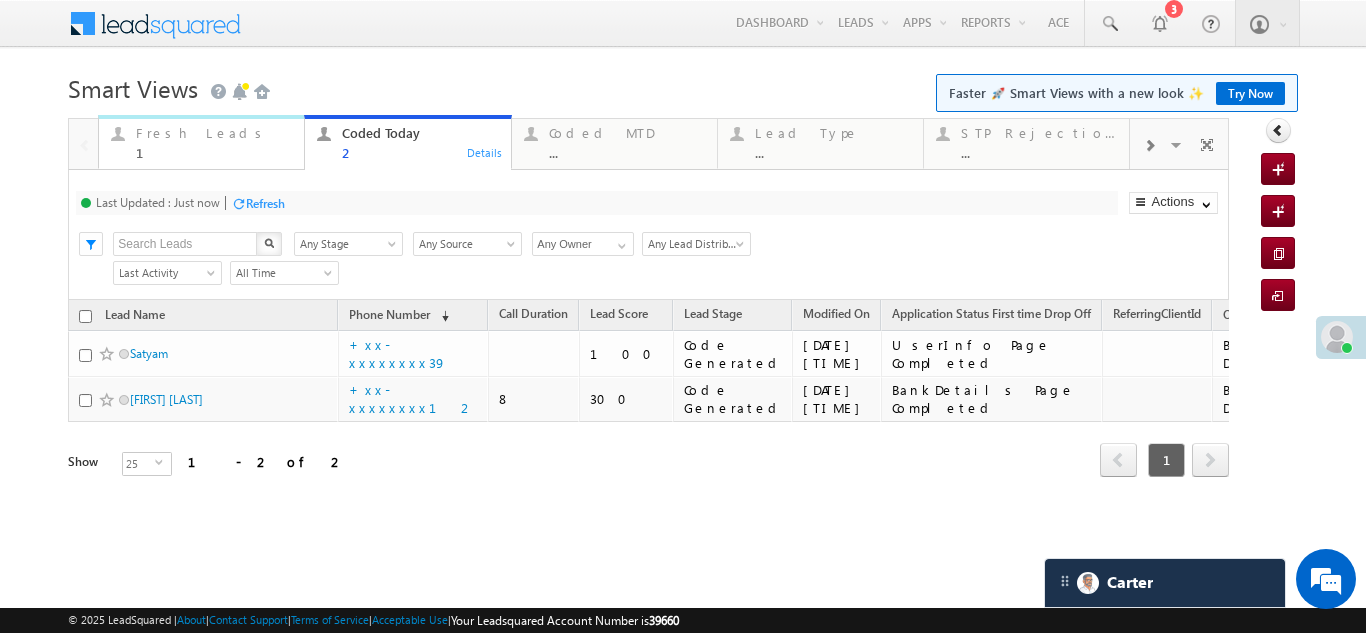 click on "Fresh Leads" at bounding box center [214, 133] 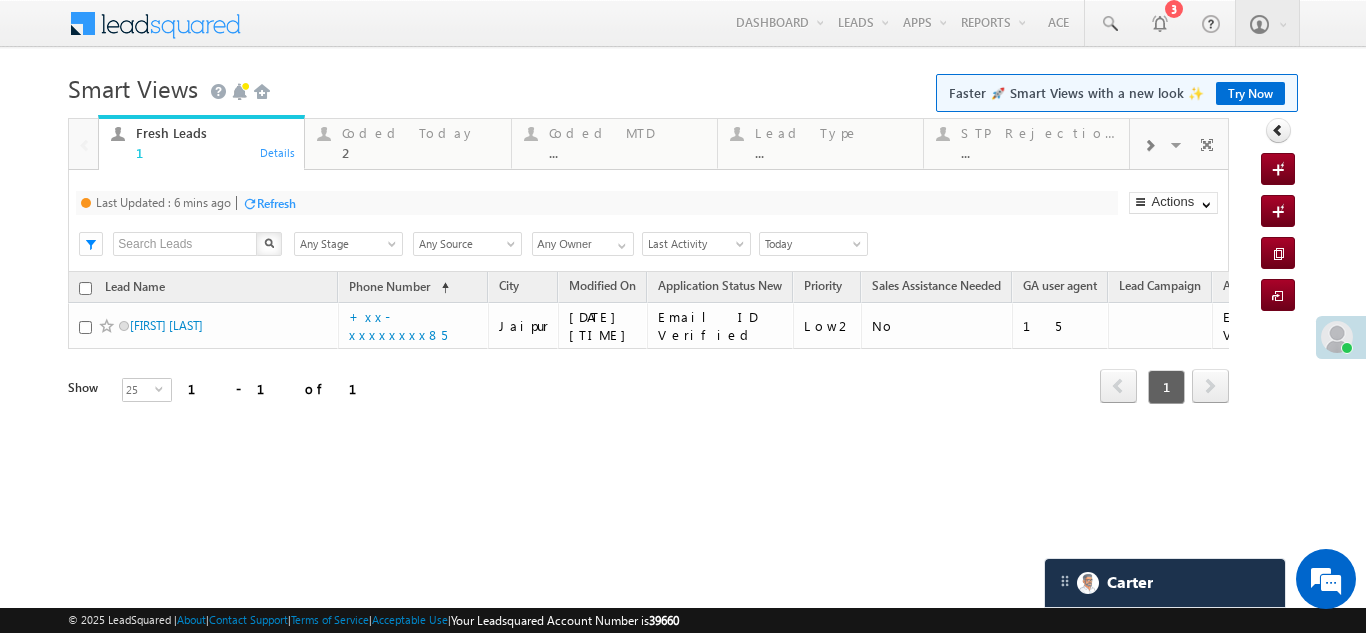 click on "Refresh" at bounding box center (276, 203) 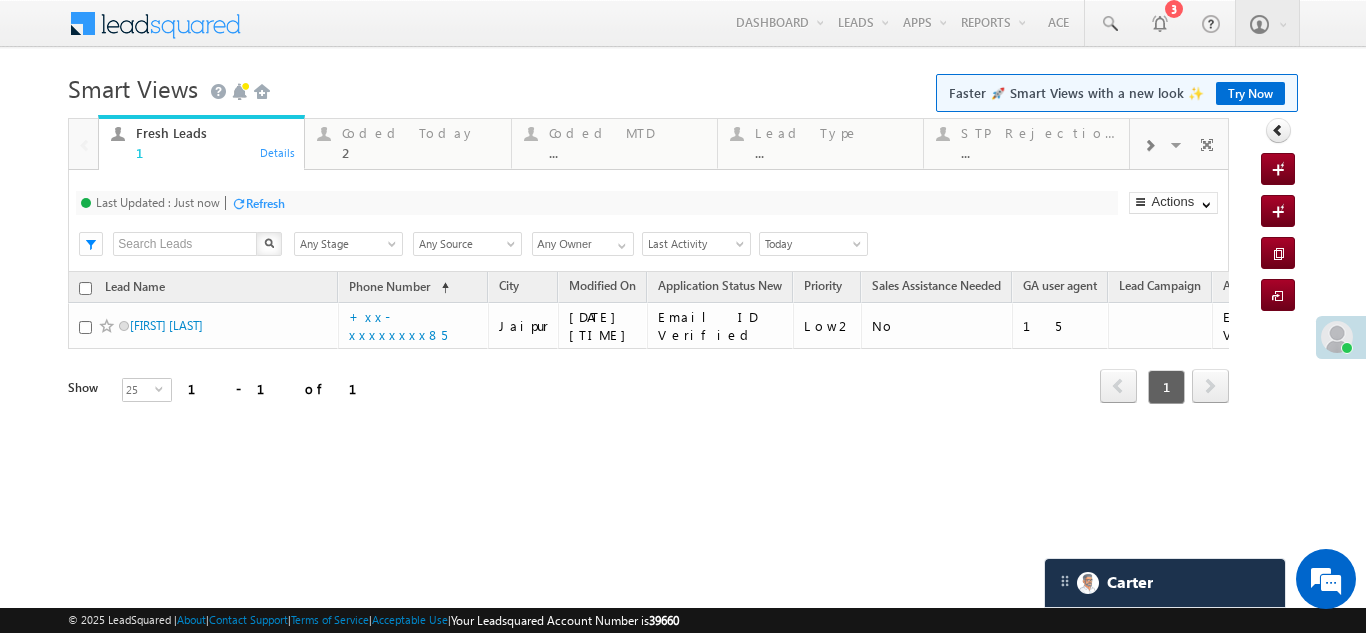 click on "Refresh" at bounding box center (265, 203) 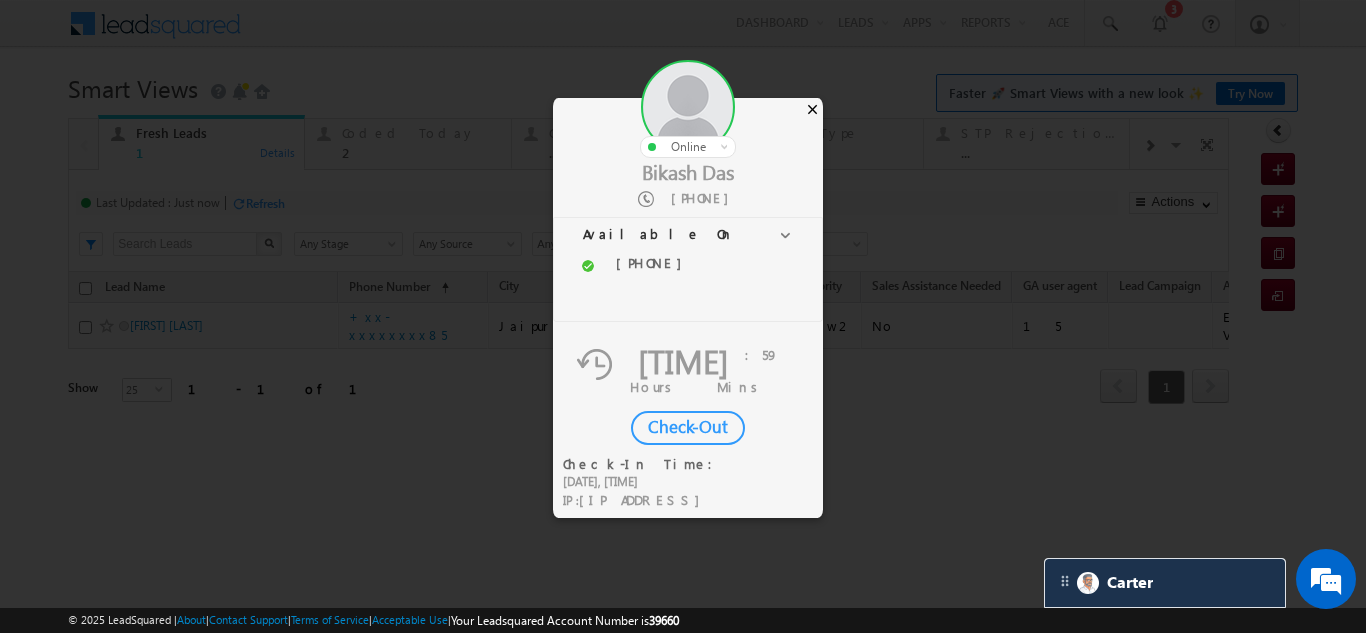click on "×" at bounding box center (812, 109) 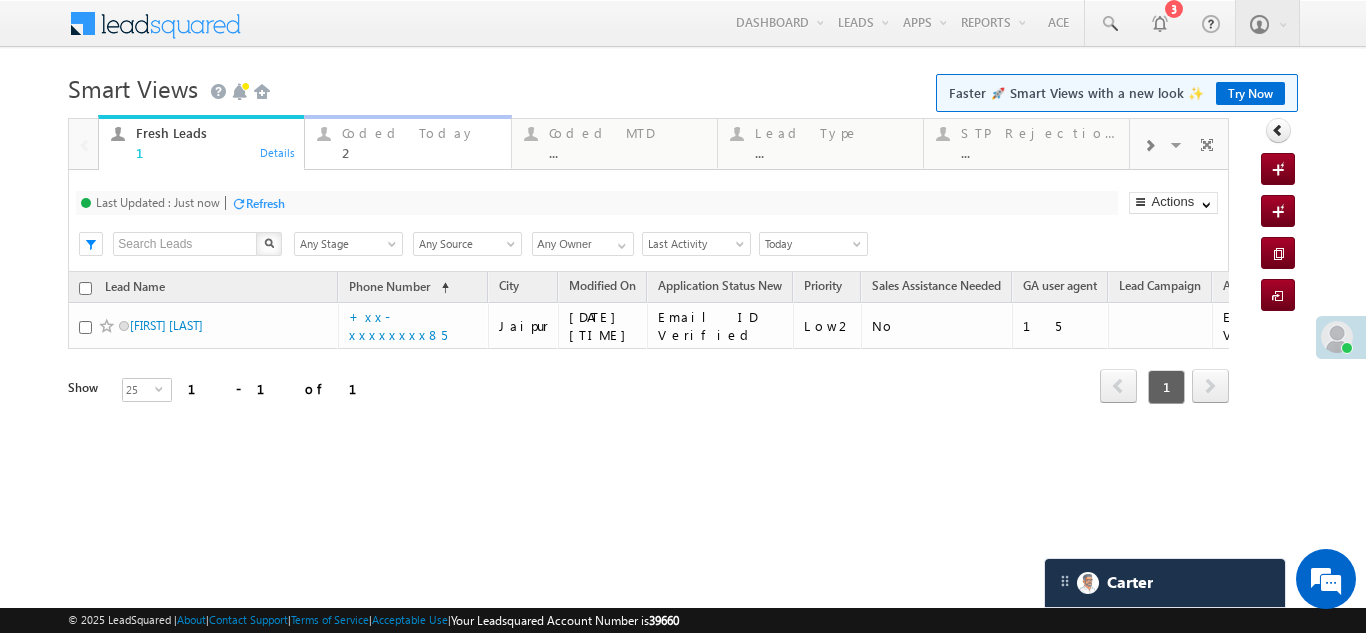 click on "Coded Today" at bounding box center [420, 133] 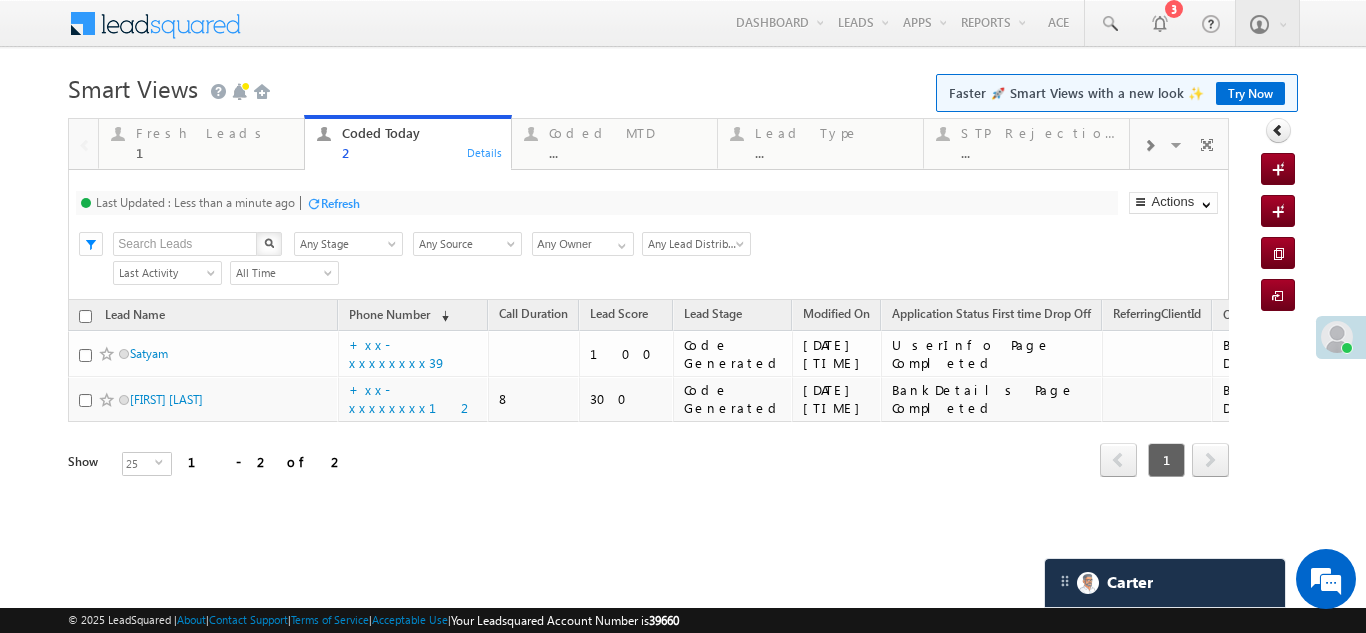 click on "Refresh" at bounding box center [340, 203] 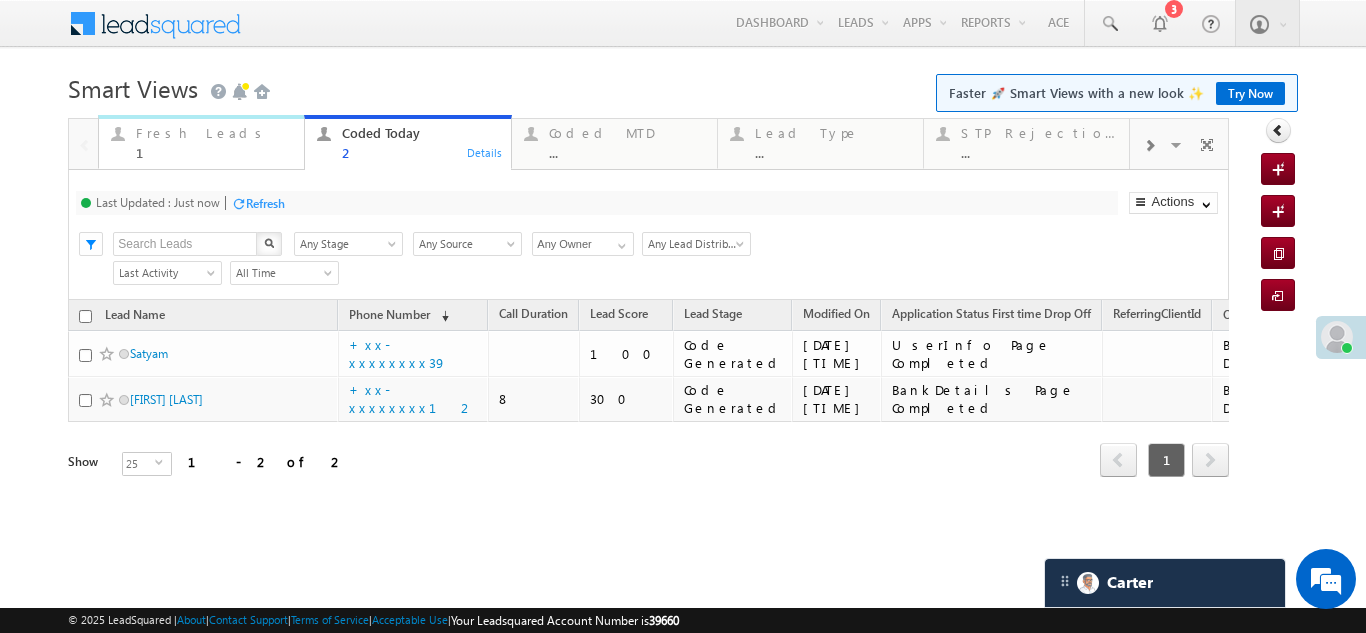 click on "Fresh Leads 1" at bounding box center (214, 140) 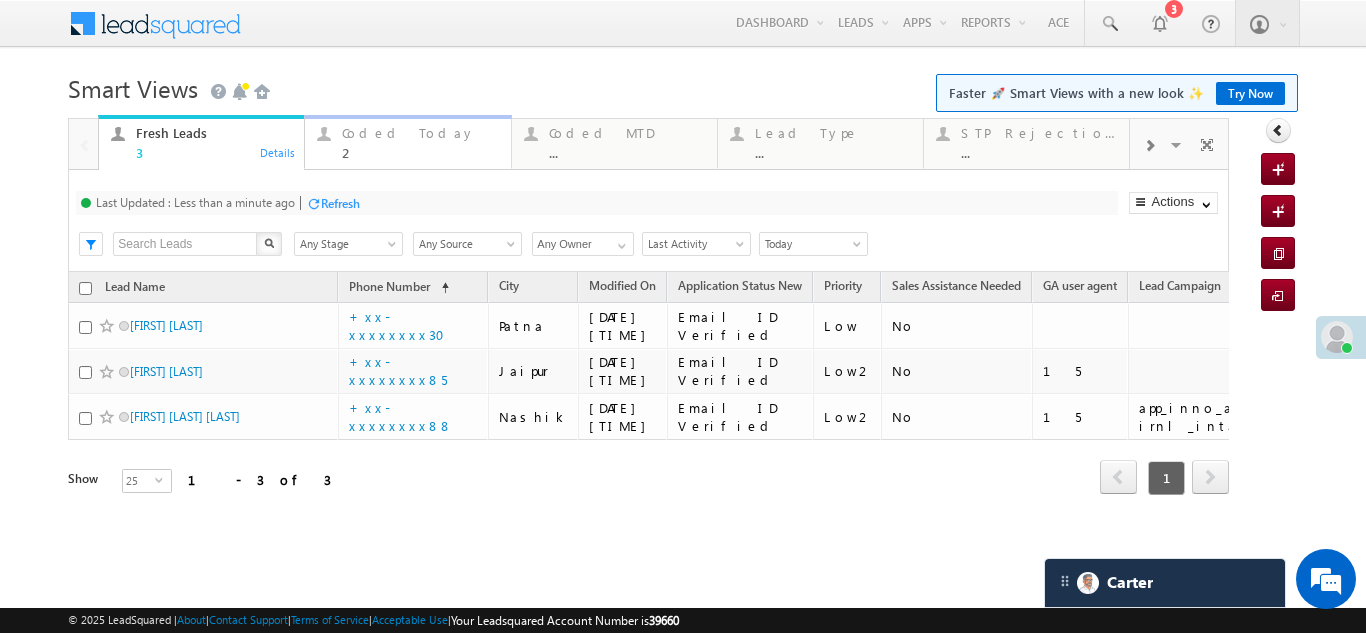 click on "Coded Today 2" at bounding box center [420, 140] 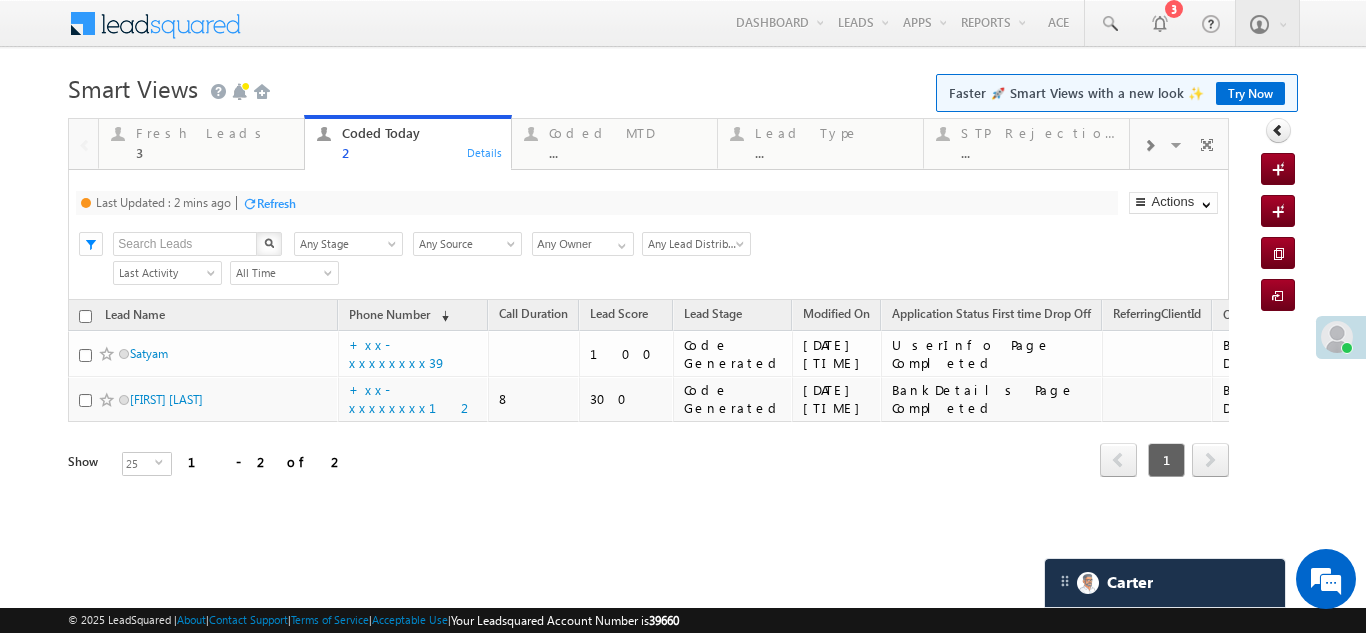 click on "Refresh" at bounding box center [276, 203] 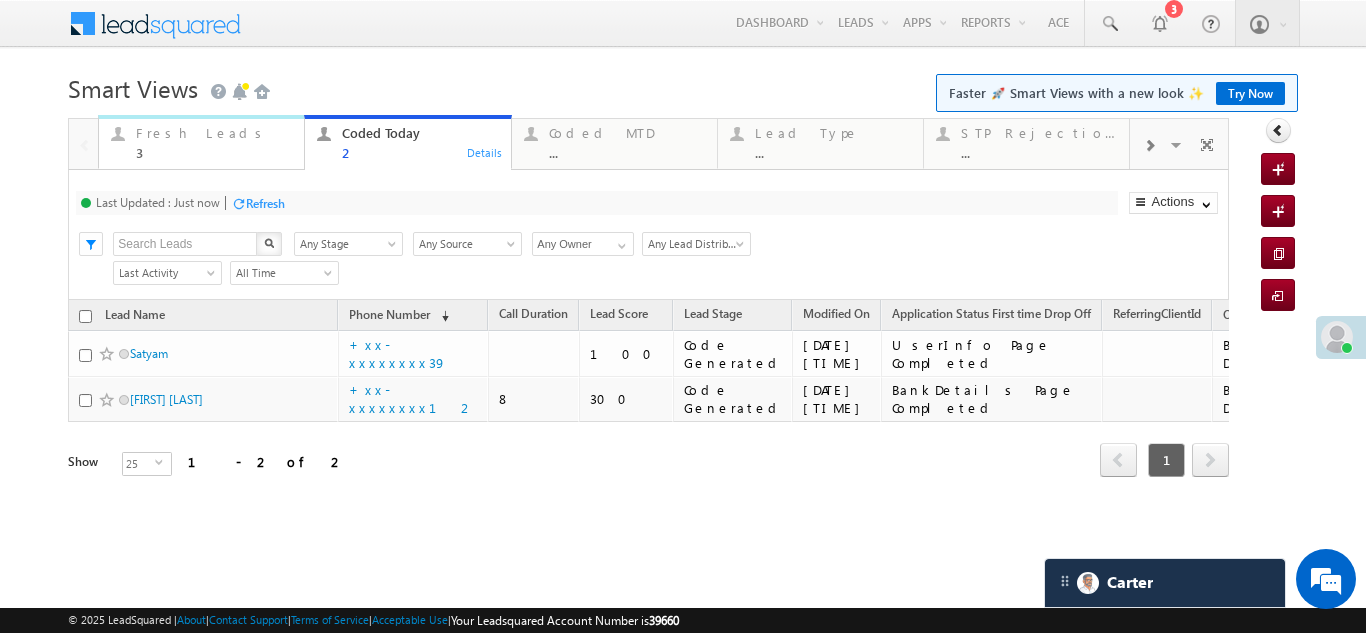 click on "Fresh Leads" at bounding box center (214, 133) 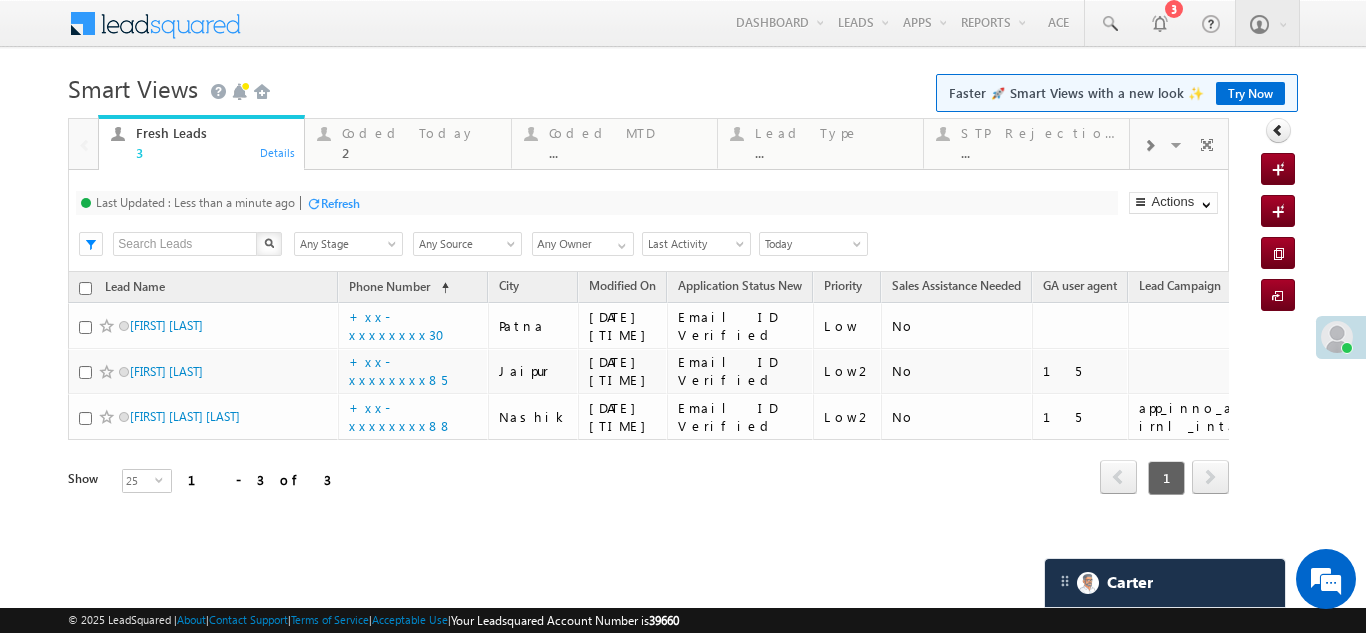 click on "Refresh" at bounding box center (340, 203) 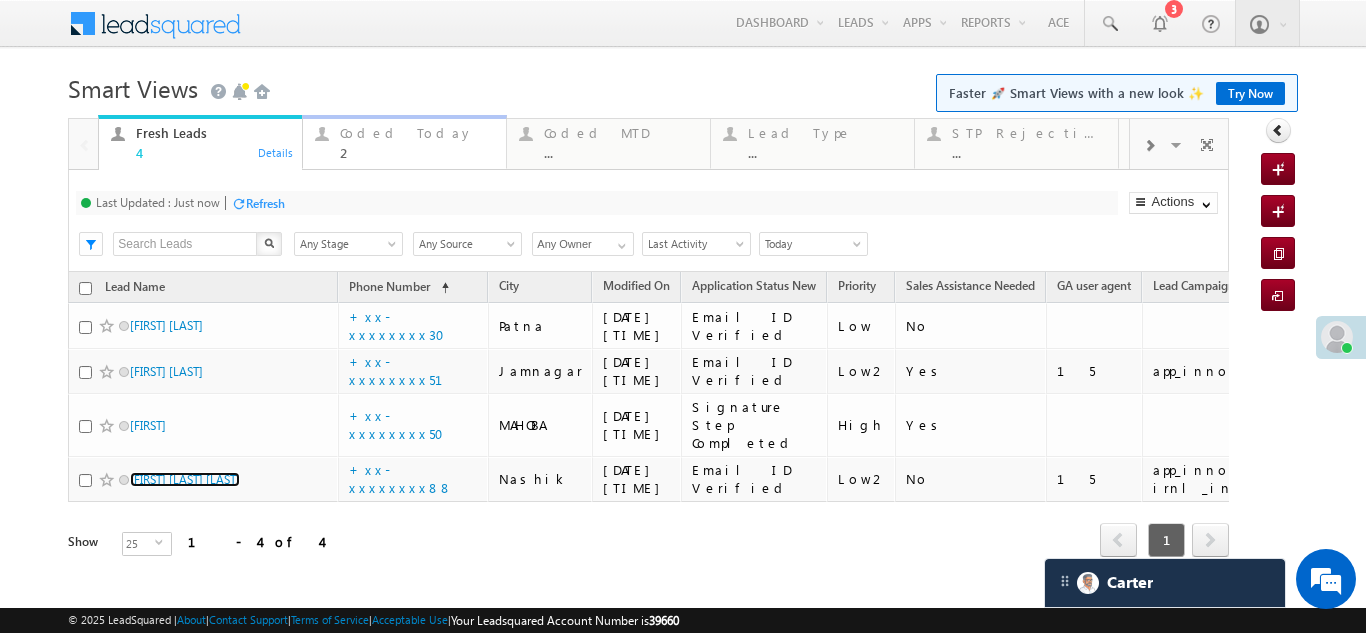 click on "Coded Today" at bounding box center [417, 133] 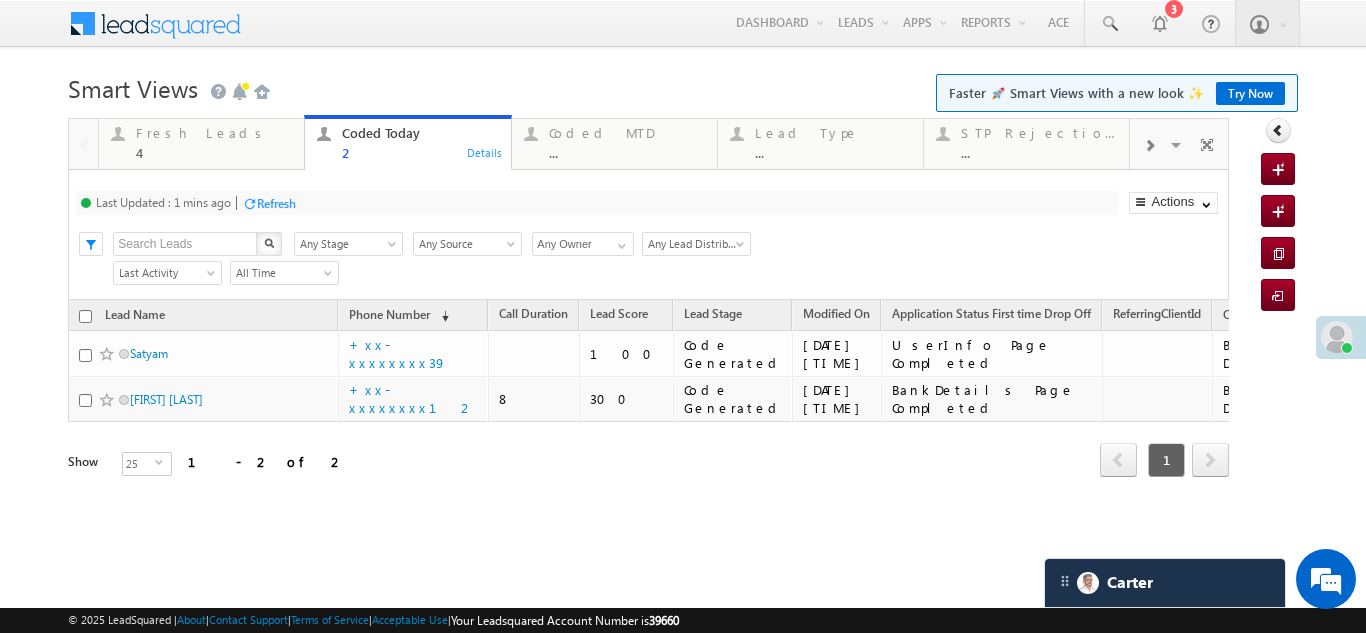 click on "Refresh" at bounding box center [276, 203] 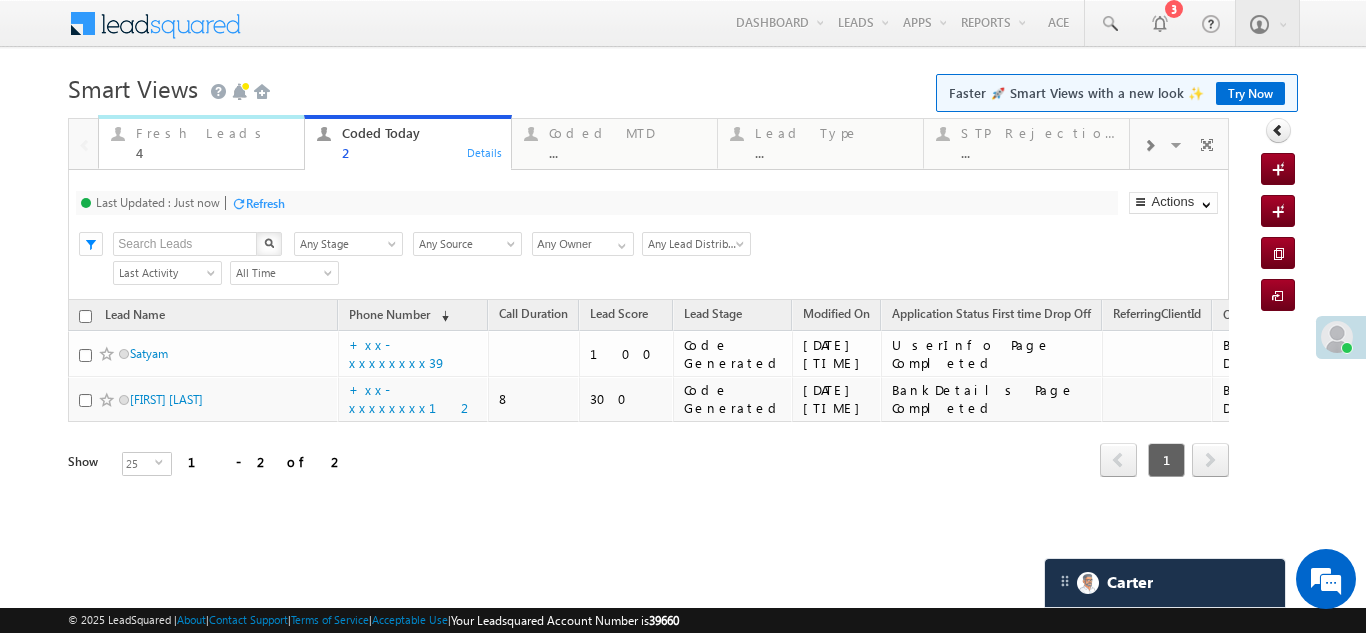 click on "Fresh Leads" at bounding box center (214, 133) 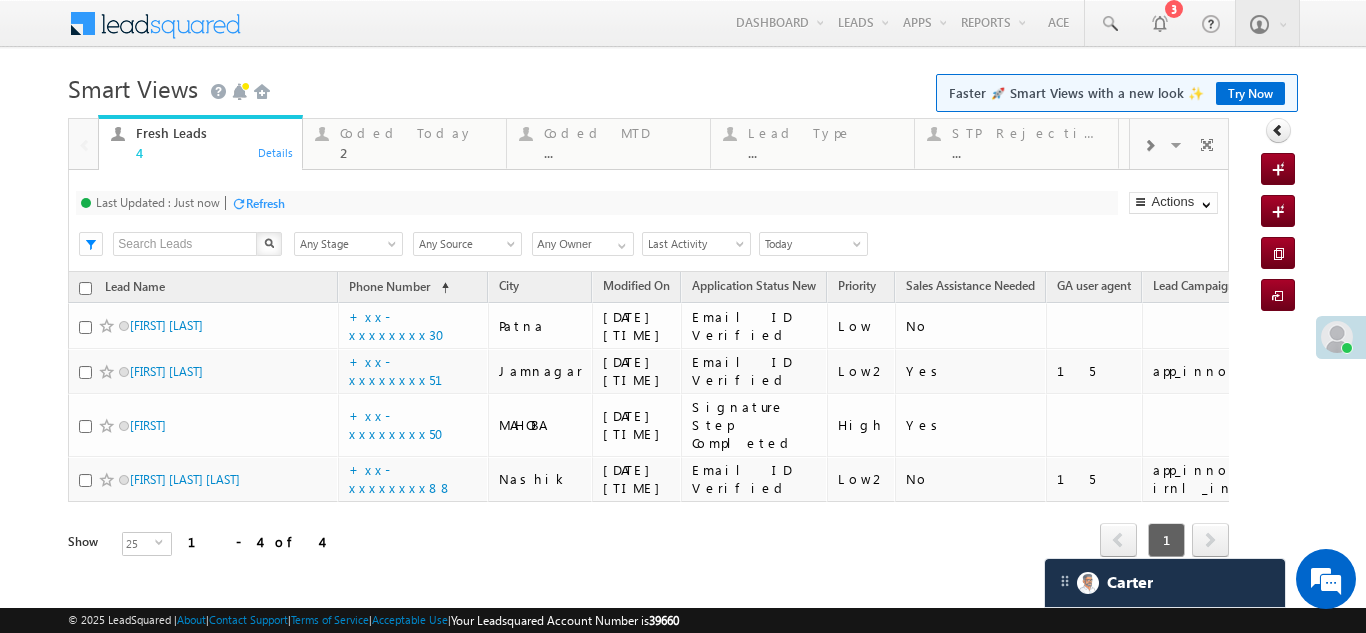 click on "Refresh" at bounding box center (265, 203) 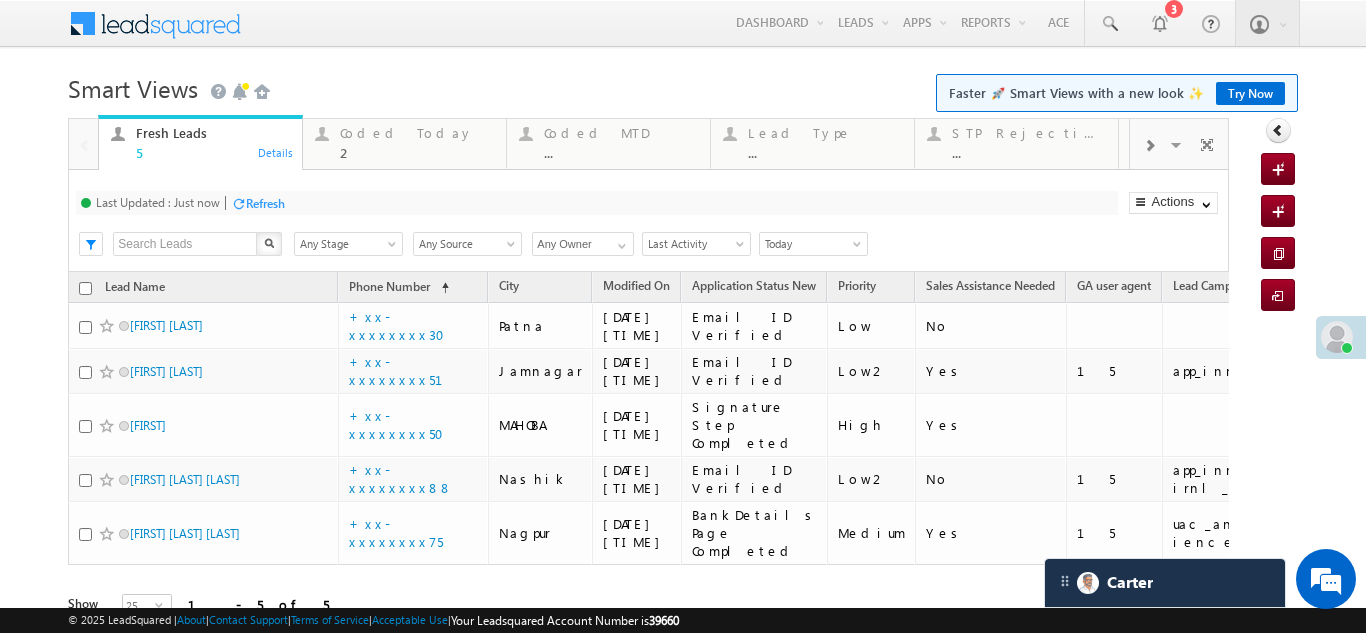 click on "Refresh" at bounding box center [265, 203] 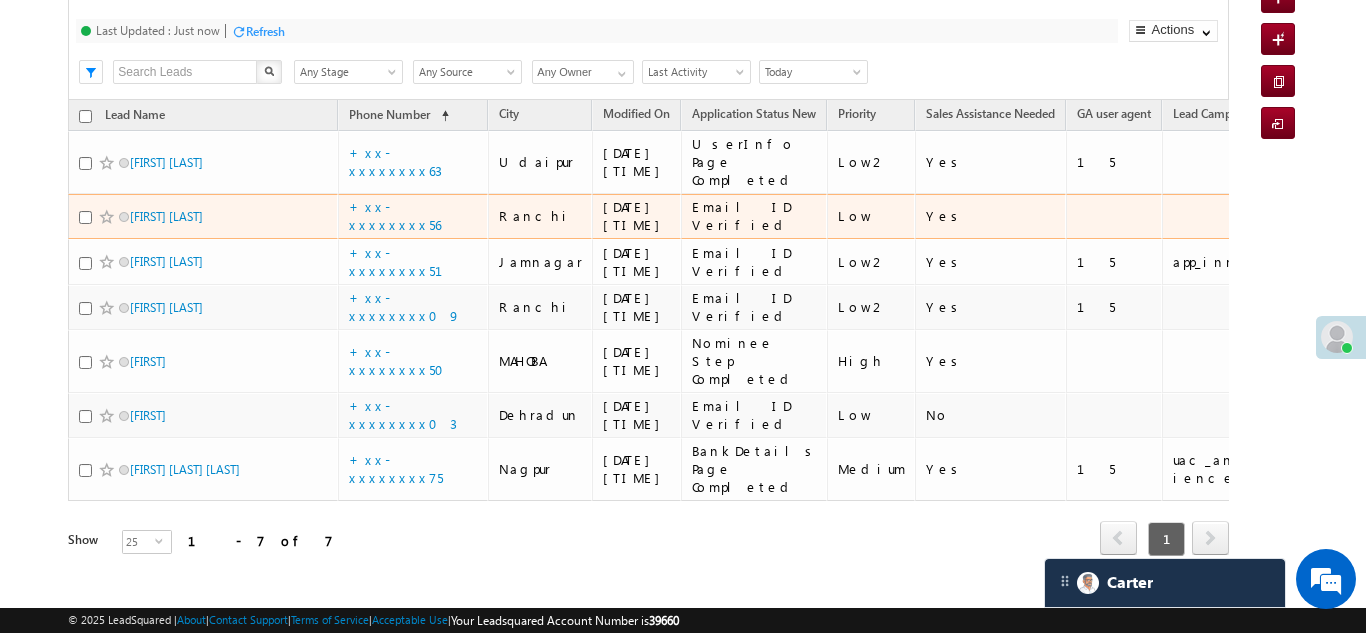 scroll, scrollTop: 0, scrollLeft: 0, axis: both 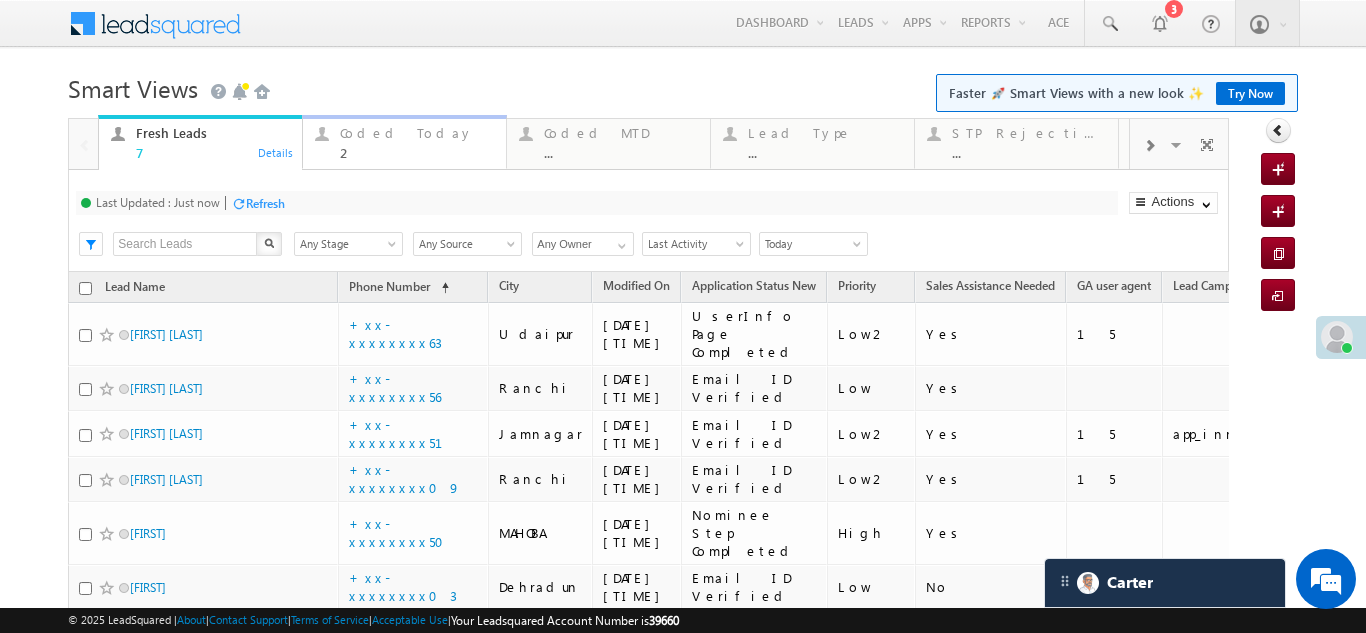 click on "Coded Today" at bounding box center [417, 133] 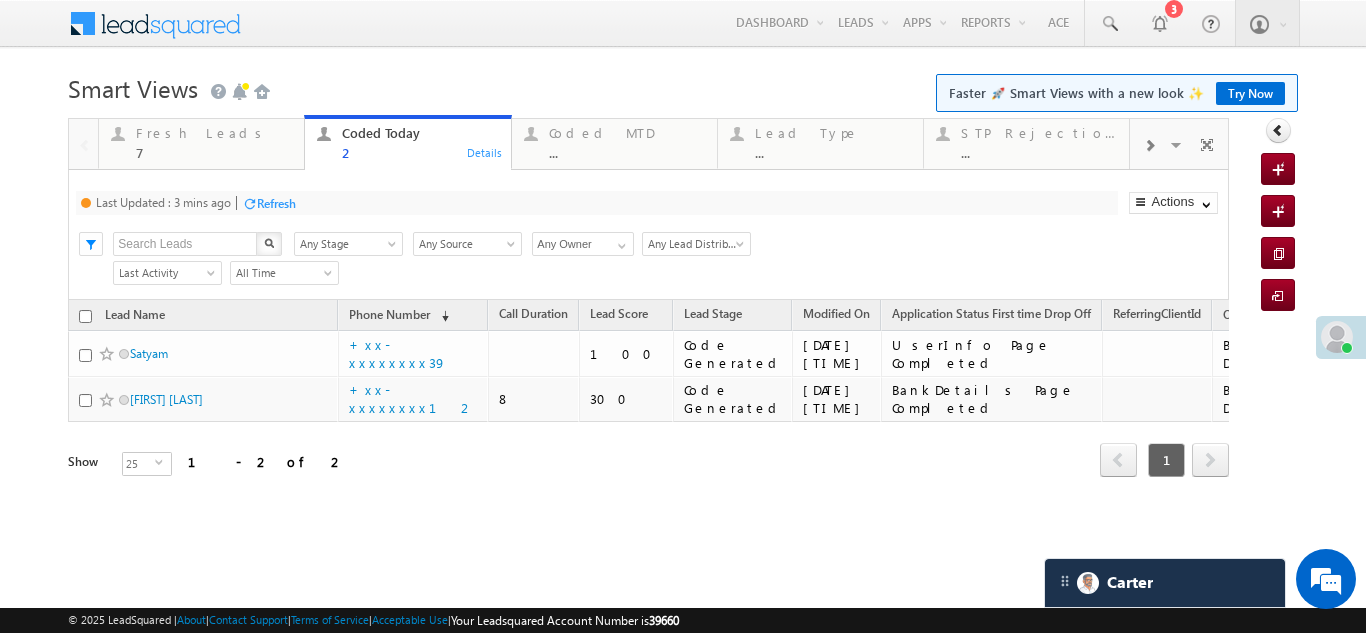 click on "Refresh" at bounding box center [276, 203] 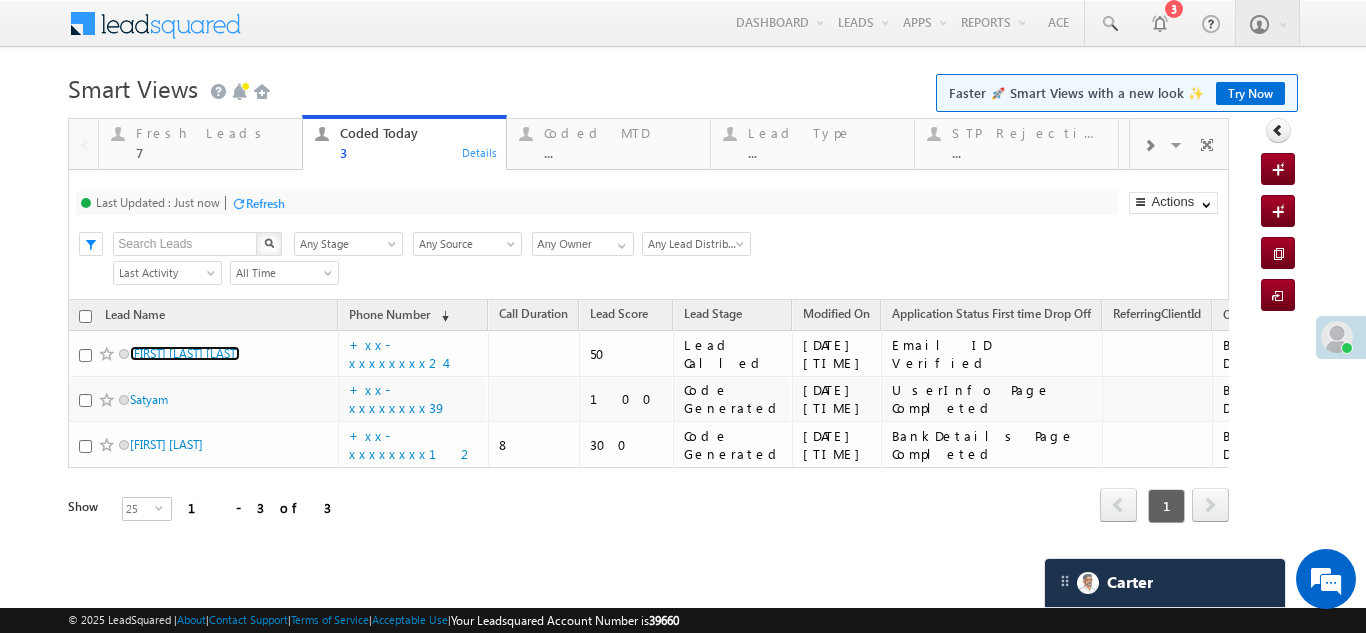 click on "Fresh Leads" at bounding box center (213, 133) 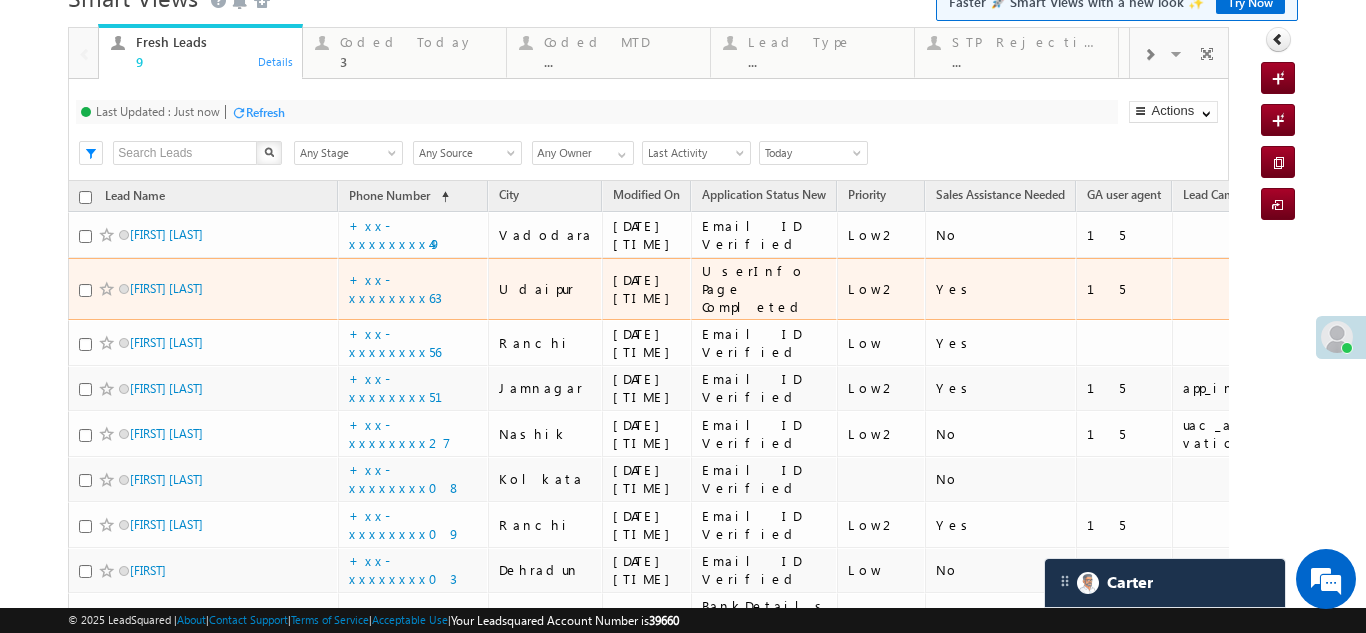 scroll, scrollTop: 263, scrollLeft: 0, axis: vertical 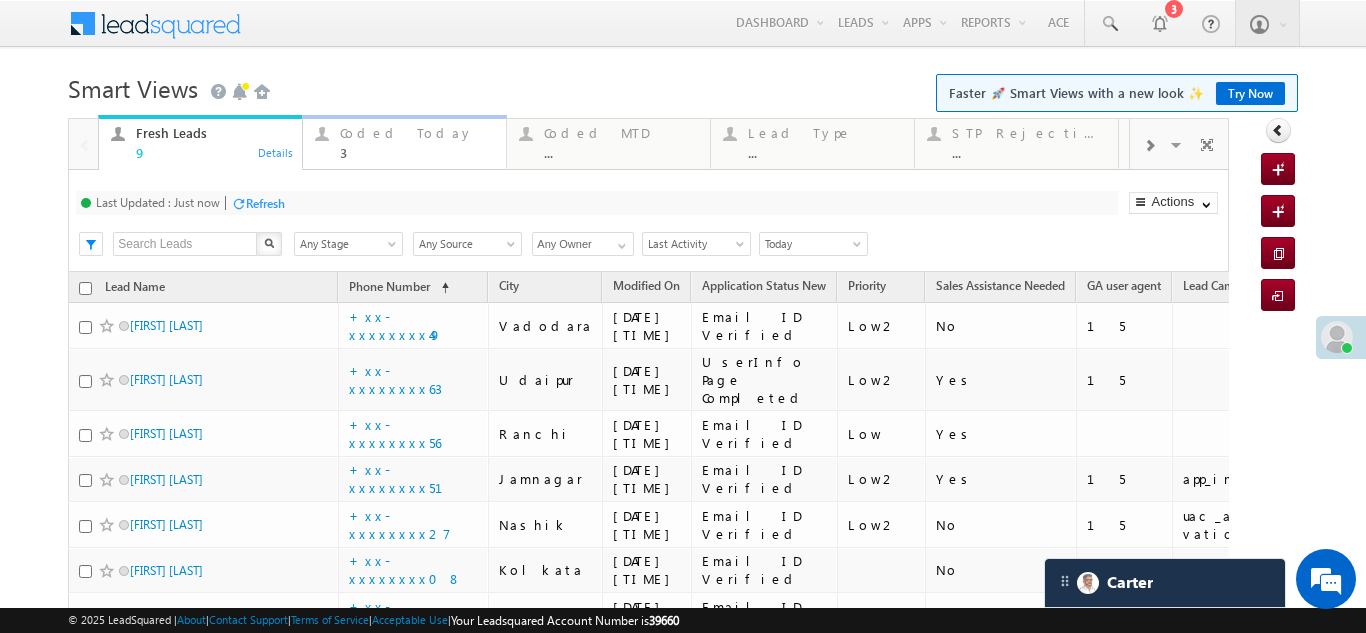 click on "Coded Today" at bounding box center (417, 133) 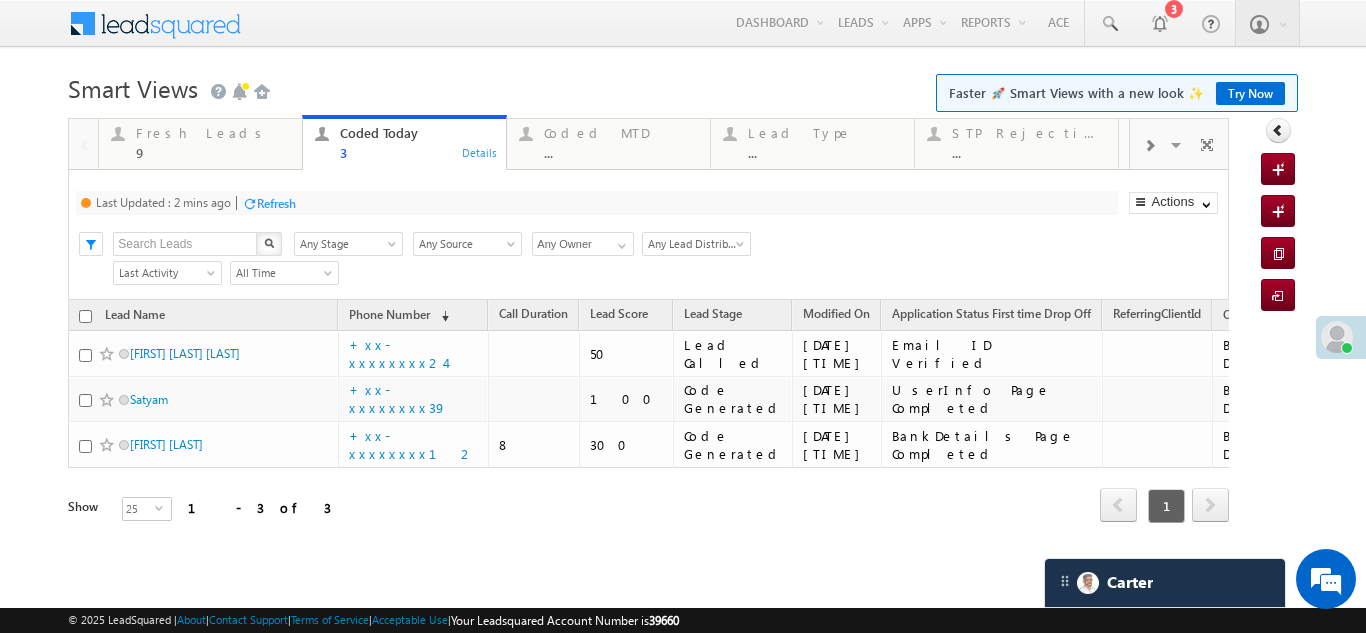 click on "Refresh" at bounding box center [276, 203] 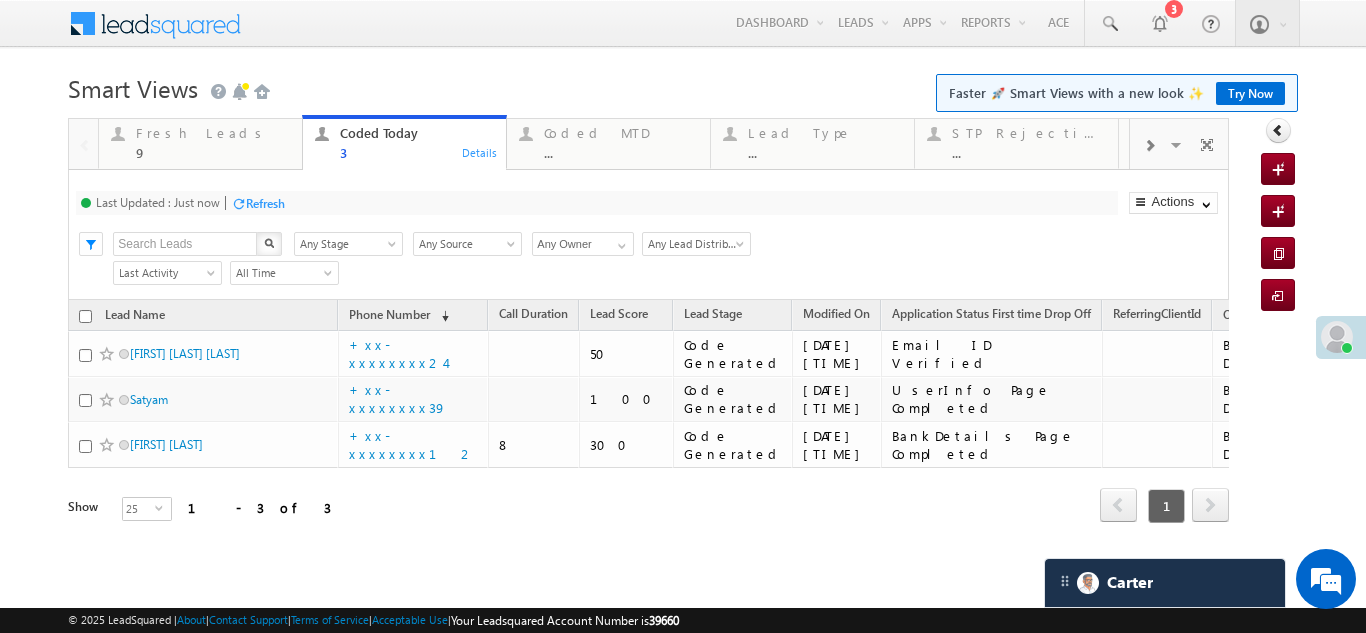 click on "Refresh" at bounding box center (265, 203) 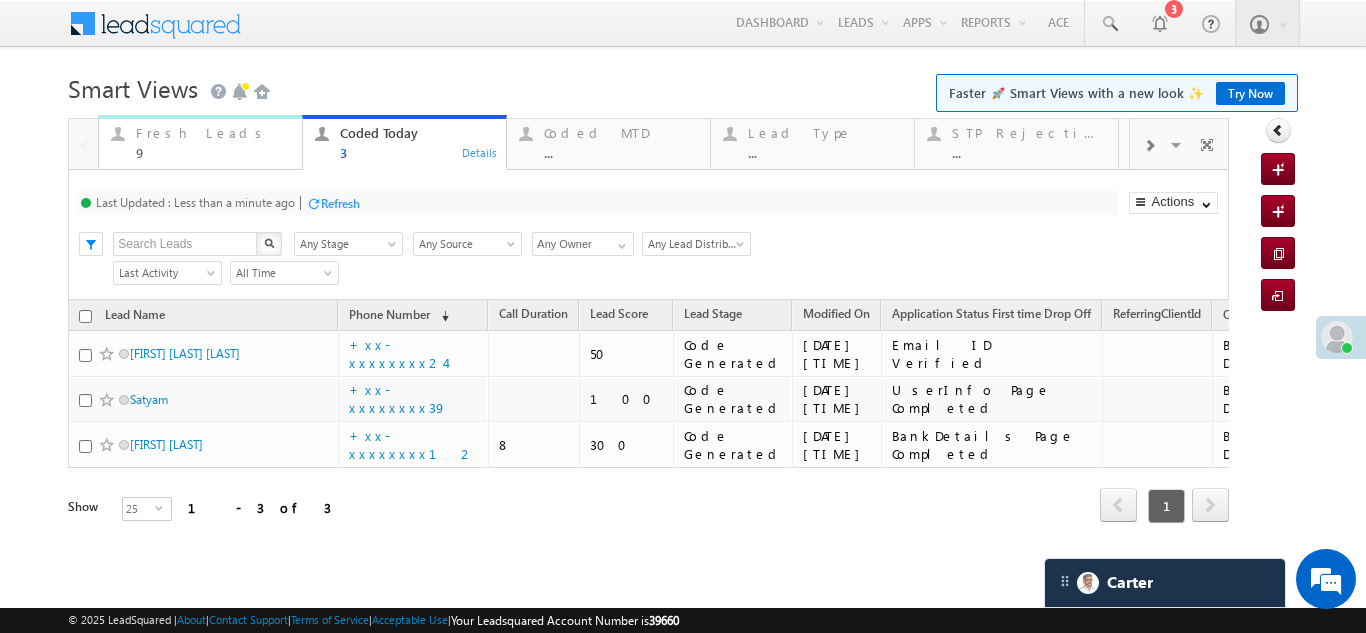 click on "Fresh Leads" at bounding box center (213, 133) 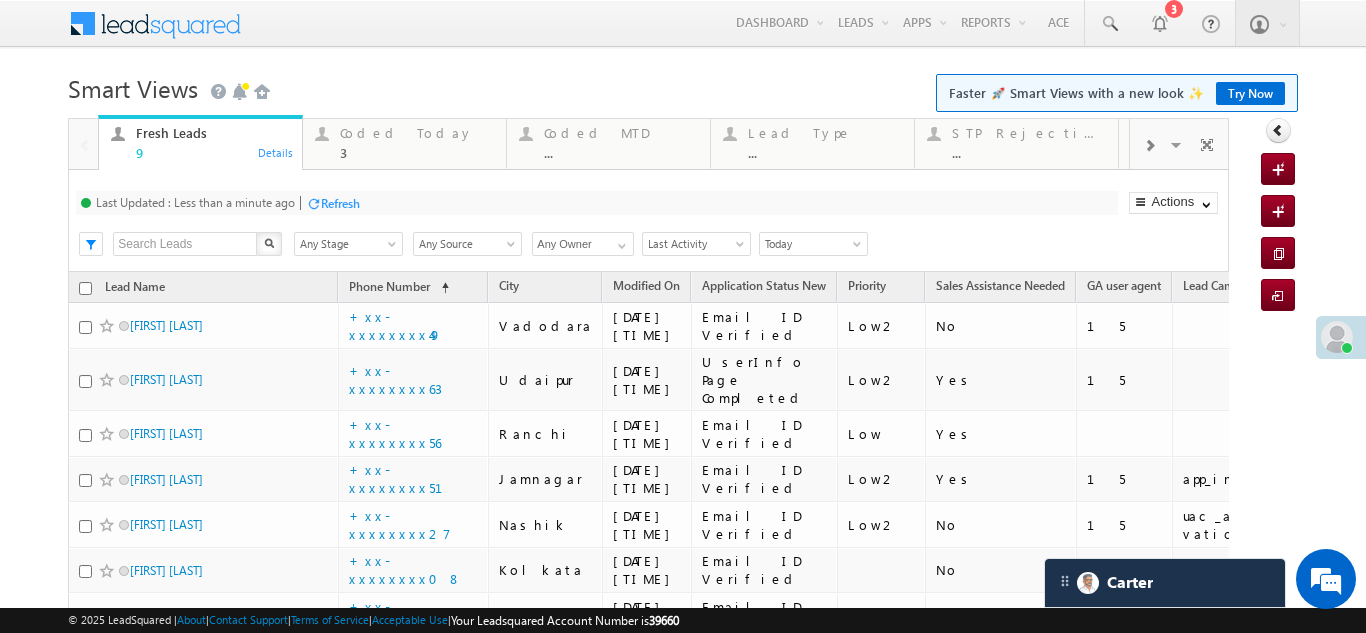 click on "Refresh" at bounding box center (340, 203) 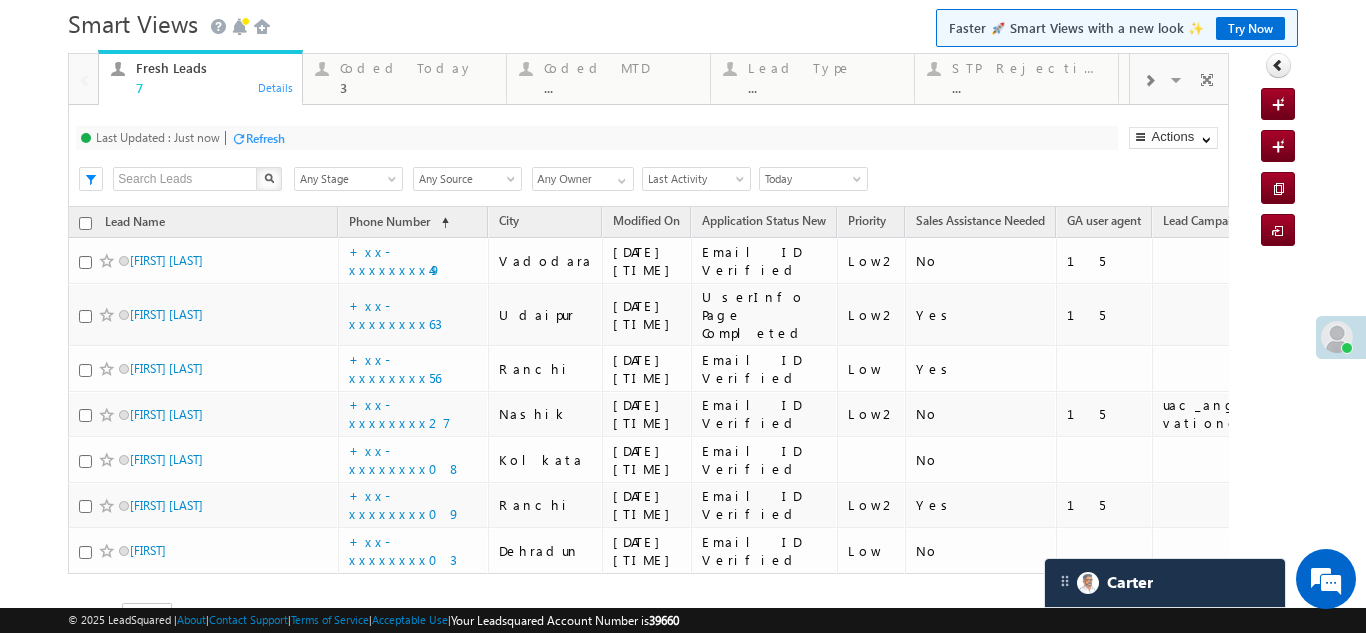 scroll, scrollTop: 164, scrollLeft: 0, axis: vertical 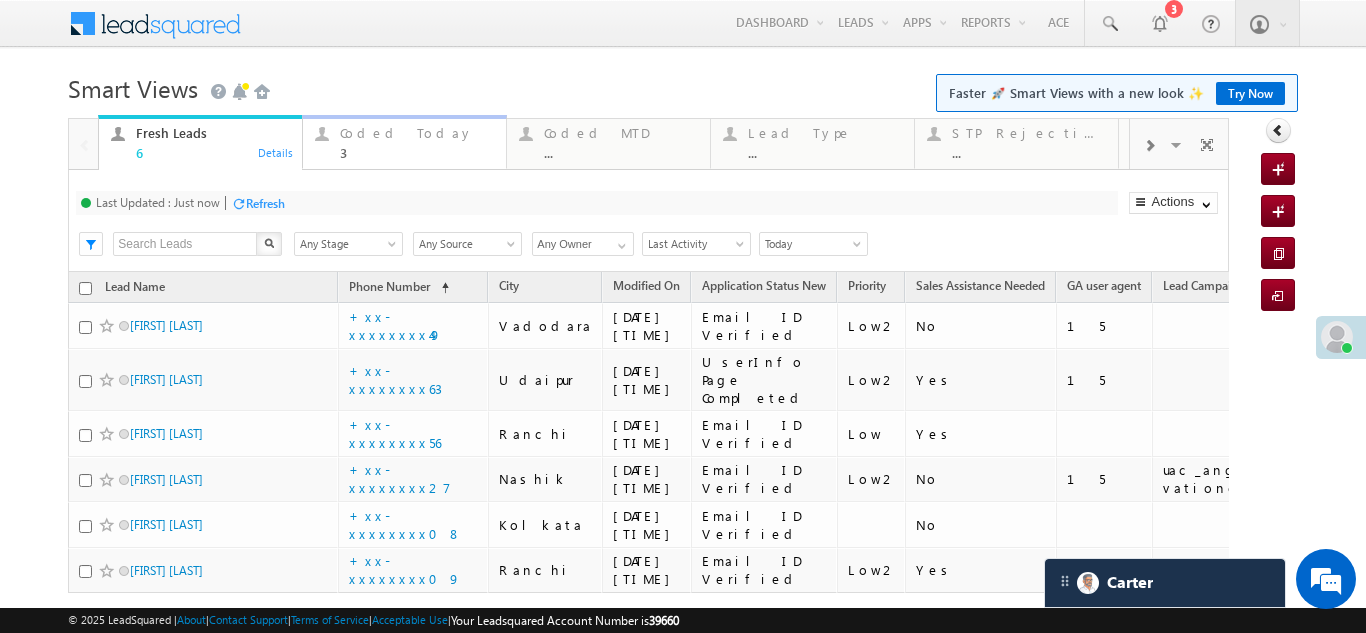 click on "Coded Today 3" at bounding box center [417, 140] 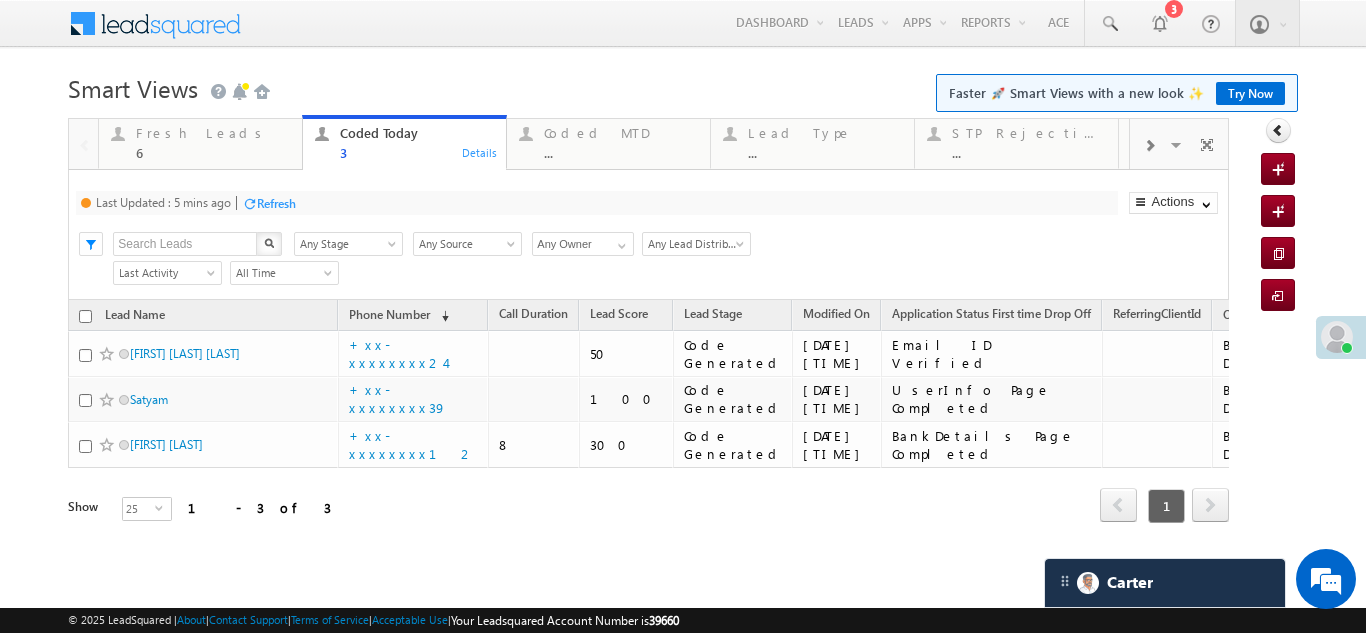 click on "Refresh" at bounding box center (276, 203) 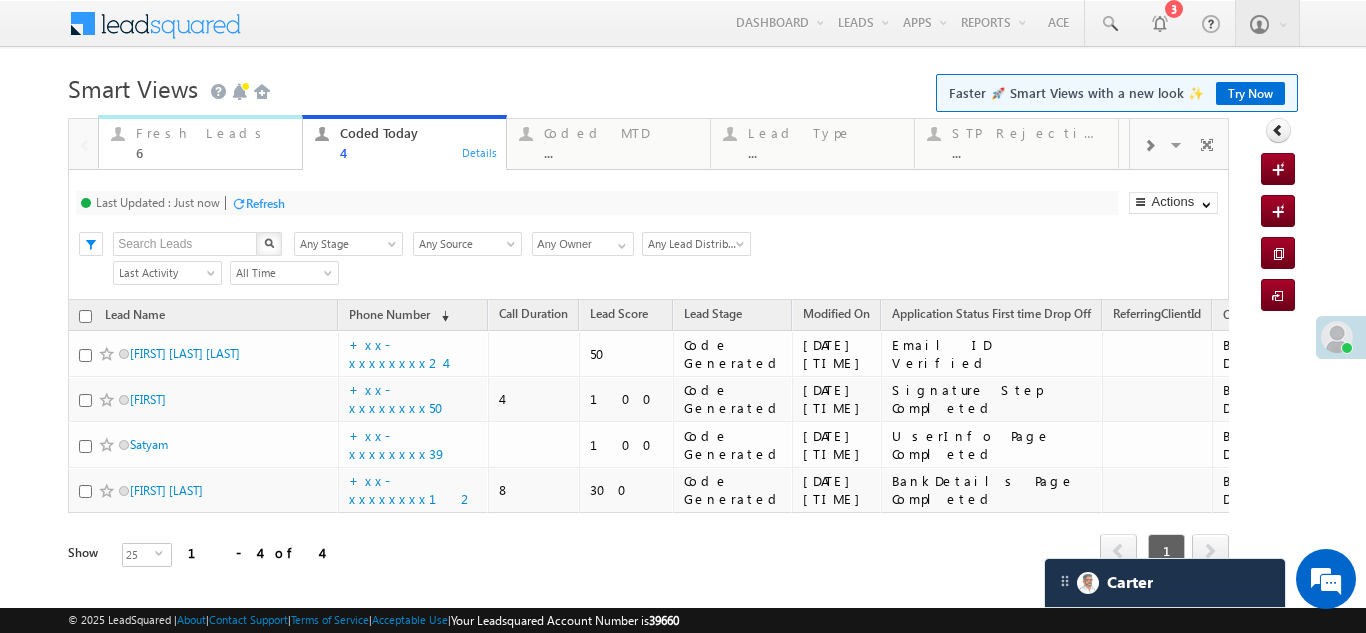 click on "Fresh Leads" at bounding box center (213, 133) 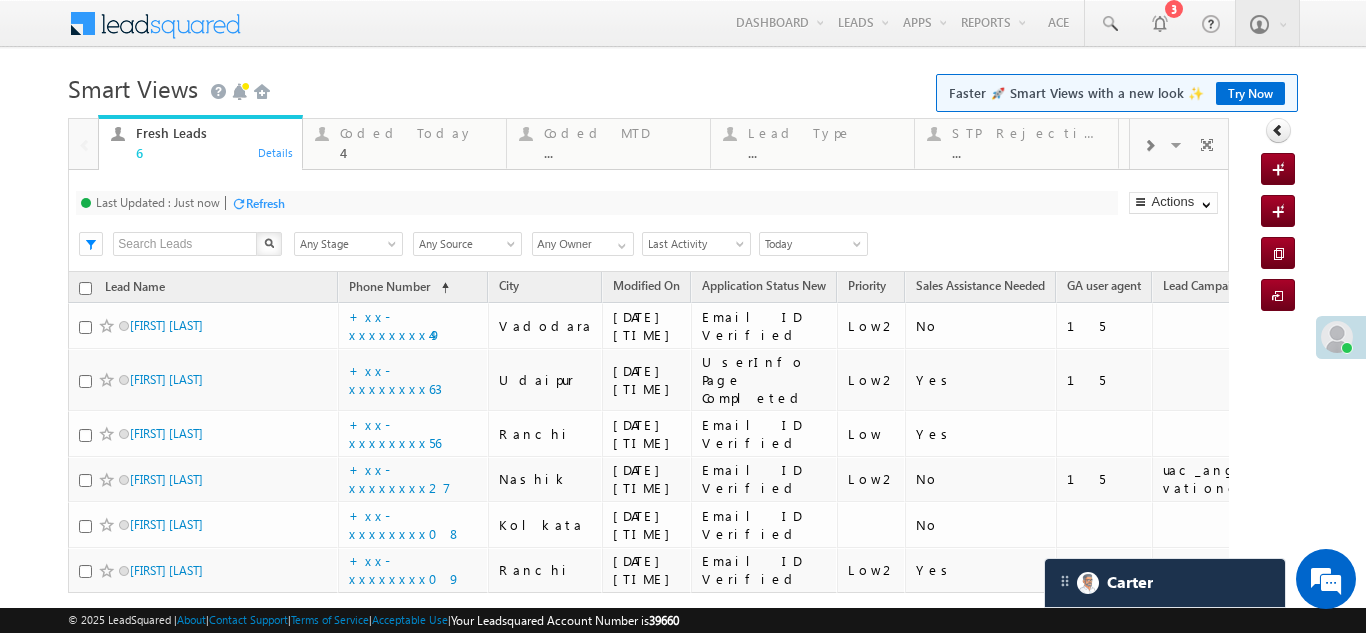 click on "Refresh" at bounding box center (265, 203) 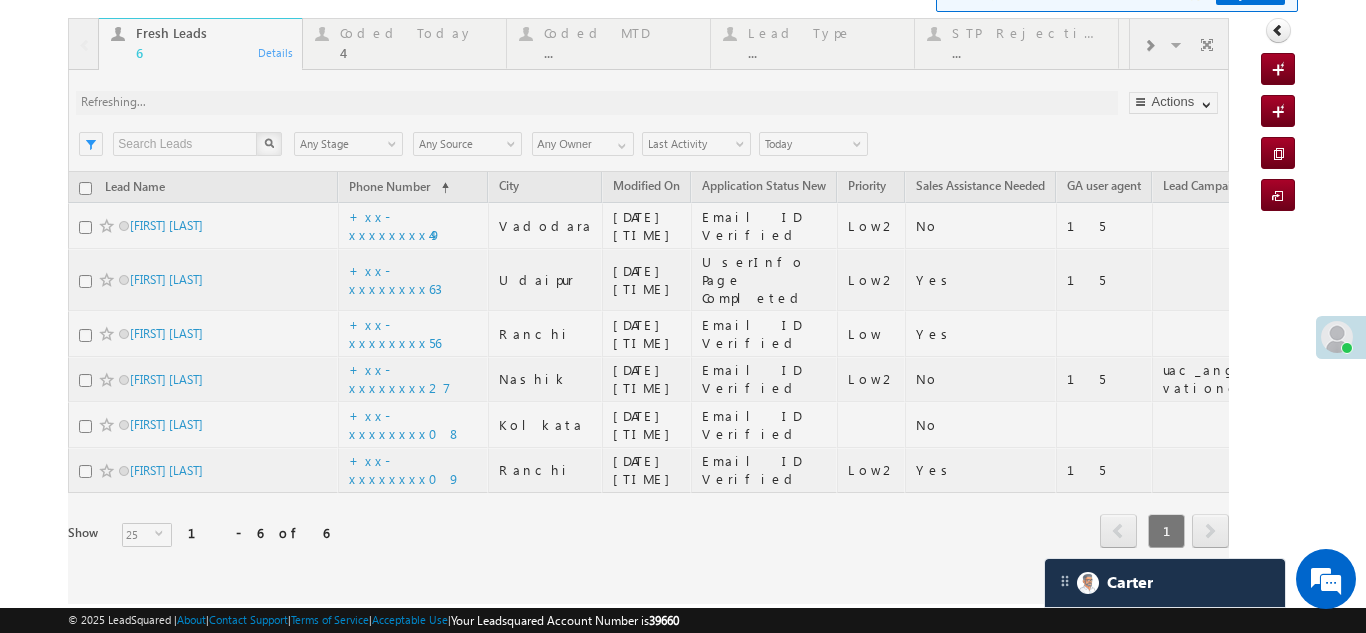 scroll, scrollTop: 0, scrollLeft: 0, axis: both 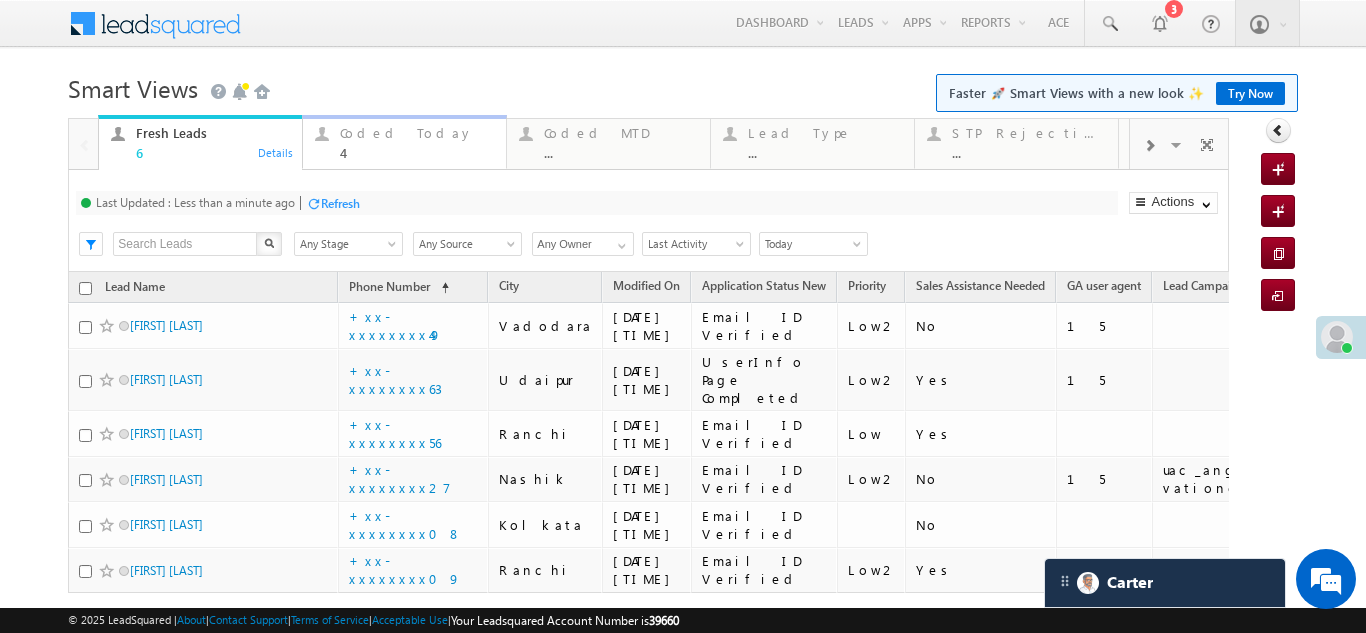 click on "Coded Today" at bounding box center [417, 133] 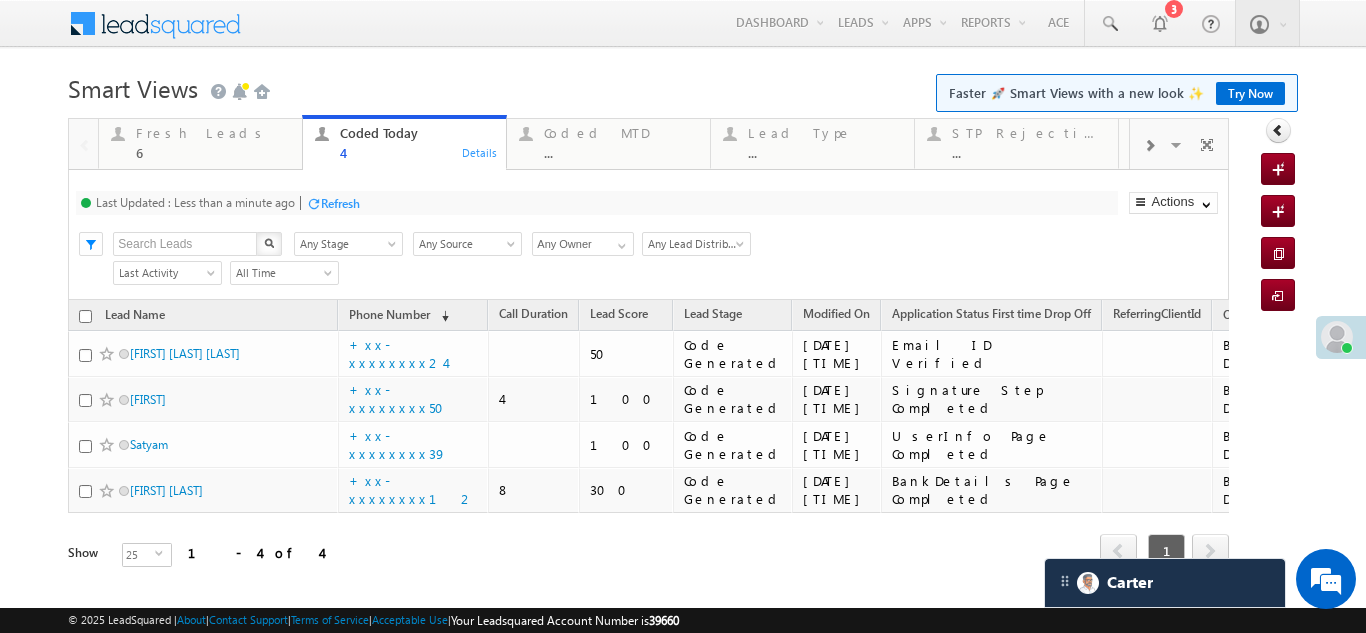click on "Refresh" at bounding box center [340, 203] 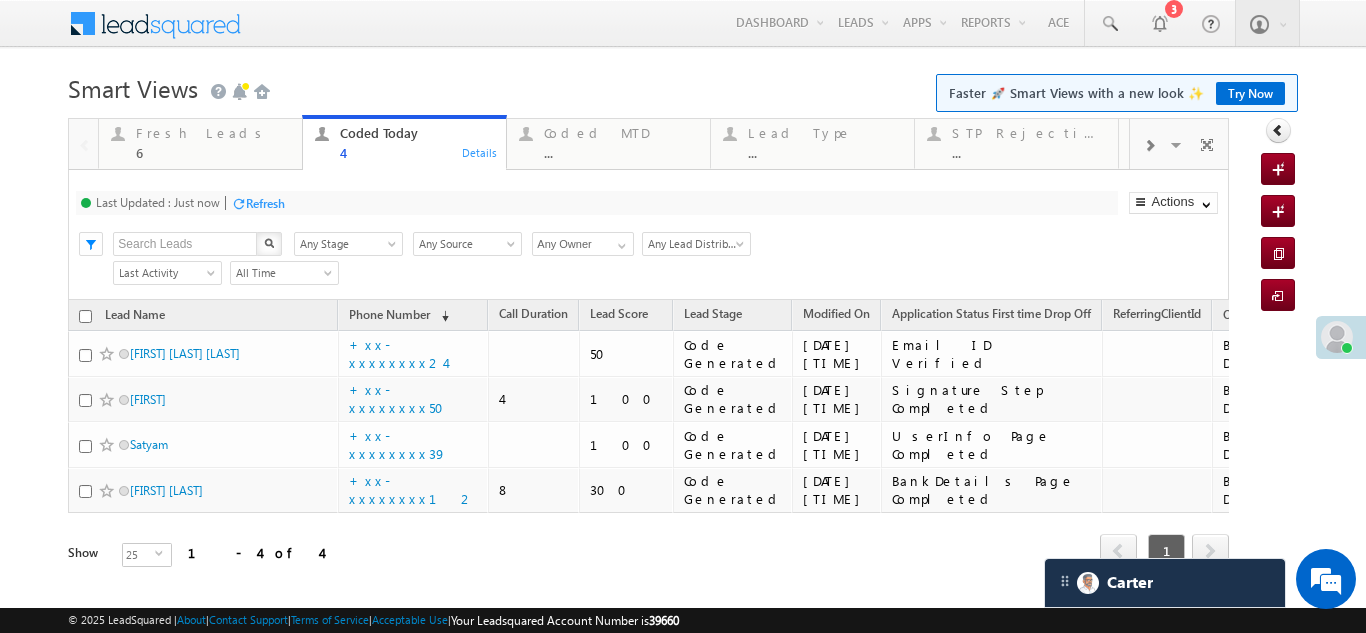 click on "Fresh Leads 6" at bounding box center [213, 140] 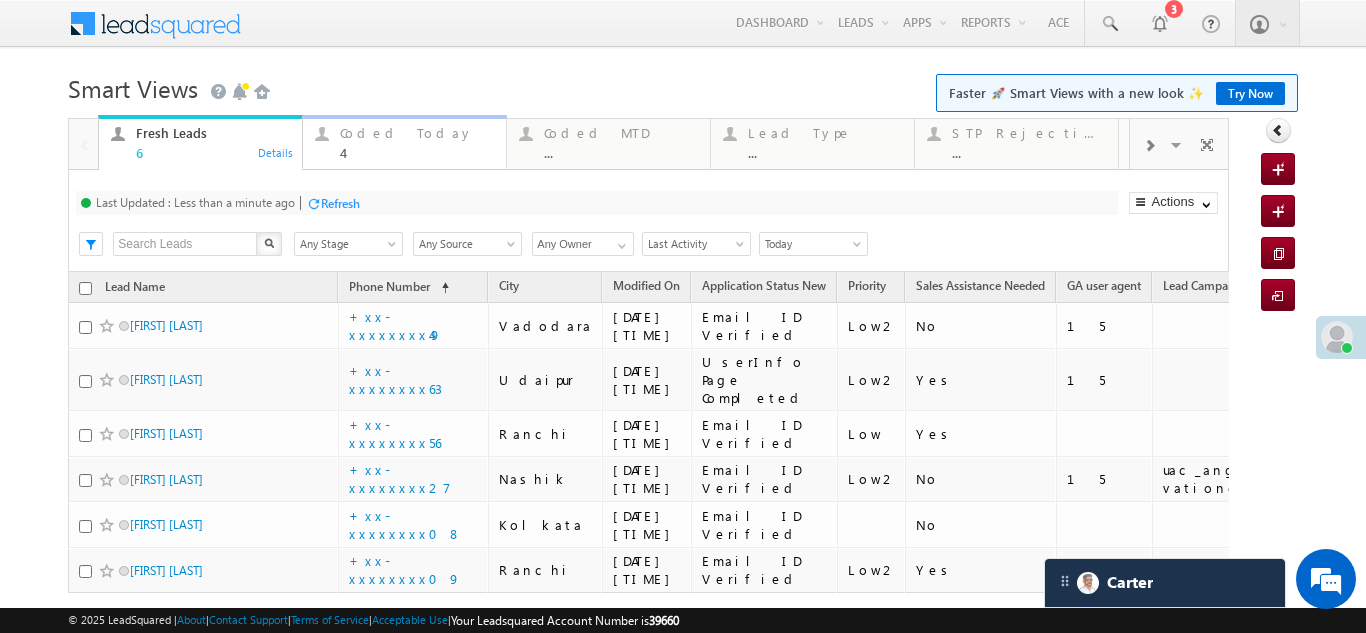 click on "Coded Today" at bounding box center [417, 133] 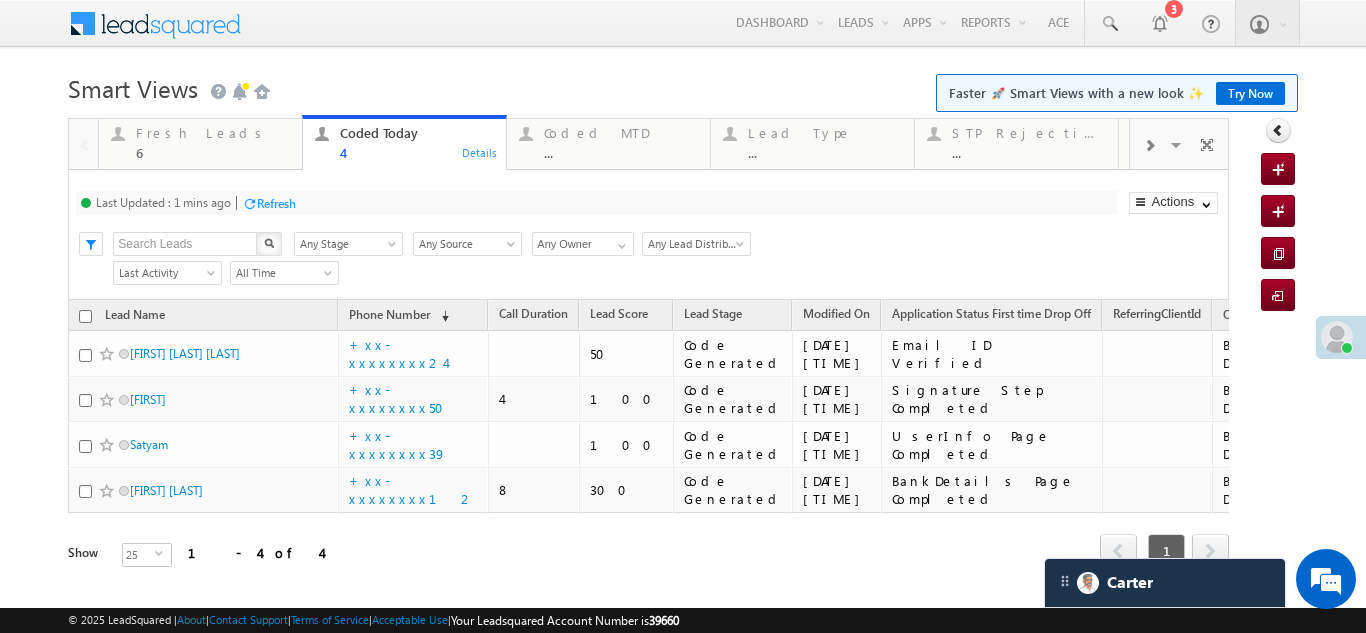 click on "Refresh" at bounding box center [276, 203] 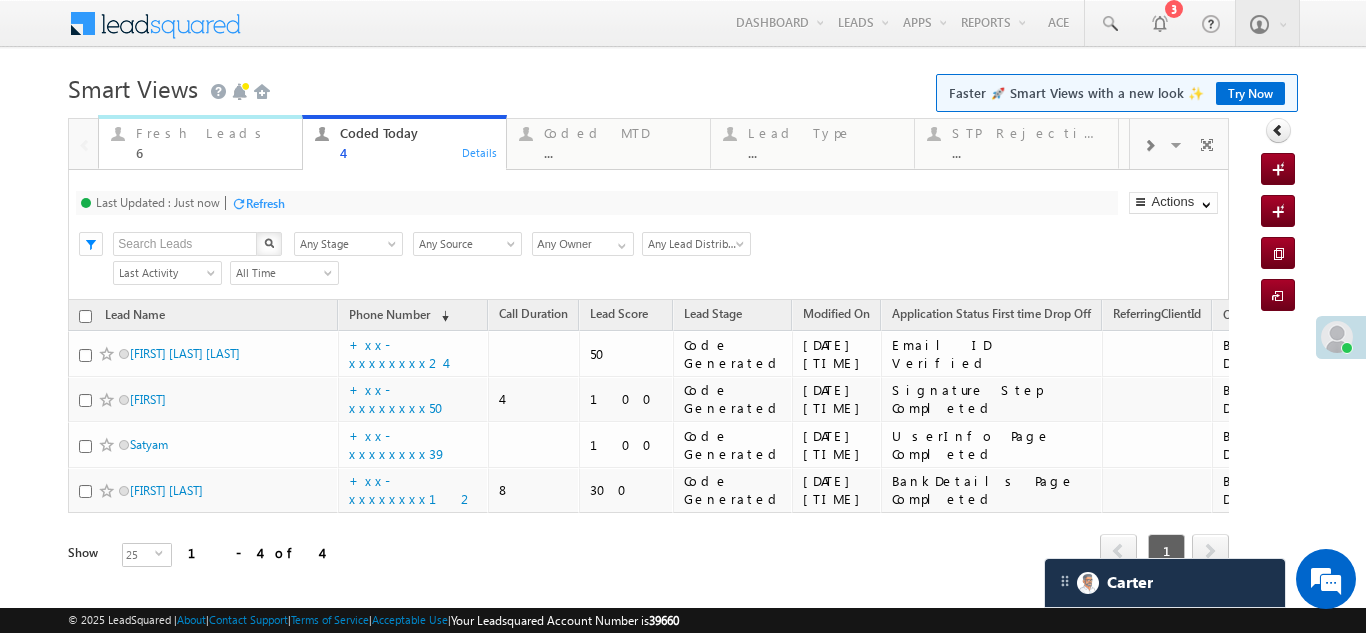 click on "Fresh Leads" at bounding box center [213, 133] 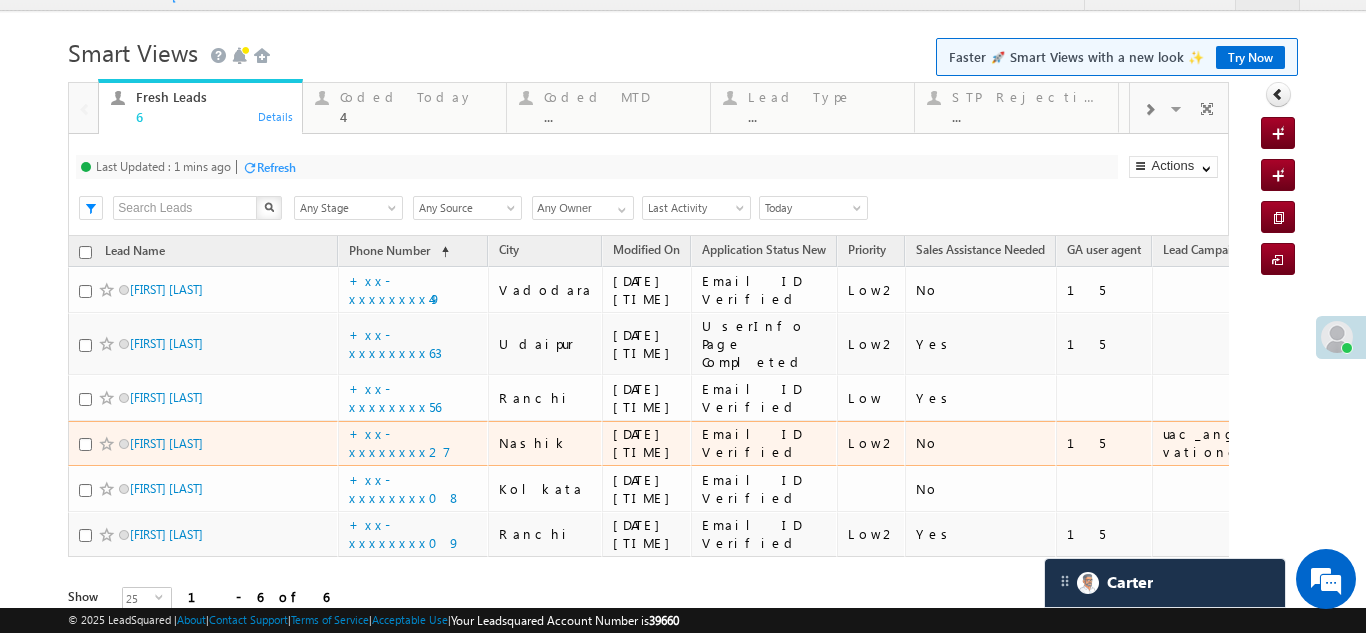 scroll, scrollTop: 0, scrollLeft: 0, axis: both 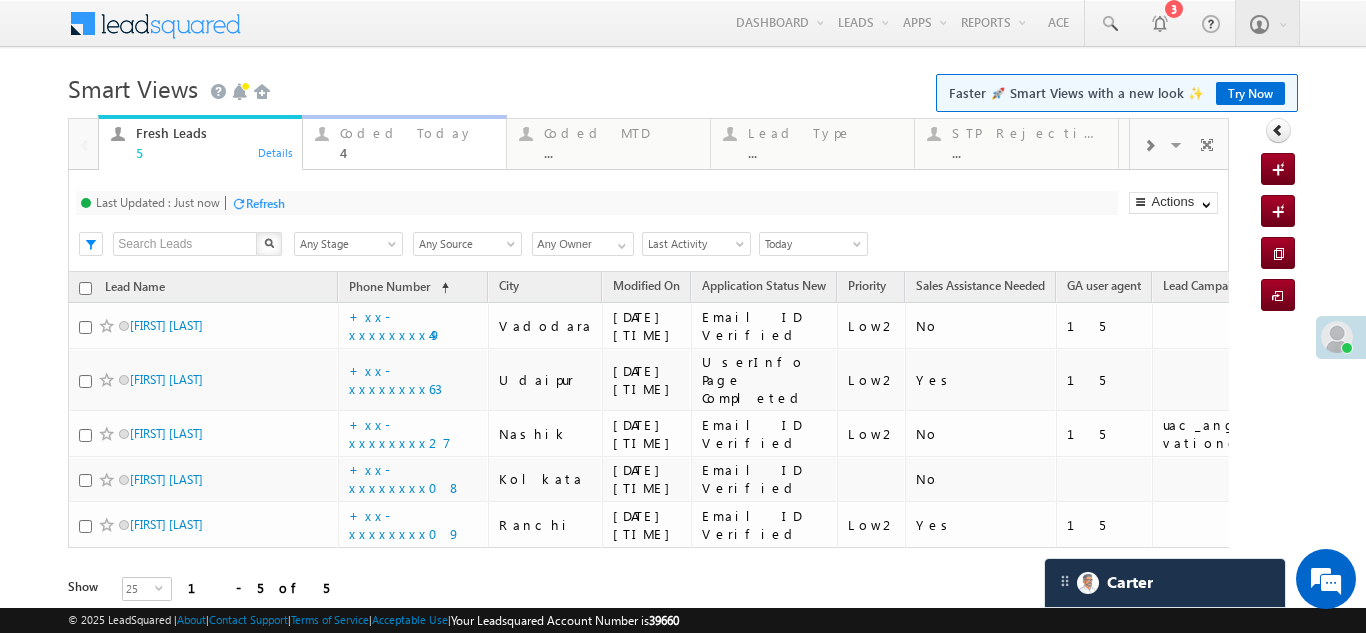 click on "Coded Today" at bounding box center [417, 133] 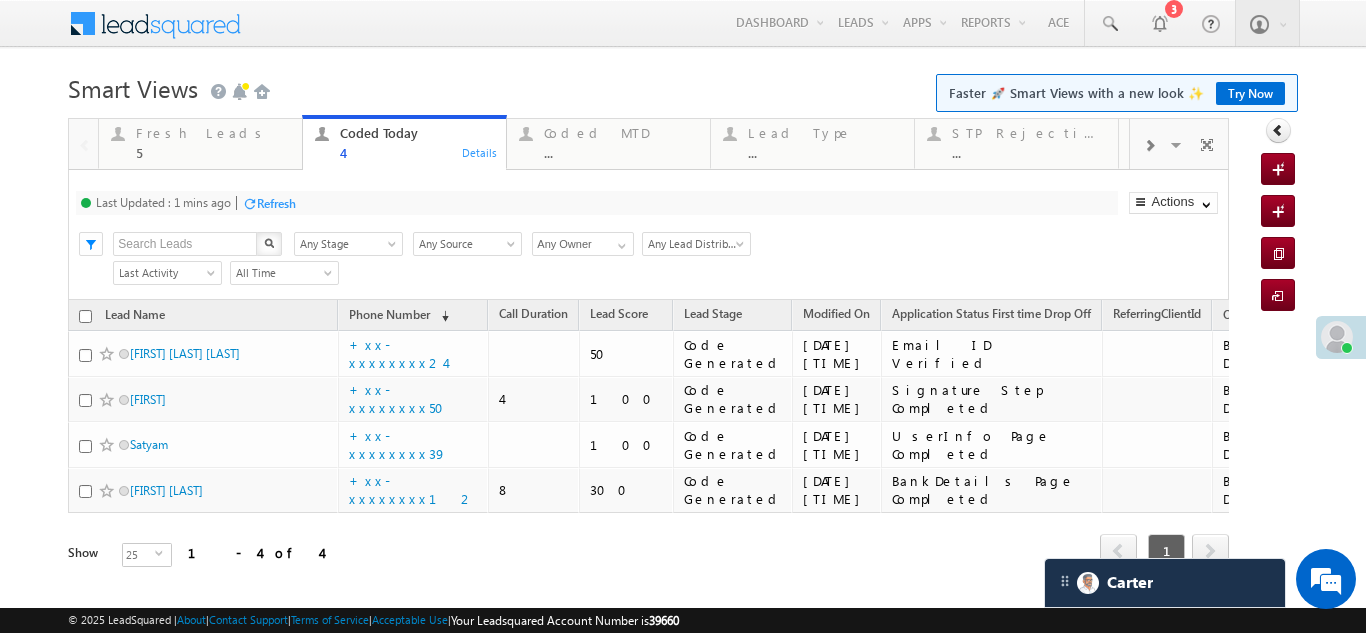 click on "Refresh" at bounding box center [276, 203] 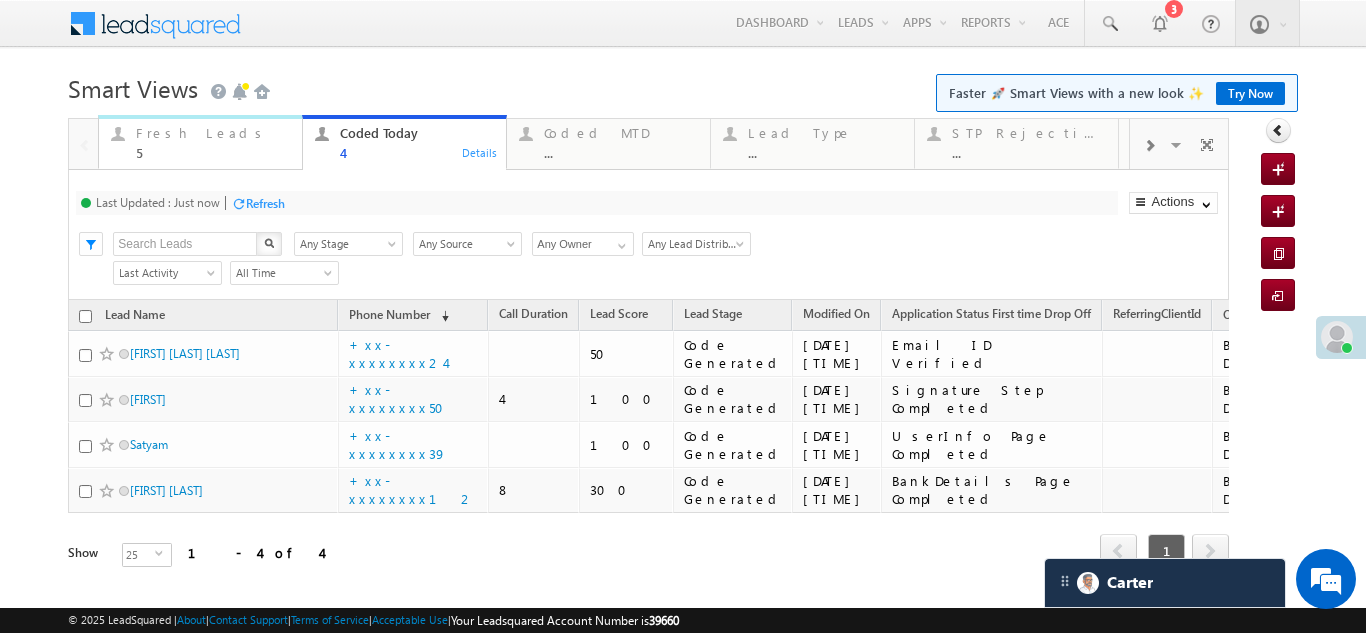 click on "Fresh Leads" at bounding box center [213, 133] 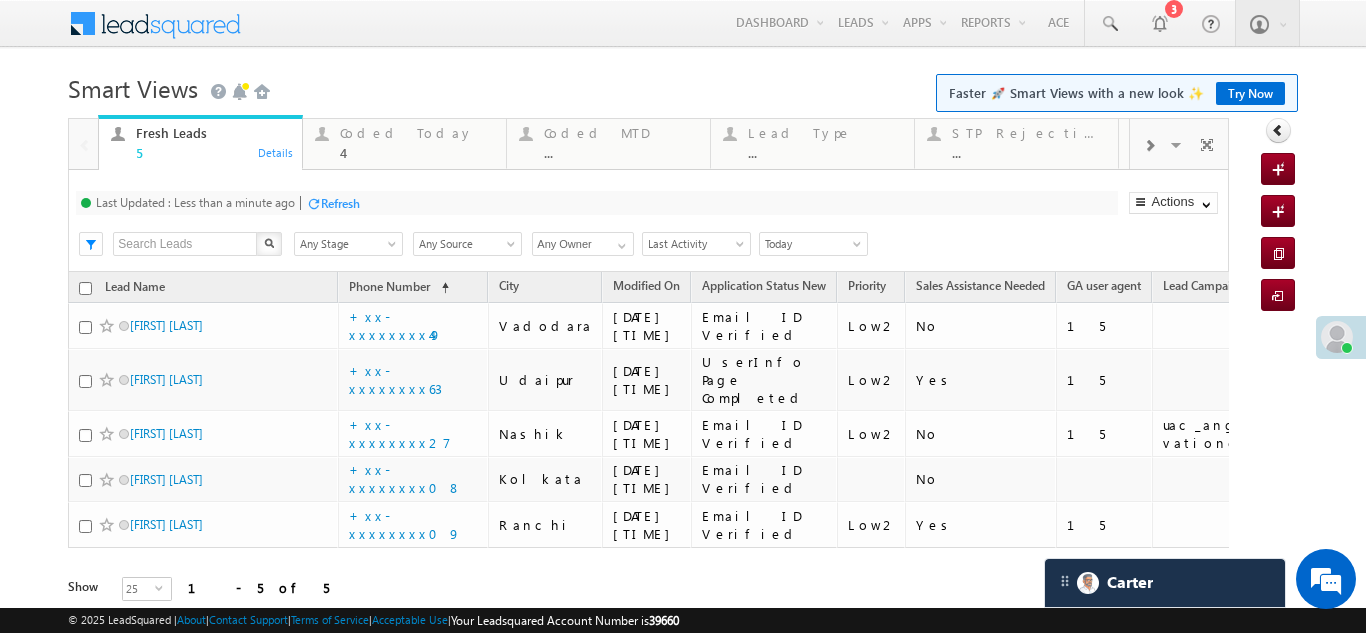 click on "Refresh" at bounding box center (340, 203) 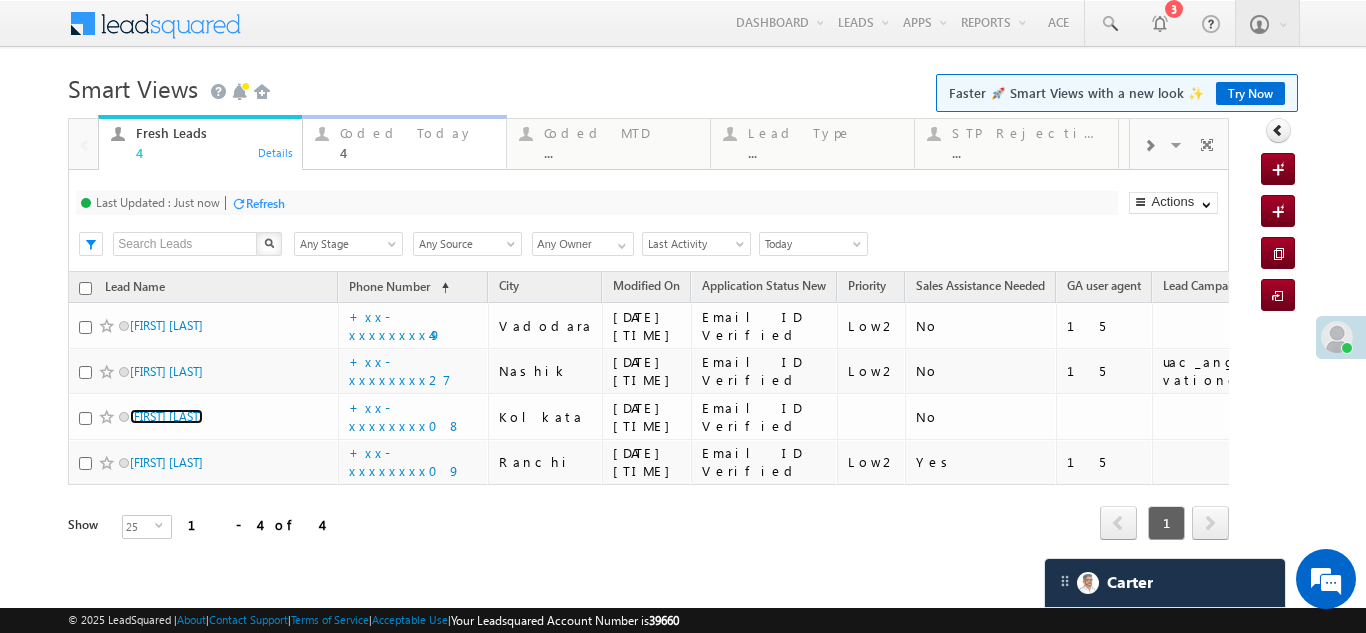 click on "Coded Today" at bounding box center (417, 133) 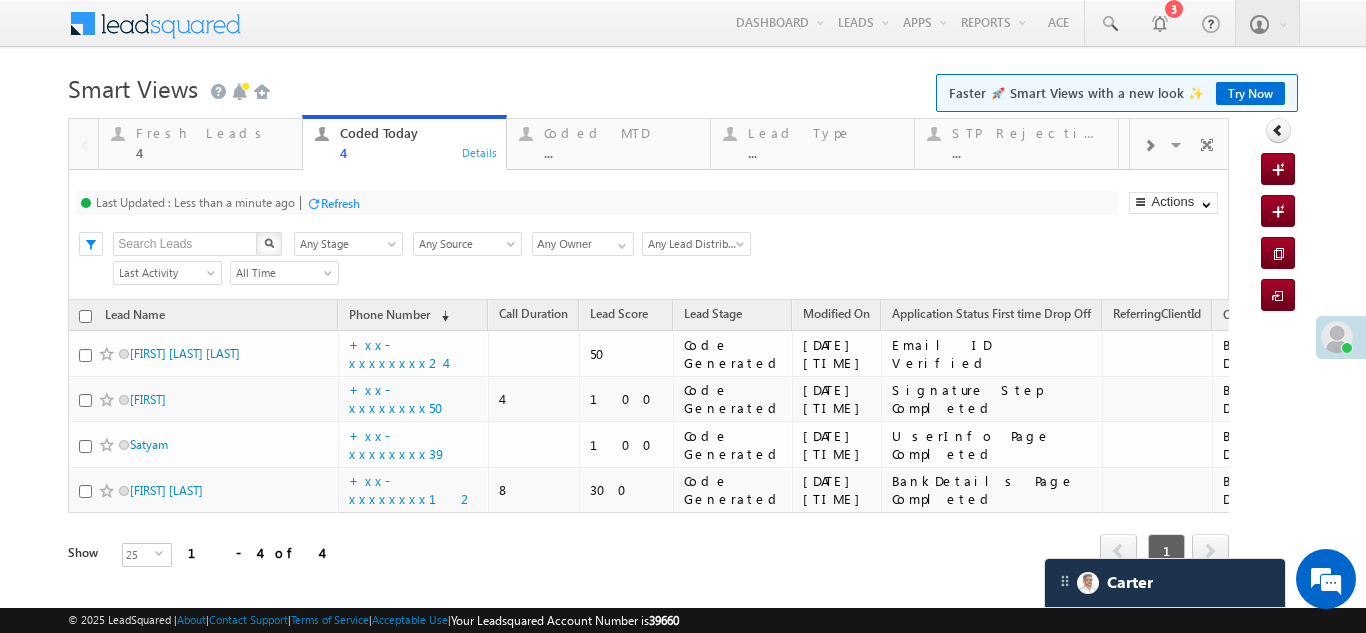 click on "Refresh" at bounding box center [340, 203] 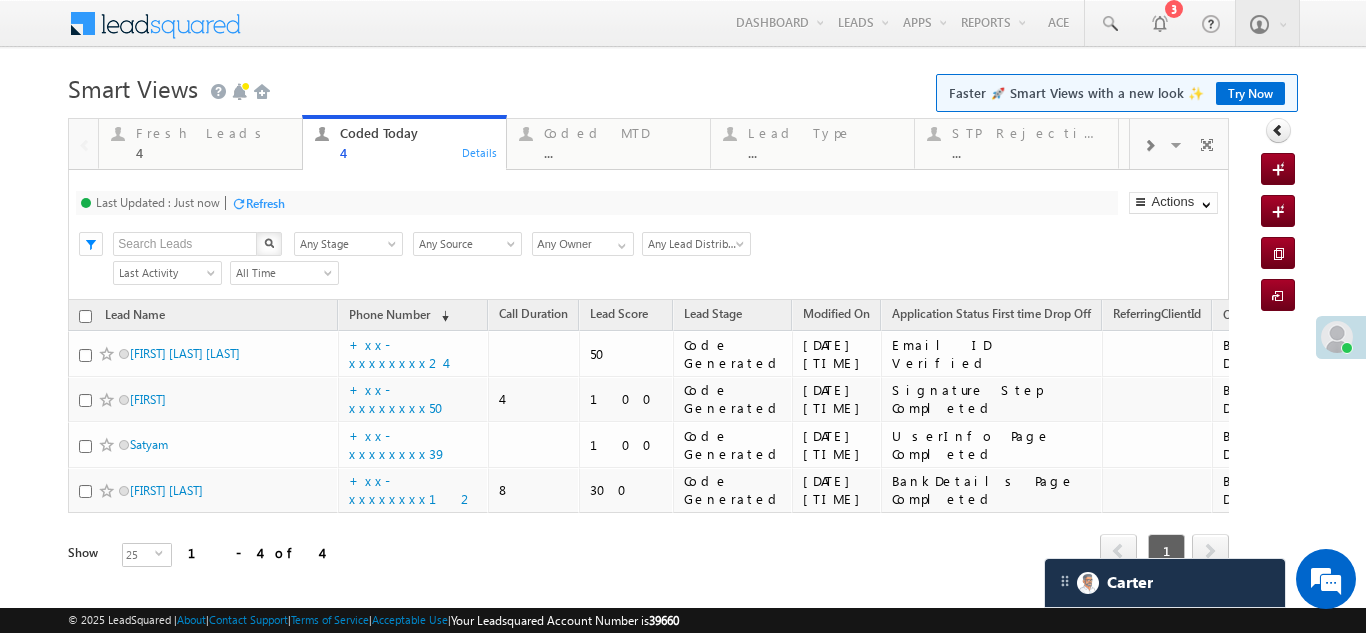 click on "Refresh" at bounding box center (265, 203) 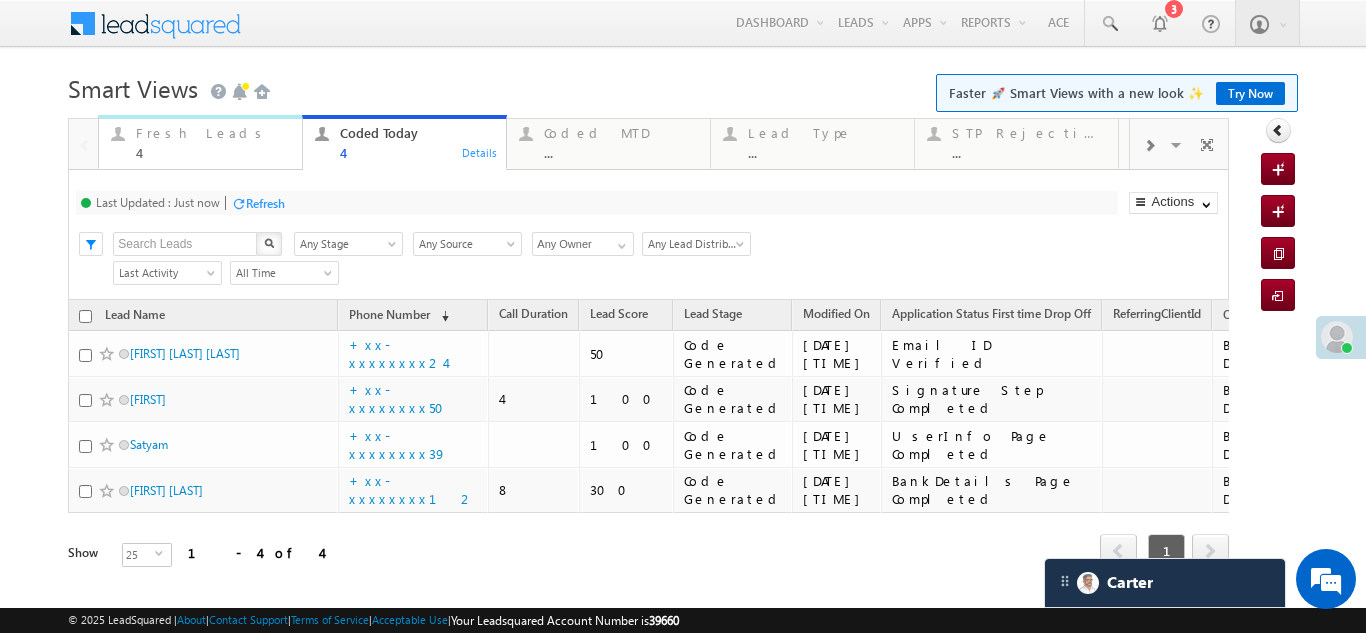 click on "Fresh Leads 4" at bounding box center [213, 140] 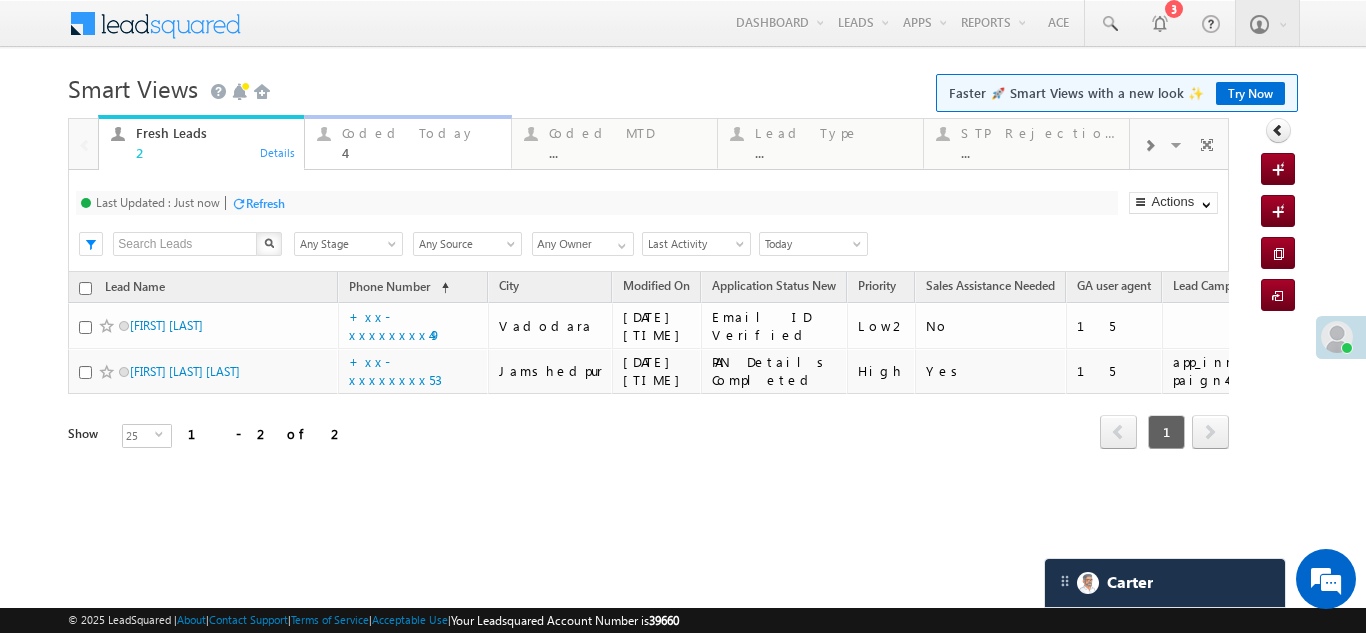 click on "Coded Today" at bounding box center [420, 133] 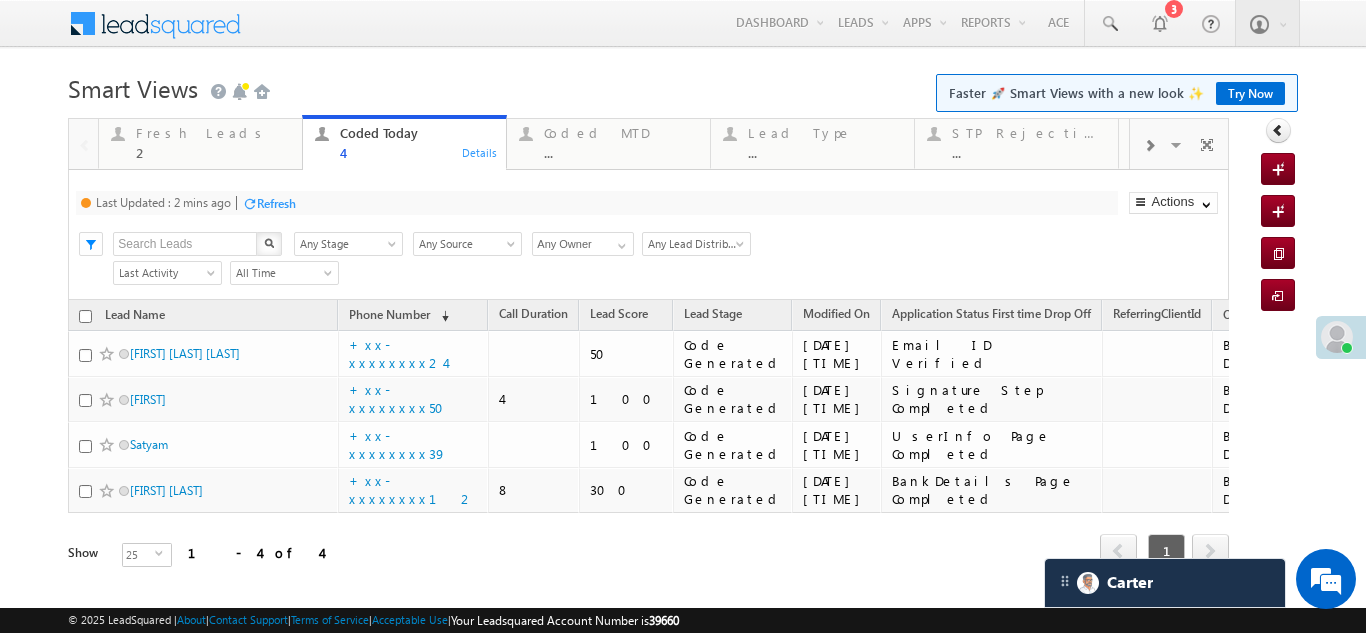 click on "Refresh" at bounding box center [276, 203] 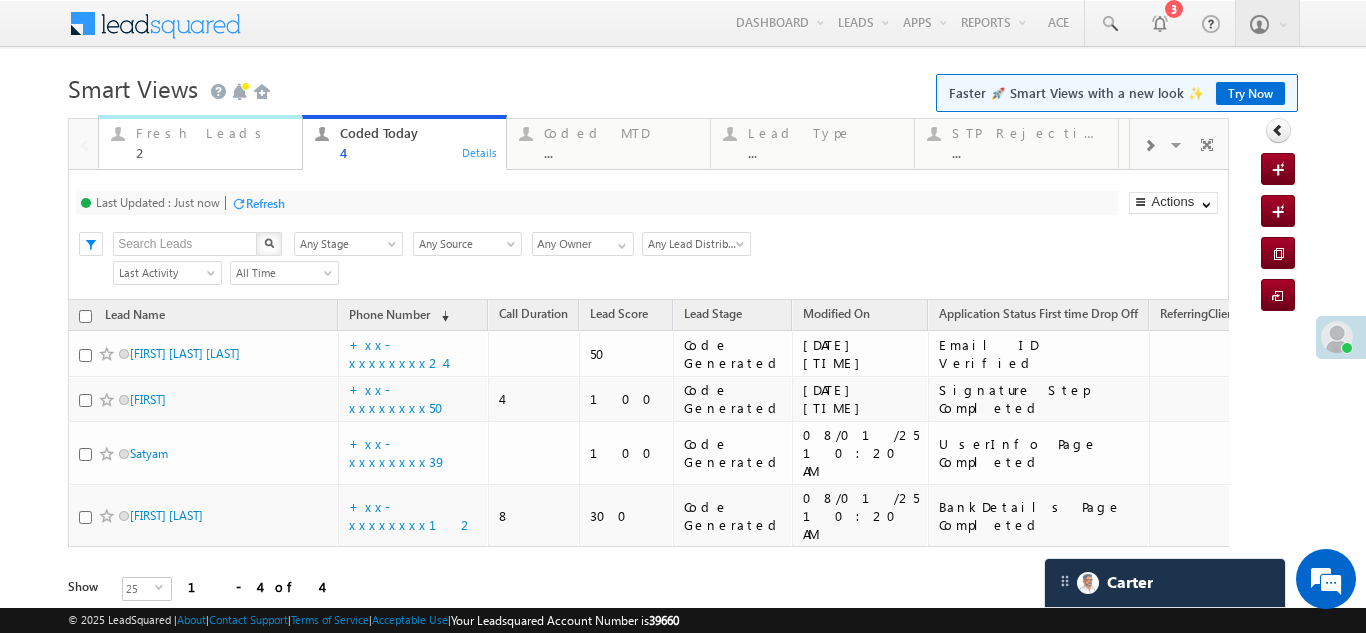 click on "Fresh Leads 2" at bounding box center [213, 140] 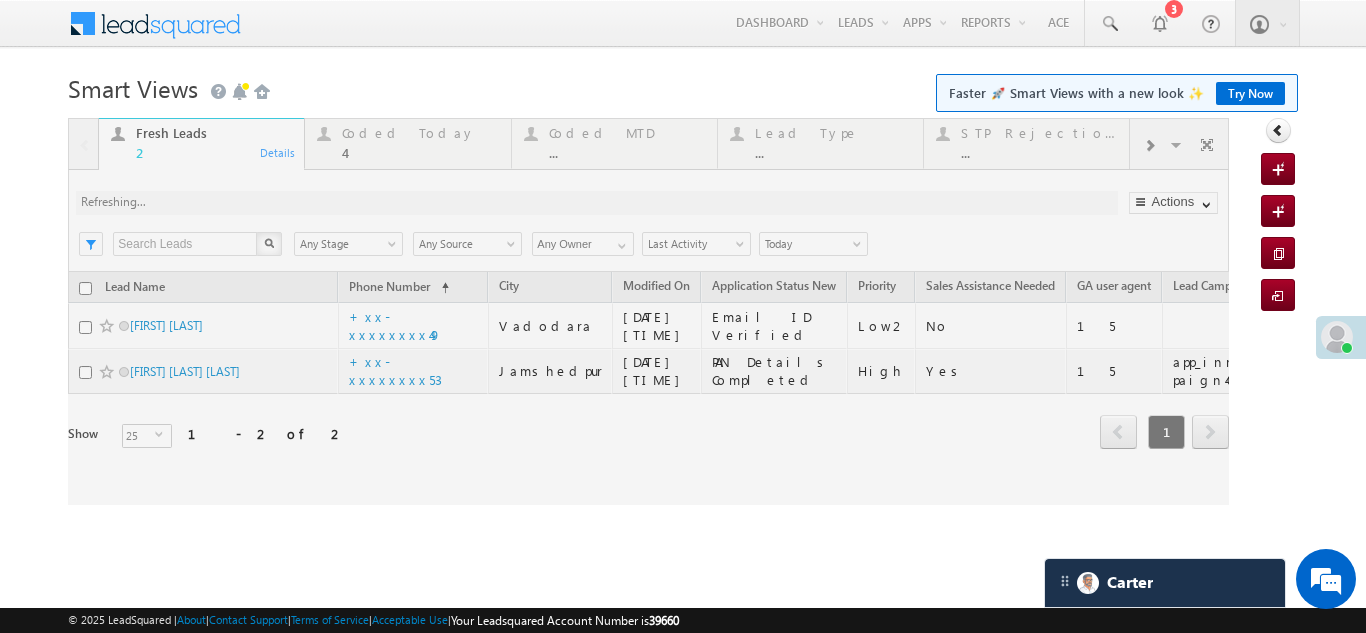 click at bounding box center [648, 311] 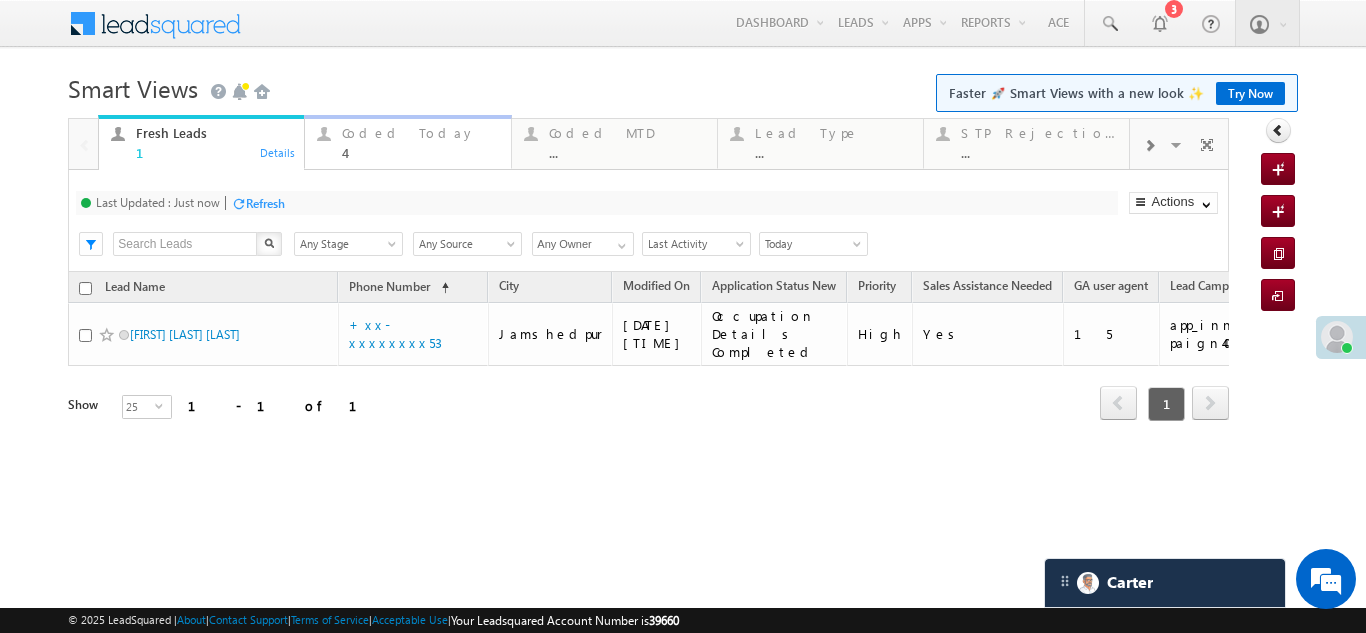 click on "Coded Today" at bounding box center (420, 133) 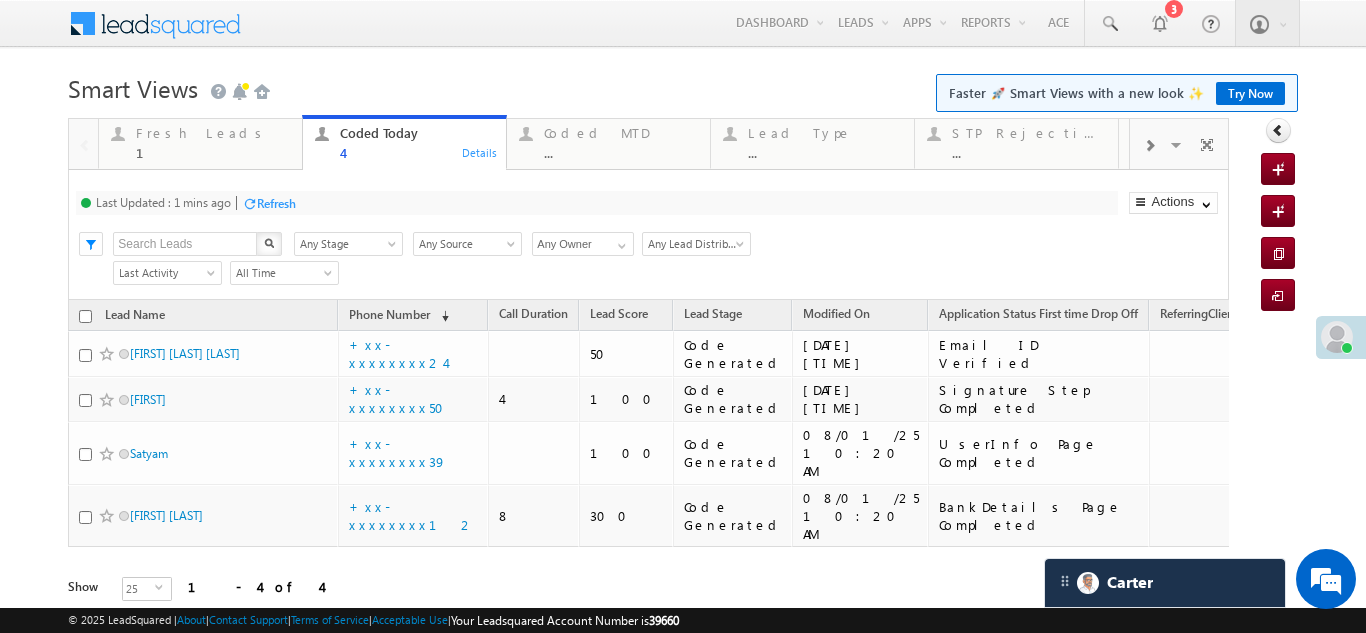 click on "Refresh" at bounding box center (276, 203) 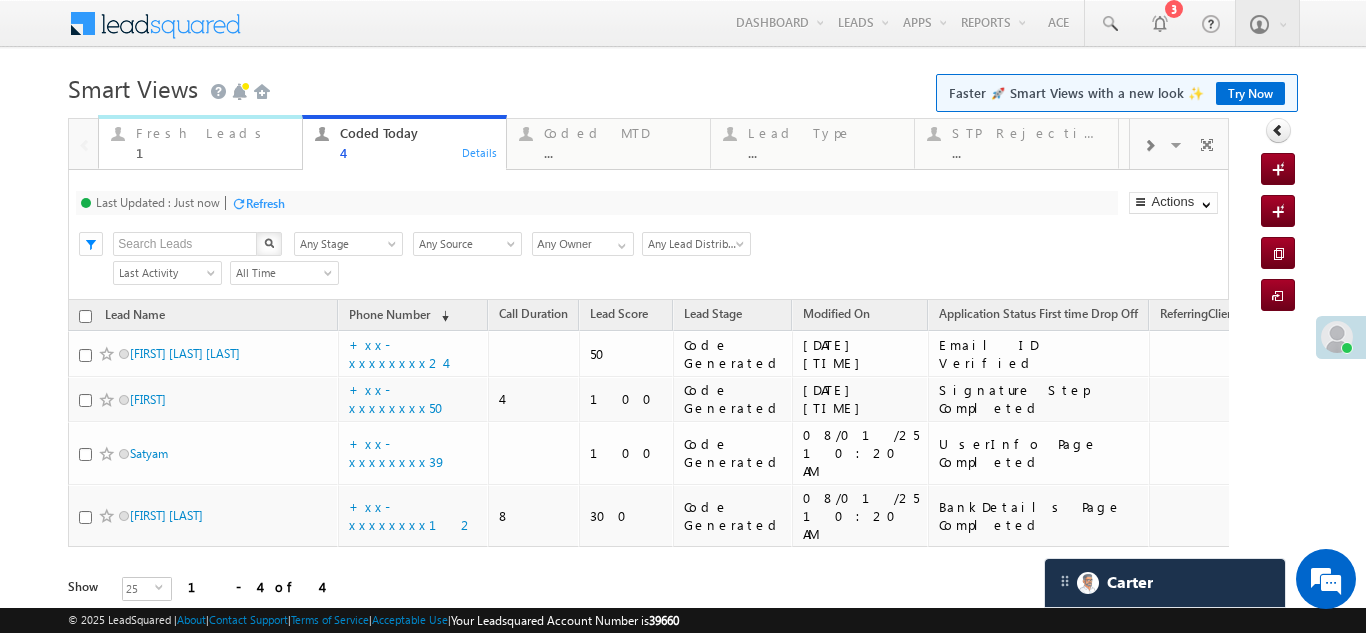 click on "Fresh Leads" at bounding box center (213, 133) 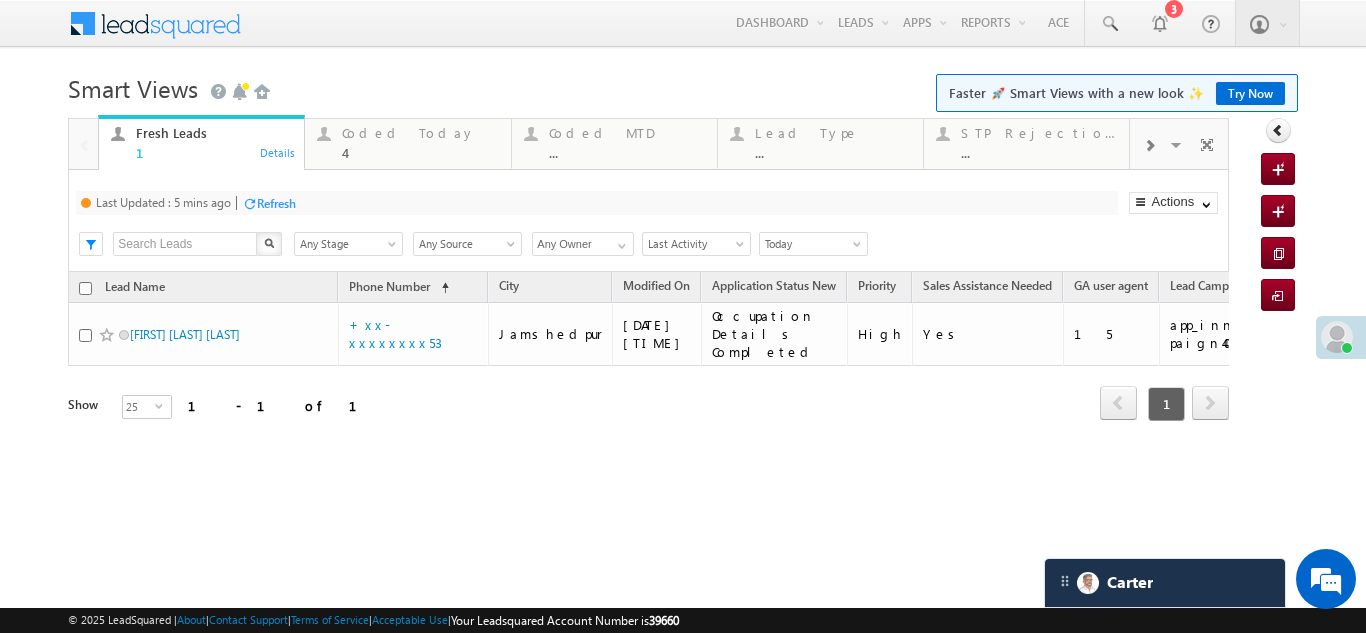 click on "Refresh" at bounding box center [276, 203] 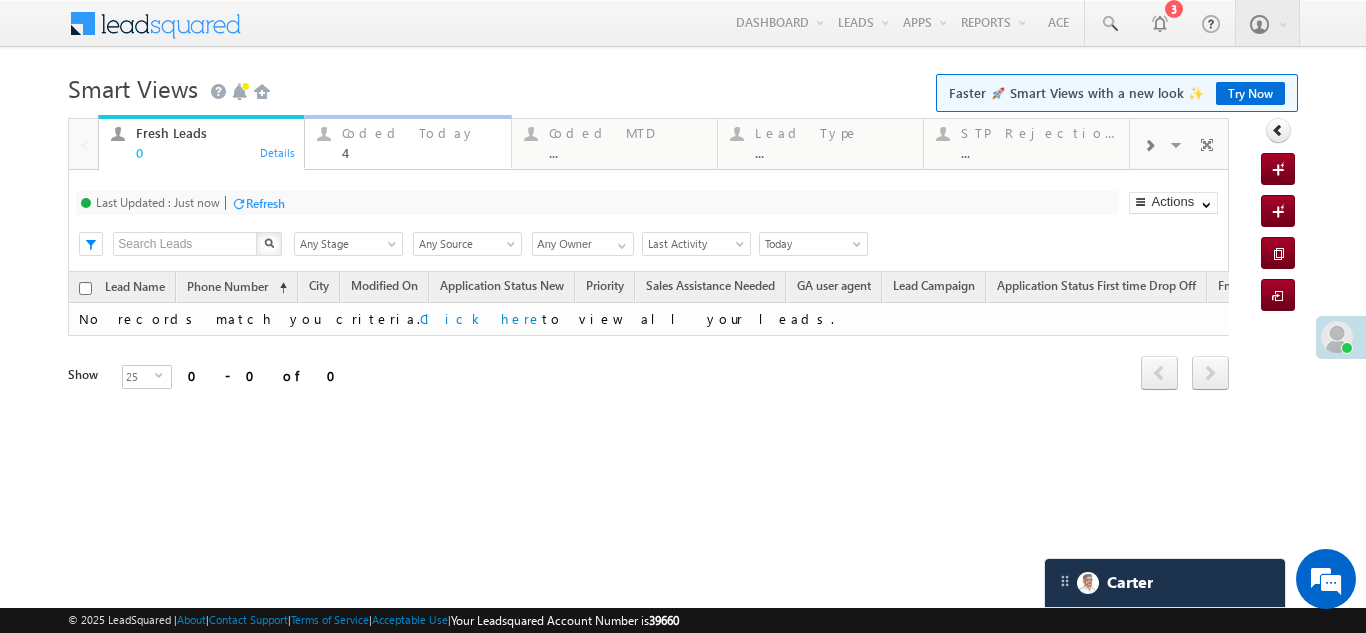 click on "Coded Today 4" at bounding box center [420, 140] 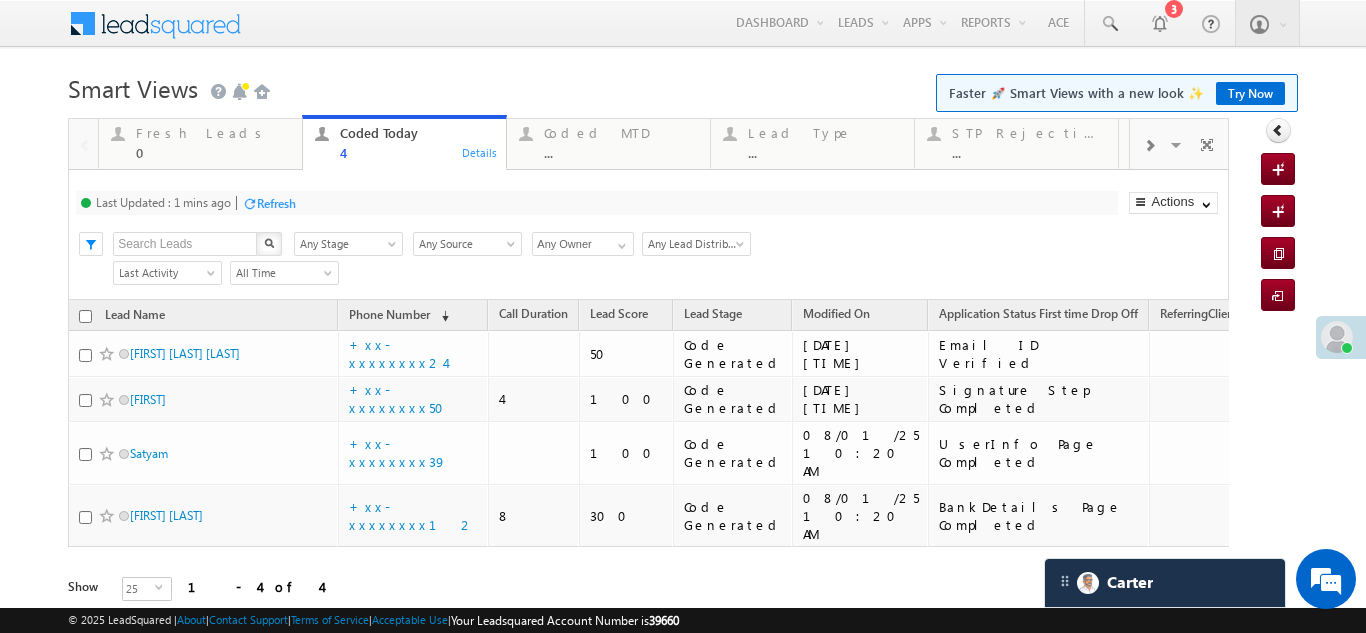 click on "Refresh" at bounding box center (276, 203) 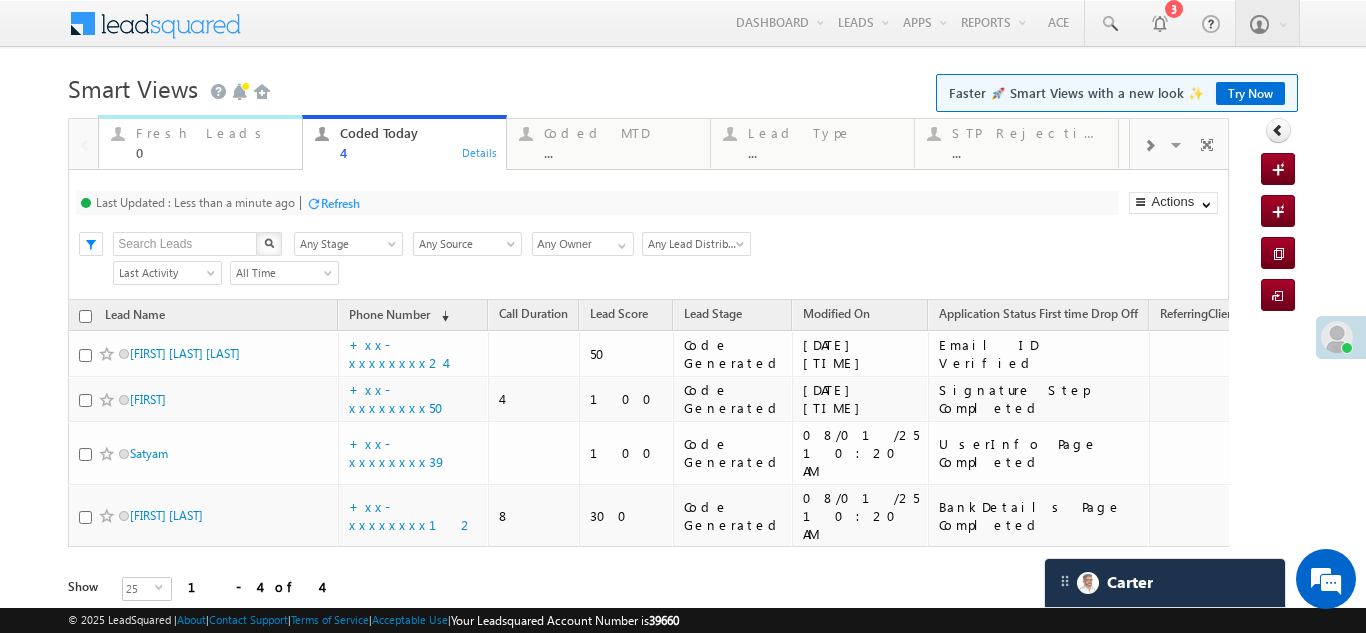 click on "Fresh Leads" at bounding box center (213, 133) 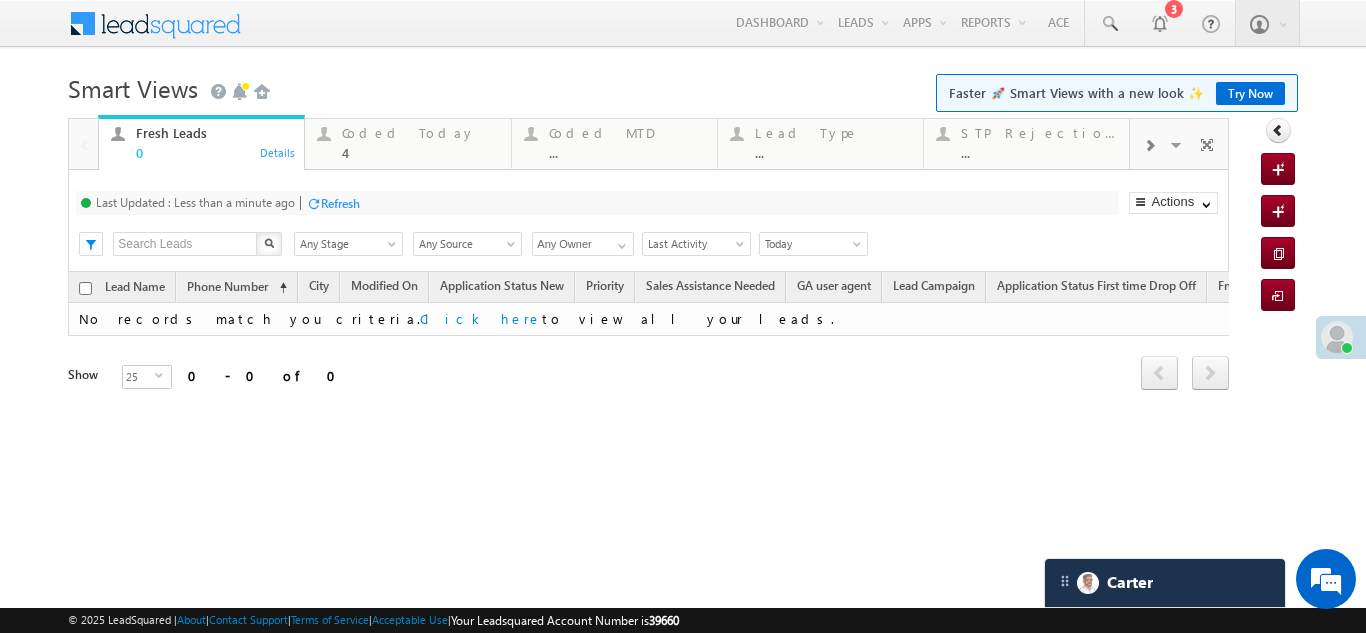 click on "Refresh" at bounding box center [340, 203] 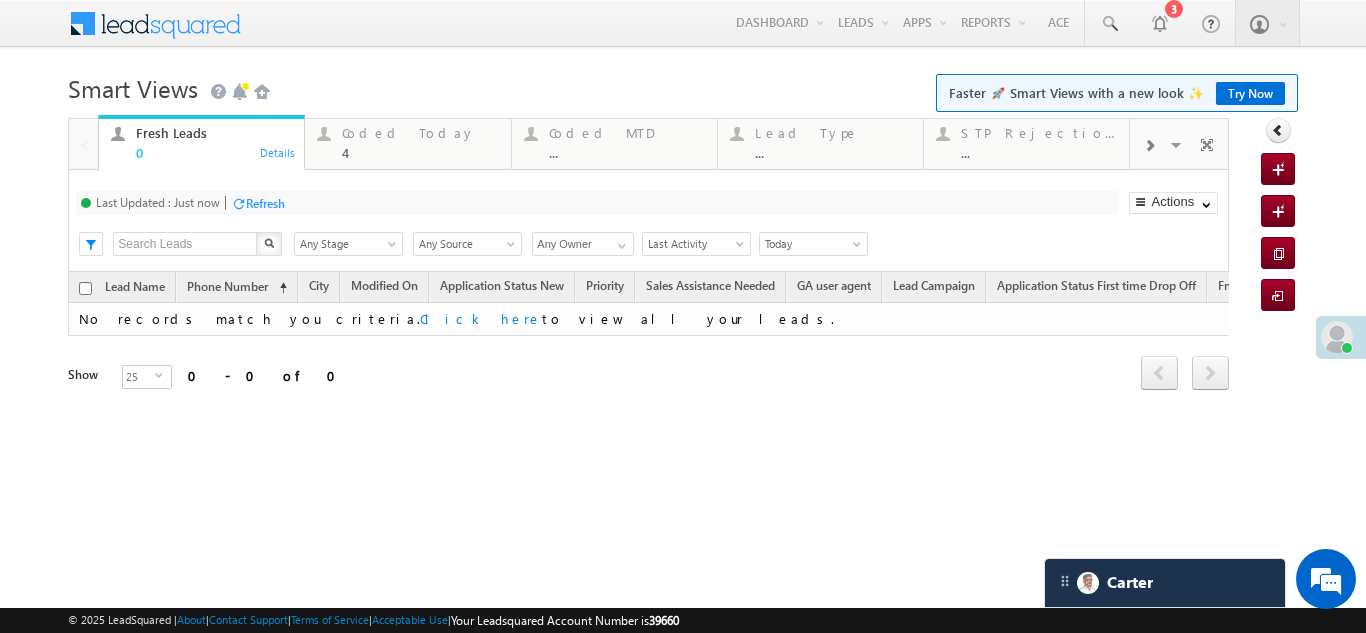 click on "Refresh" at bounding box center (265, 203) 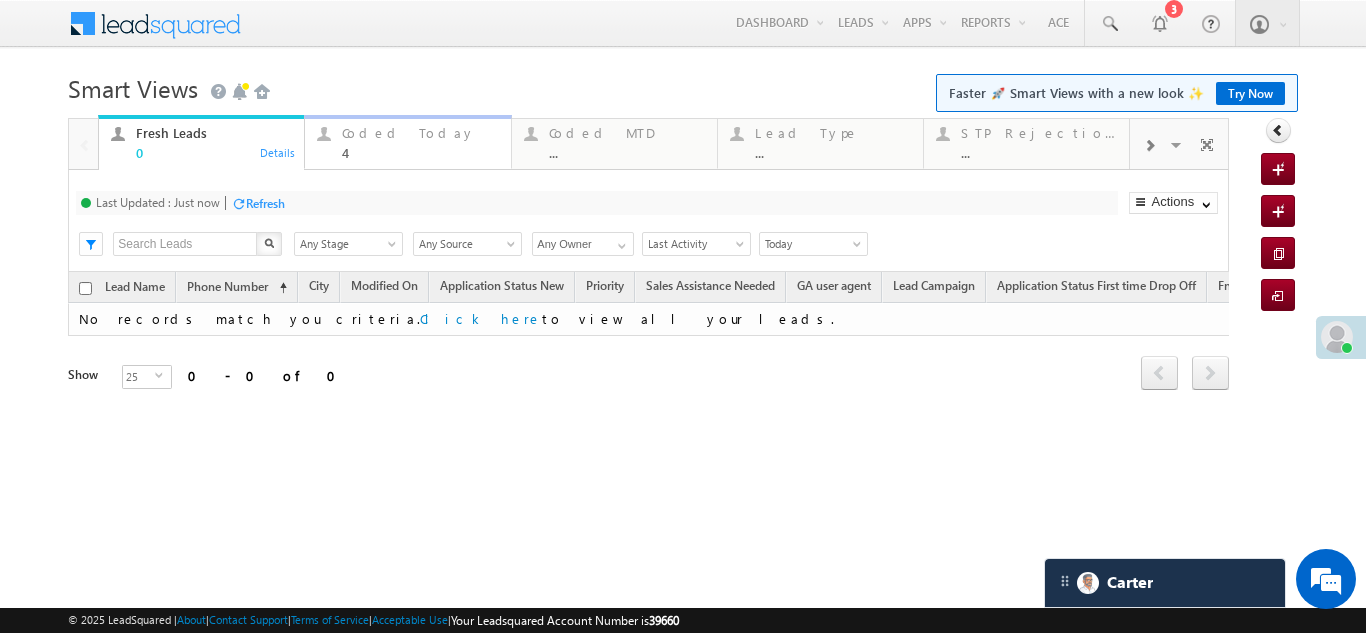 click on "Coded Today" at bounding box center [420, 133] 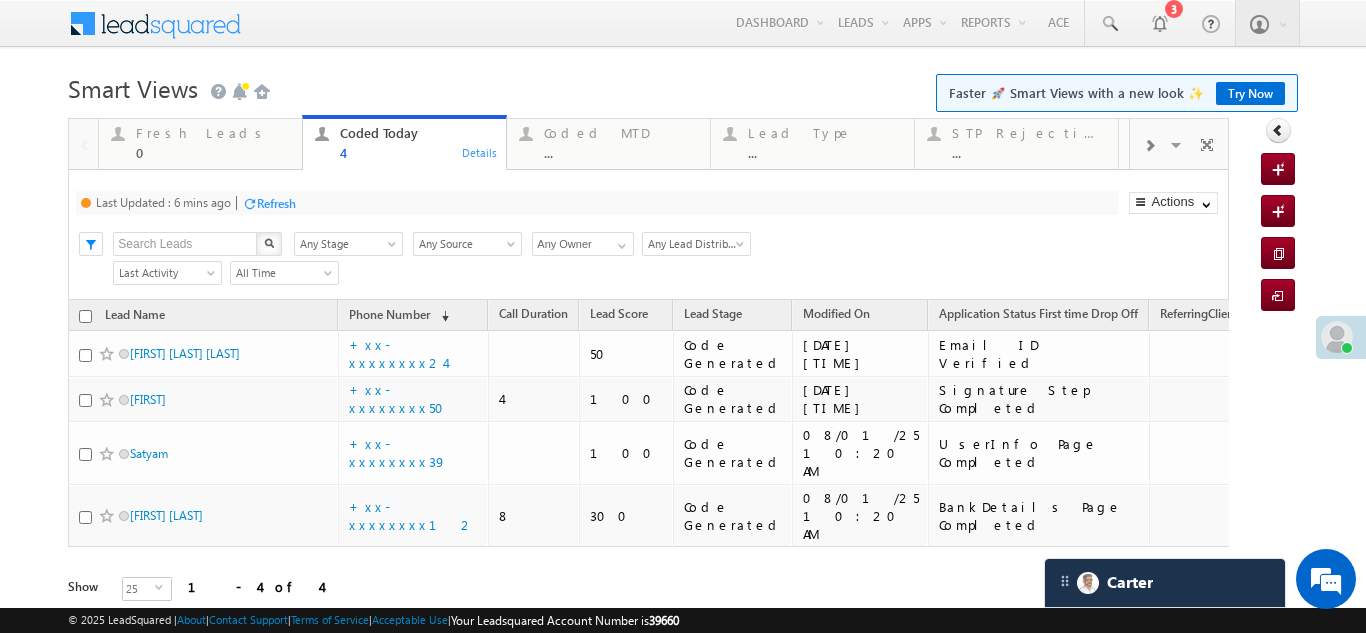 click on "Refresh" at bounding box center [276, 203] 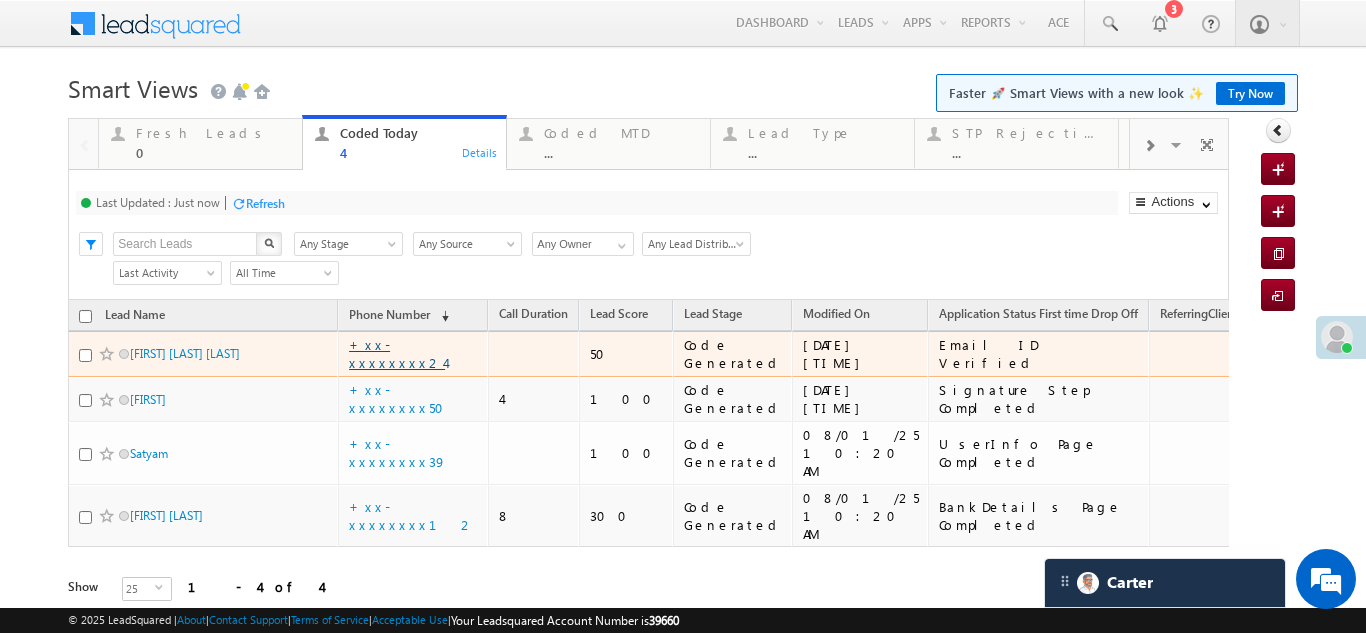click on "+xx-xxxxxxxx24" at bounding box center [397, 353] 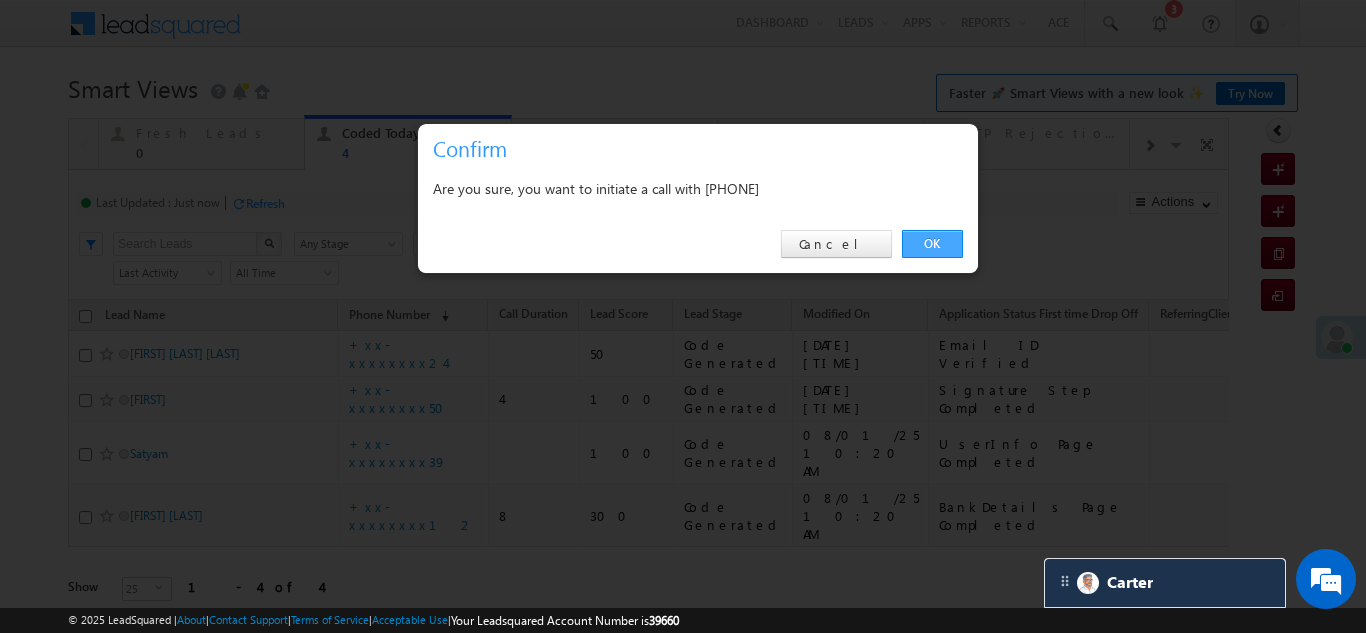 click on "OK" at bounding box center [932, 244] 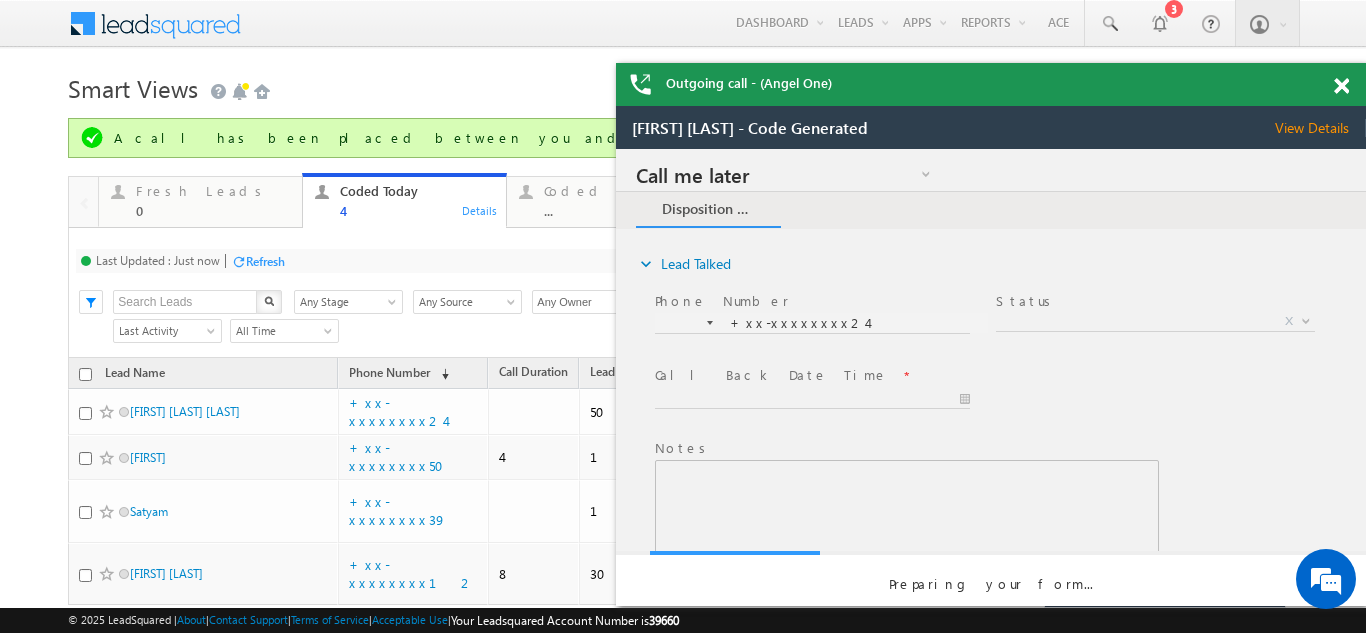 scroll, scrollTop: 0, scrollLeft: 0, axis: both 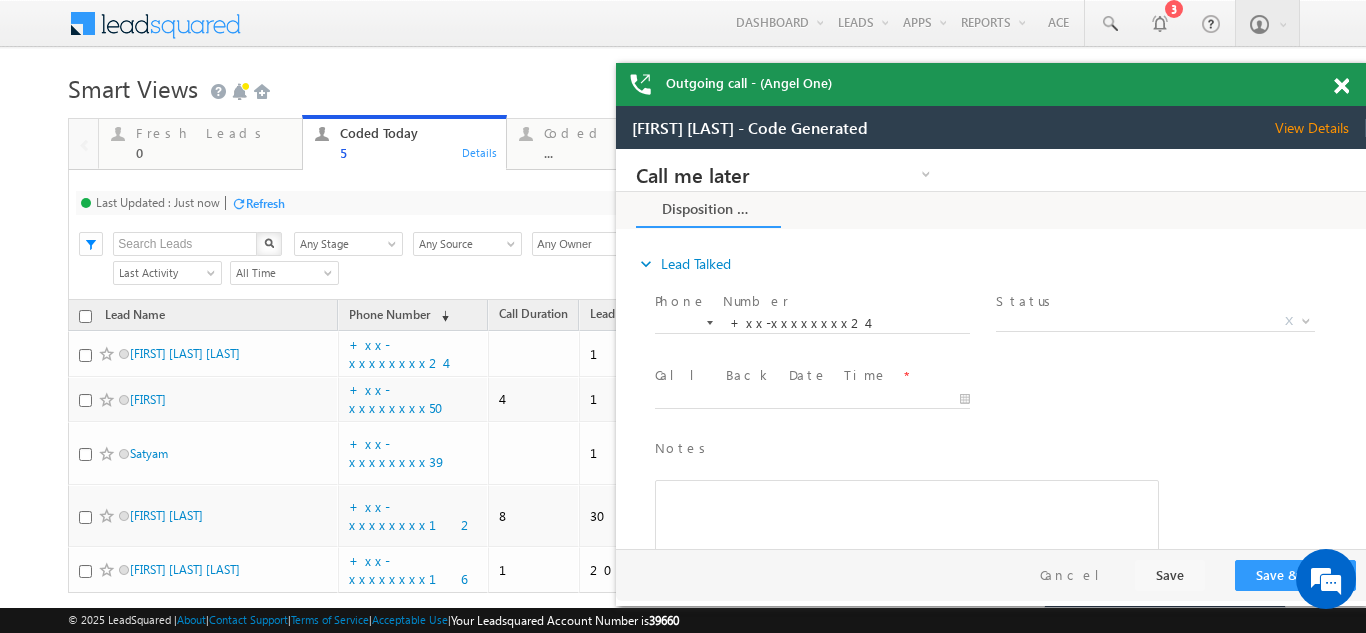 click at bounding box center (1341, 86) 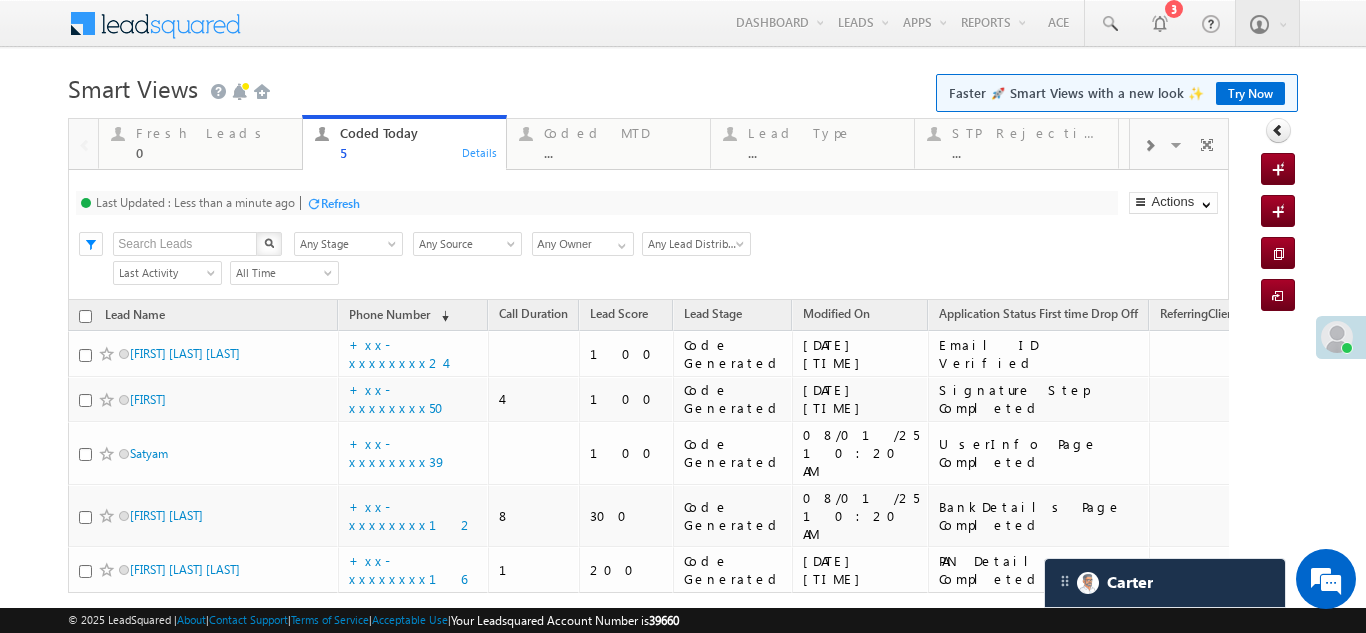 click on "Fresh Leads" at bounding box center (213, 133) 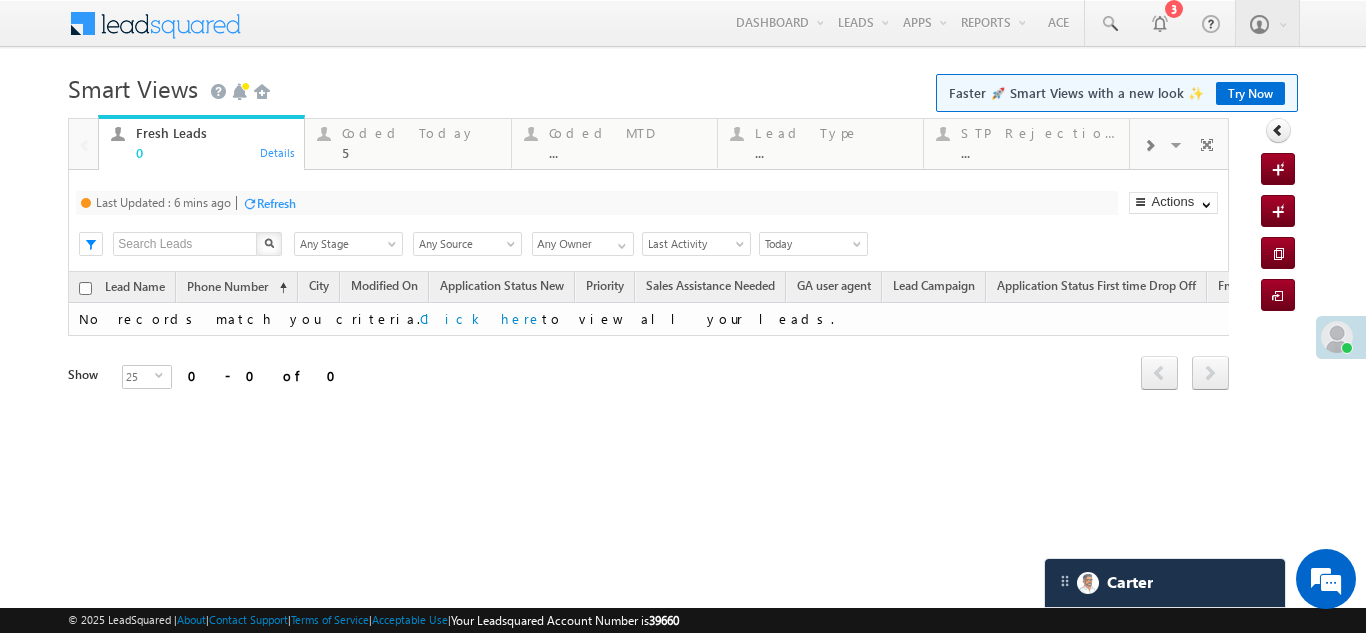 click on "Refresh" at bounding box center [276, 203] 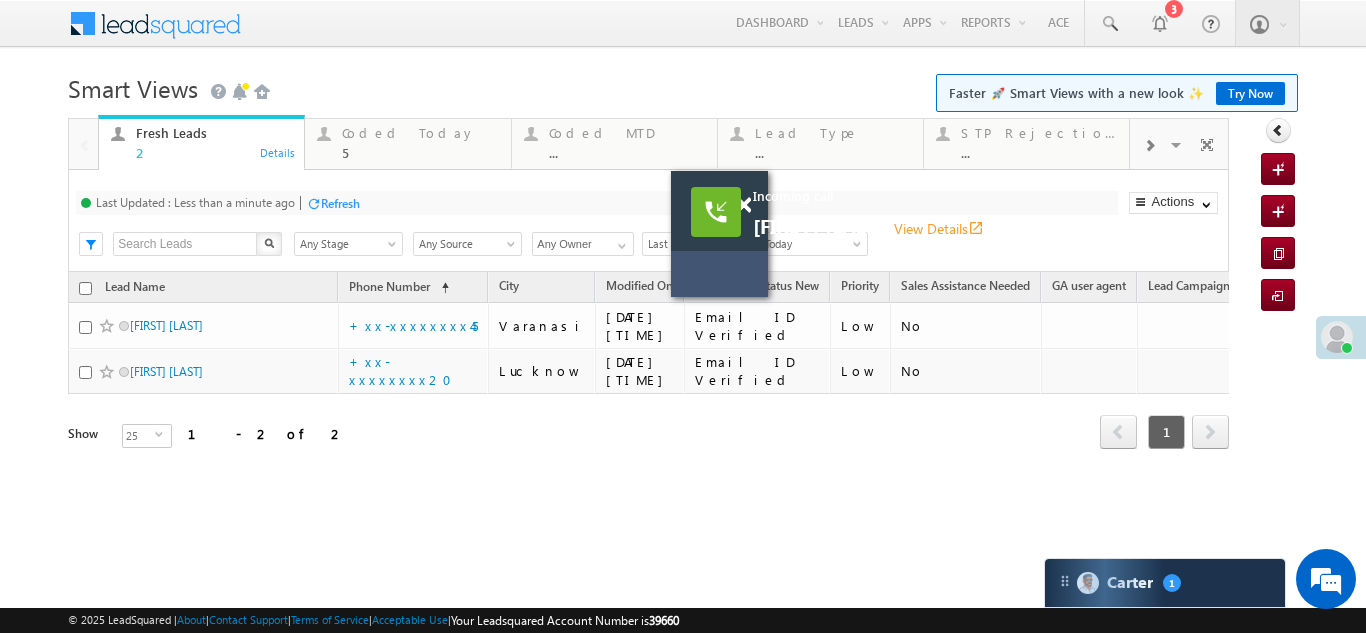 click on "Refresh" at bounding box center [340, 203] 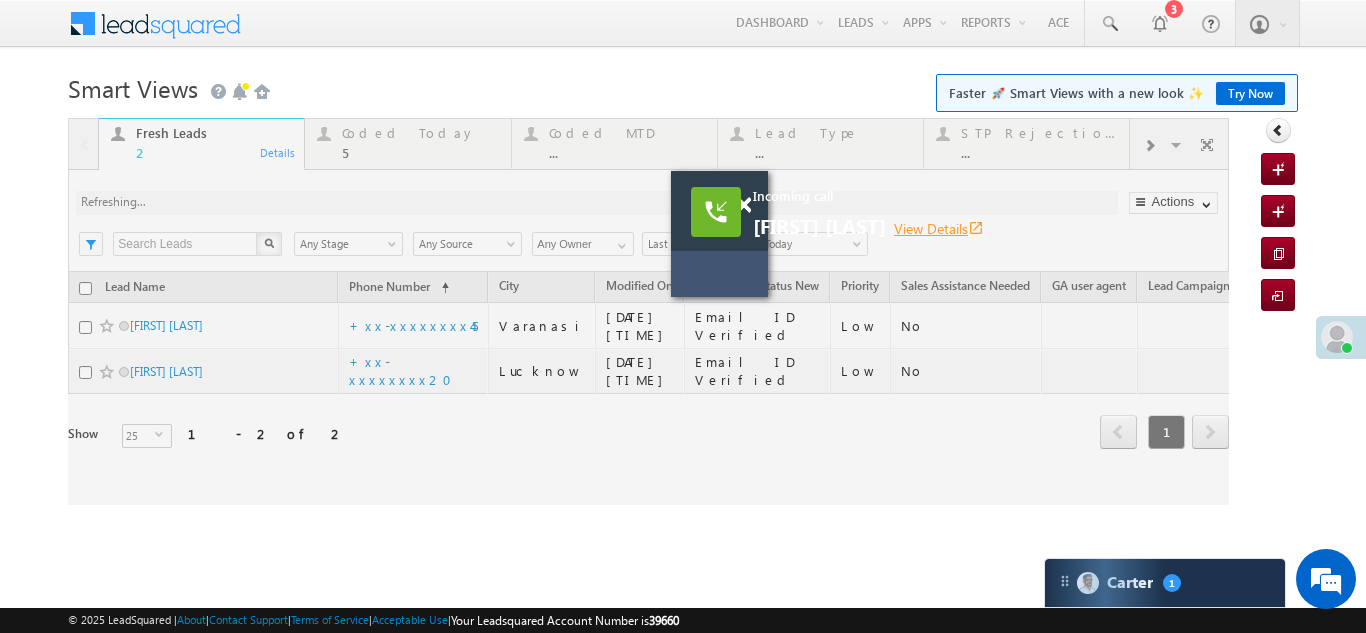 click on "View Details  open_in_new" at bounding box center [939, 228] 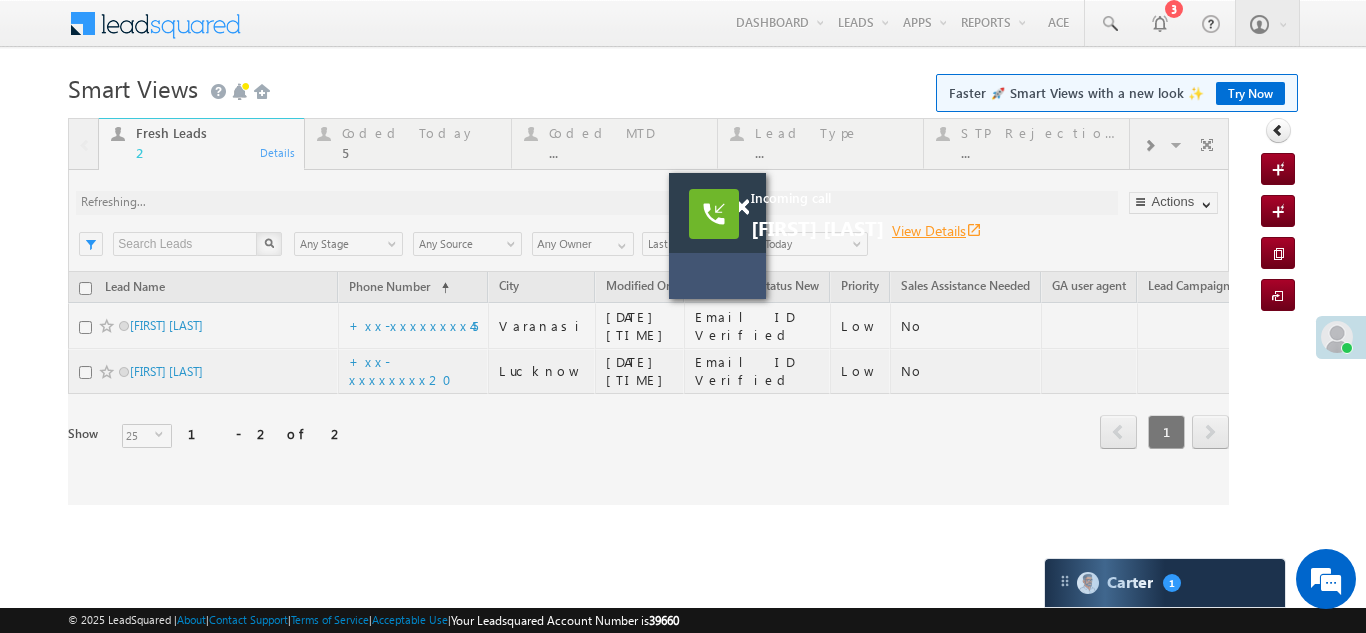 click on "View Details  open_in_new" at bounding box center [937, 230] 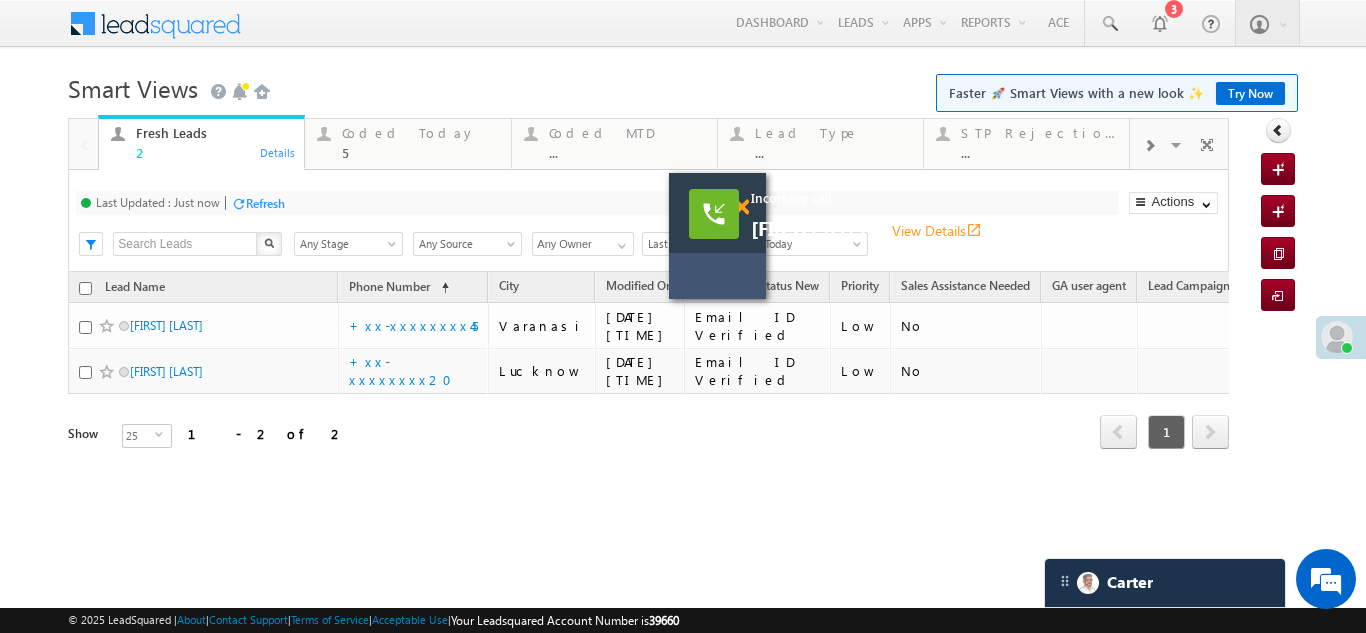 click at bounding box center (741, 207) 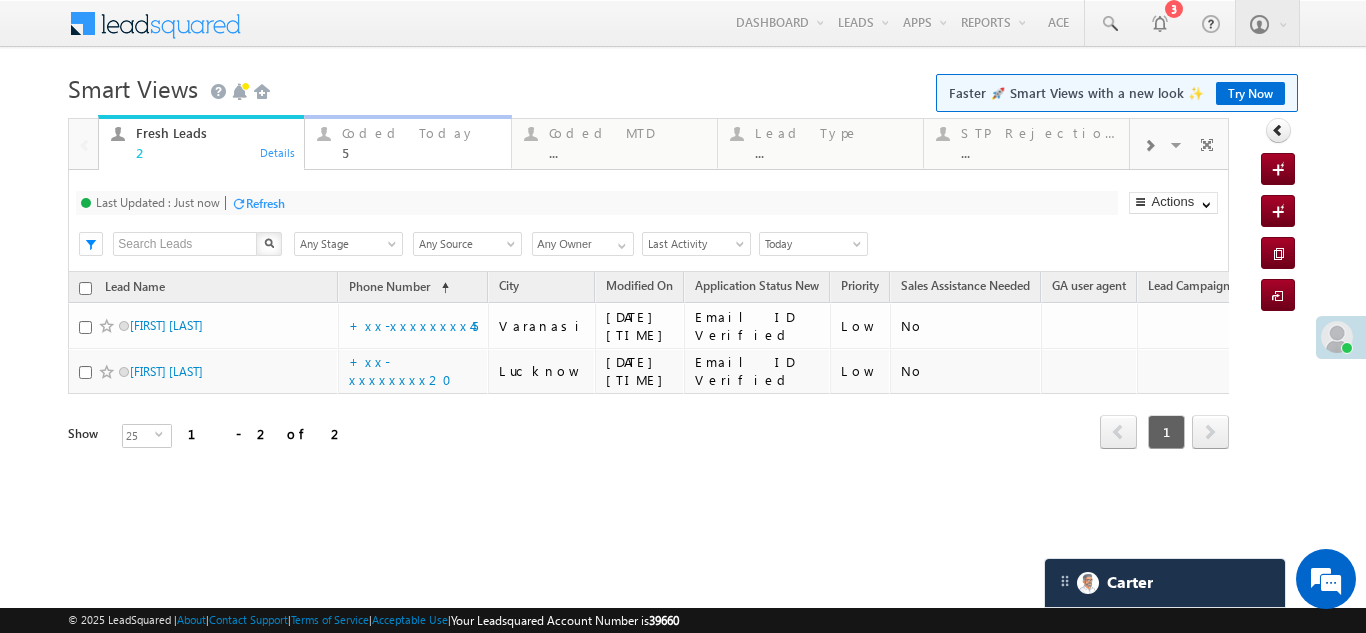 click on "Coded Today" at bounding box center (420, 133) 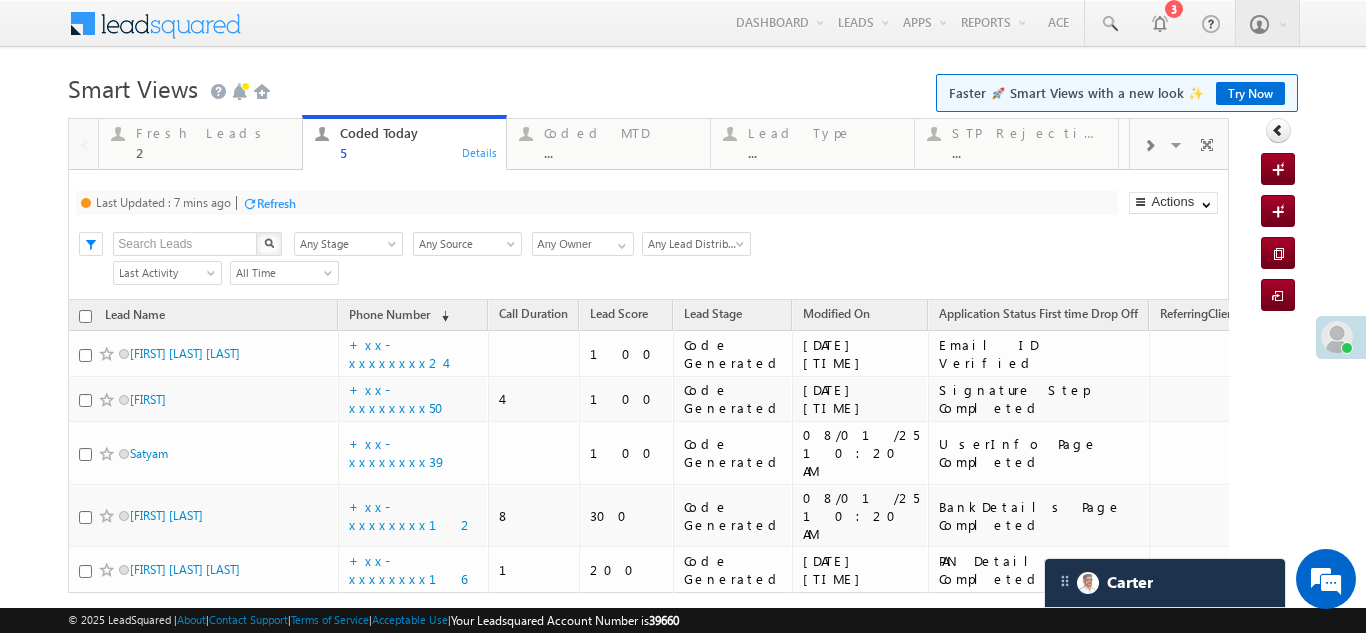 click on "Refresh" at bounding box center (276, 203) 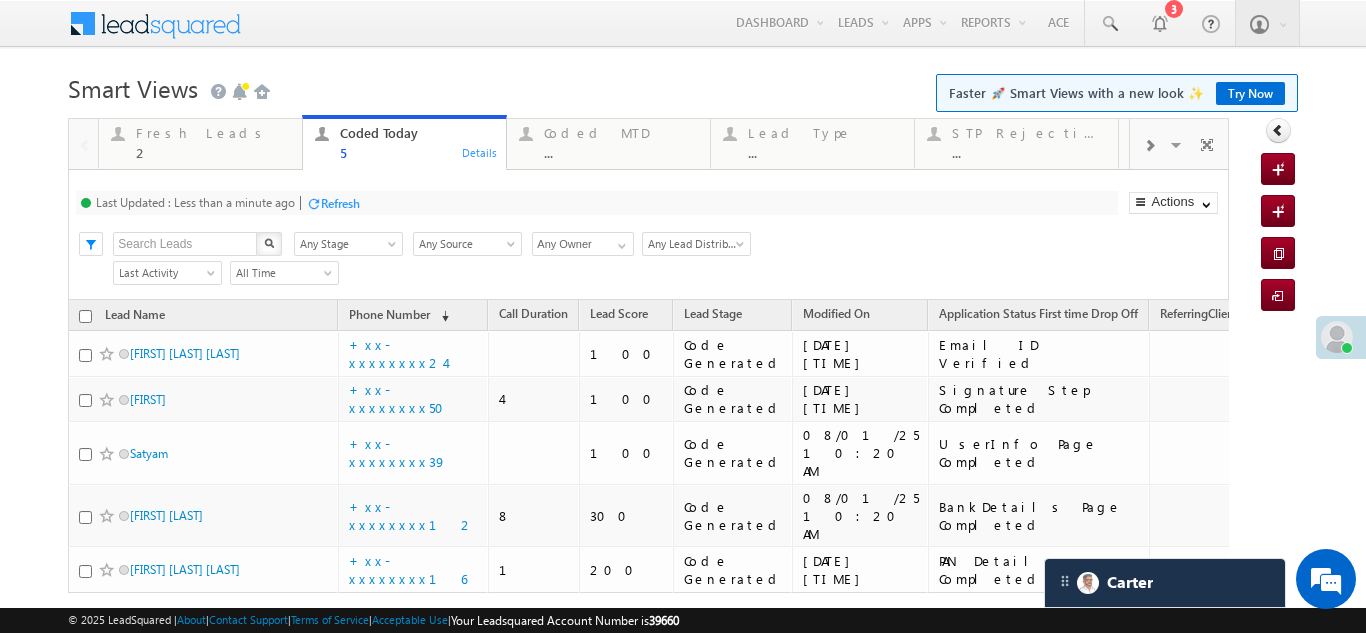 click on "Refresh" at bounding box center (340, 203) 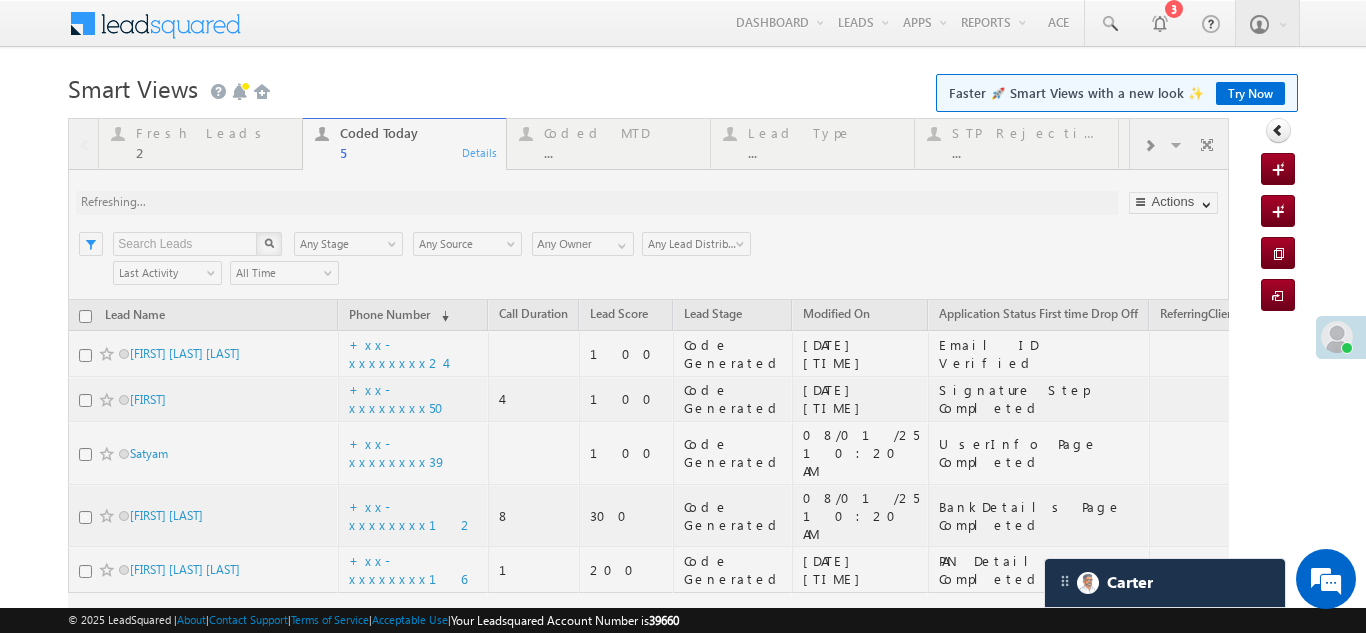 scroll, scrollTop: 109, scrollLeft: 0, axis: vertical 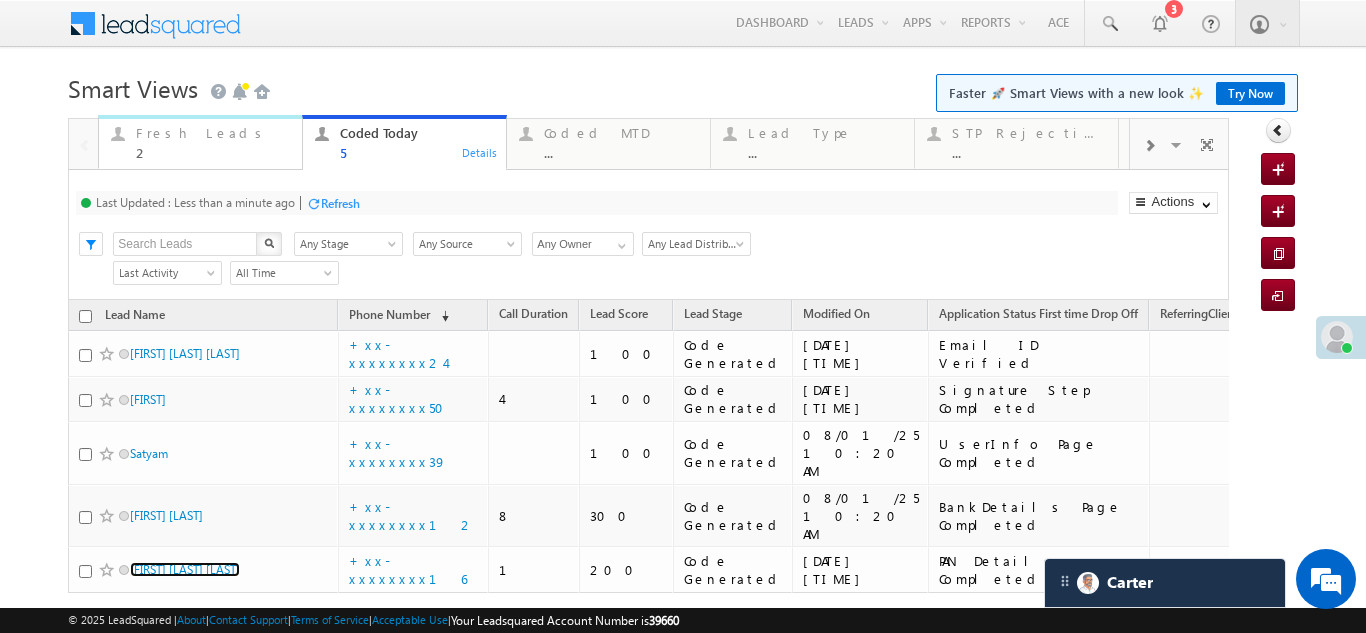 click on "Fresh Leads" at bounding box center [213, 133] 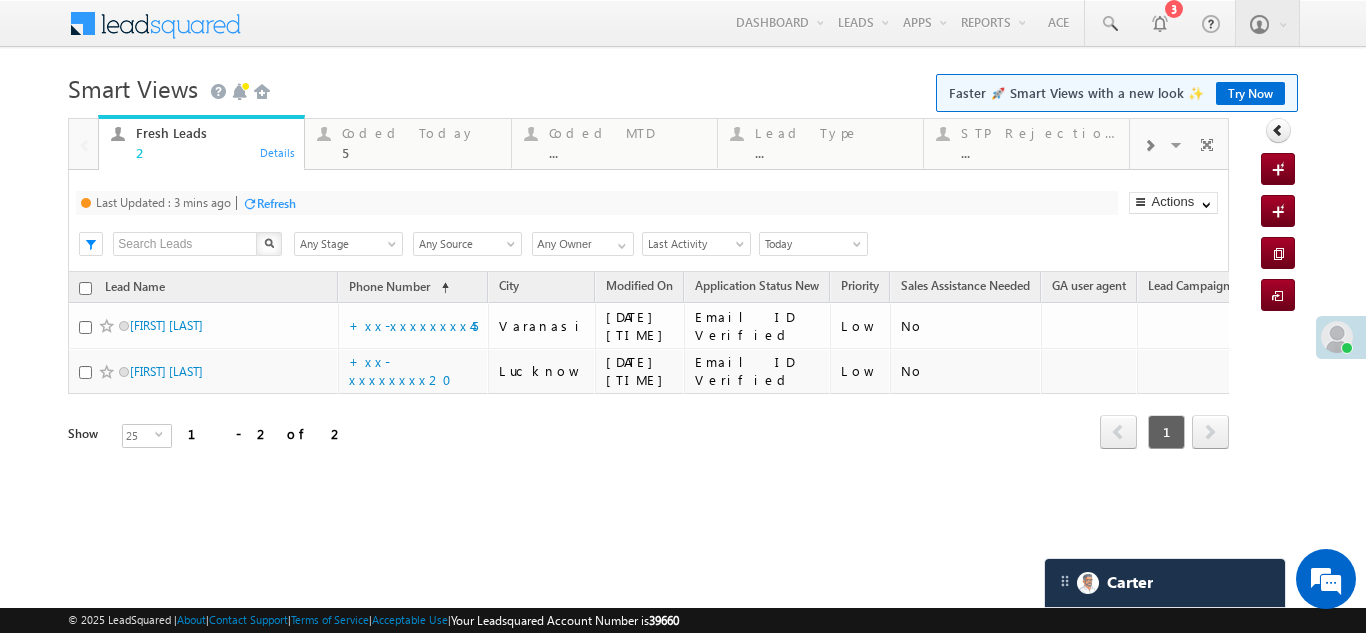 click on "Refresh" at bounding box center [276, 203] 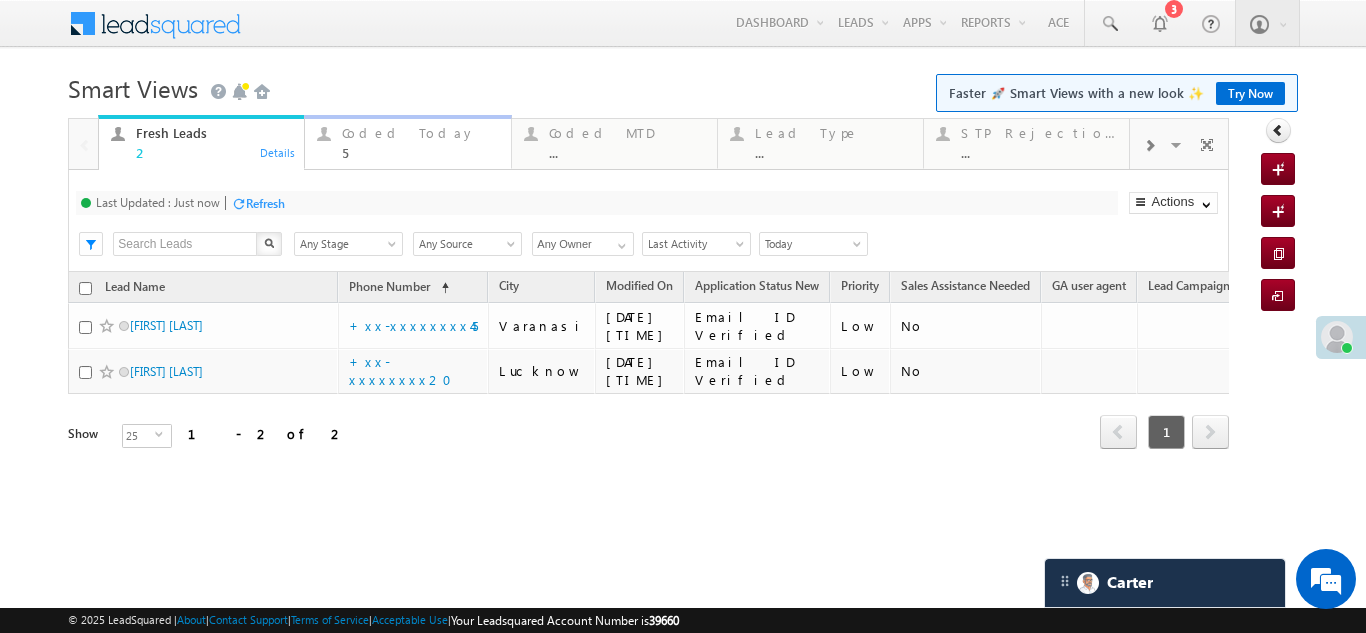 click on "Coded Today 5" at bounding box center (420, 140) 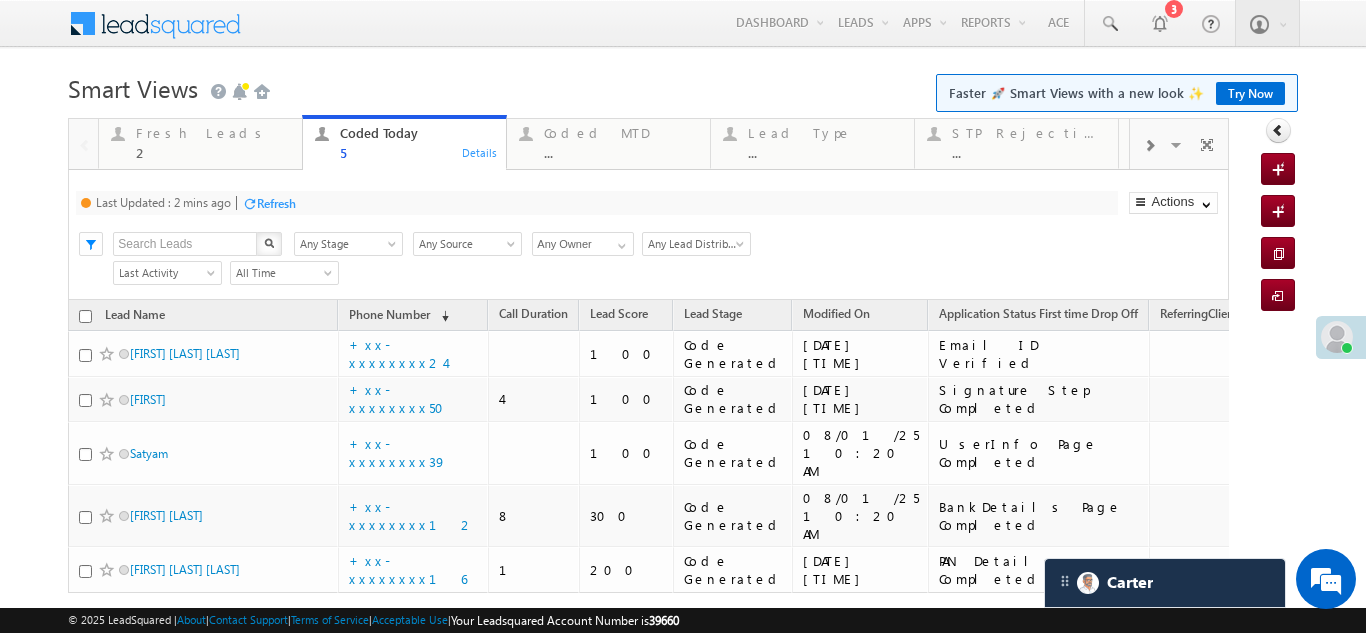 click on "Refresh" at bounding box center (276, 203) 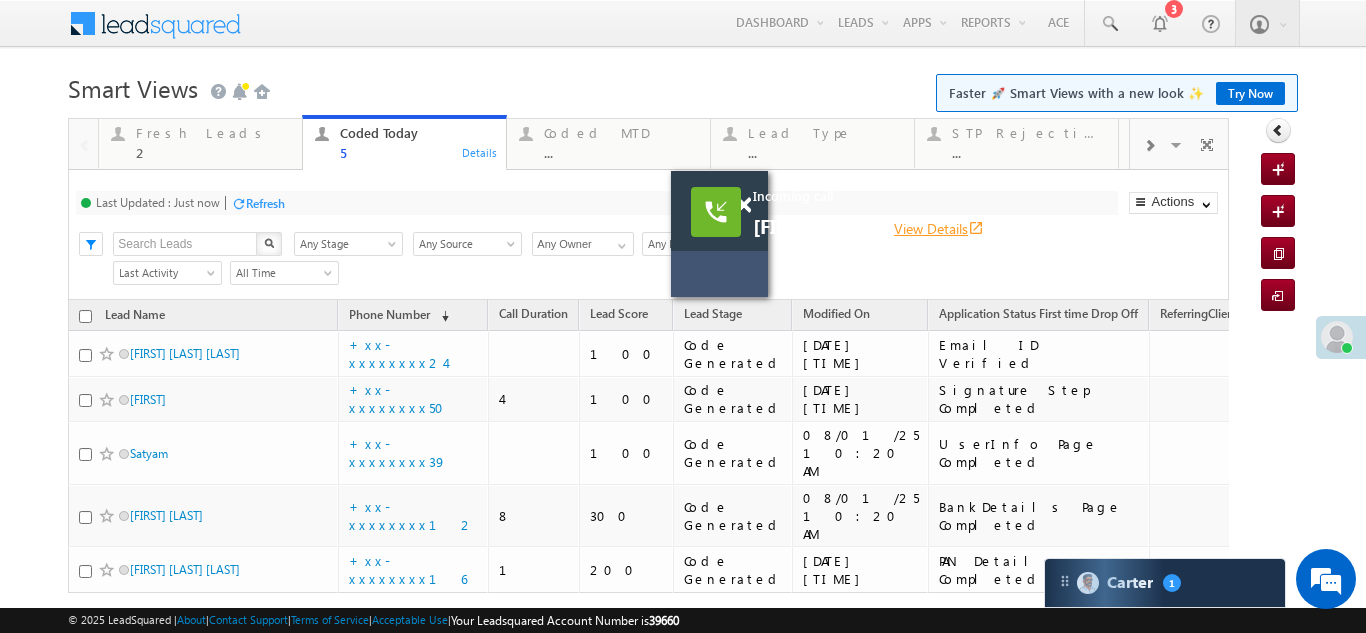 click on "View Details  open_in_new" at bounding box center [939, 228] 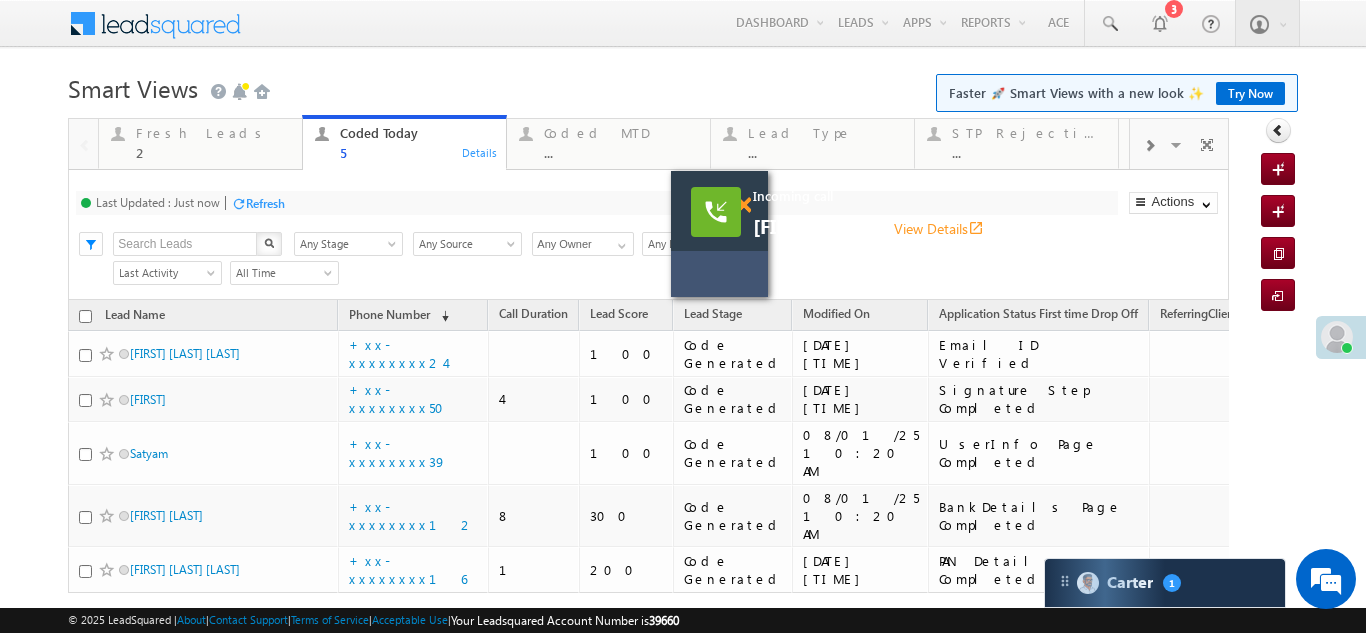 click at bounding box center [743, 205] 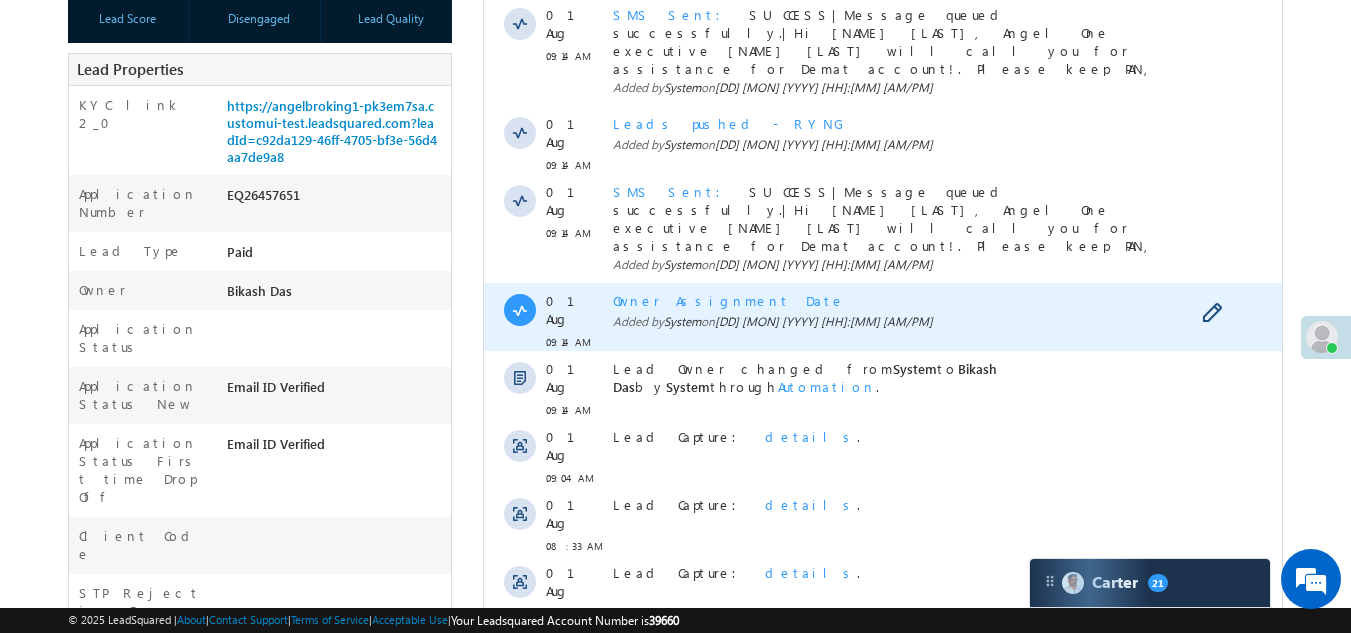 scroll, scrollTop: 0, scrollLeft: 0, axis: both 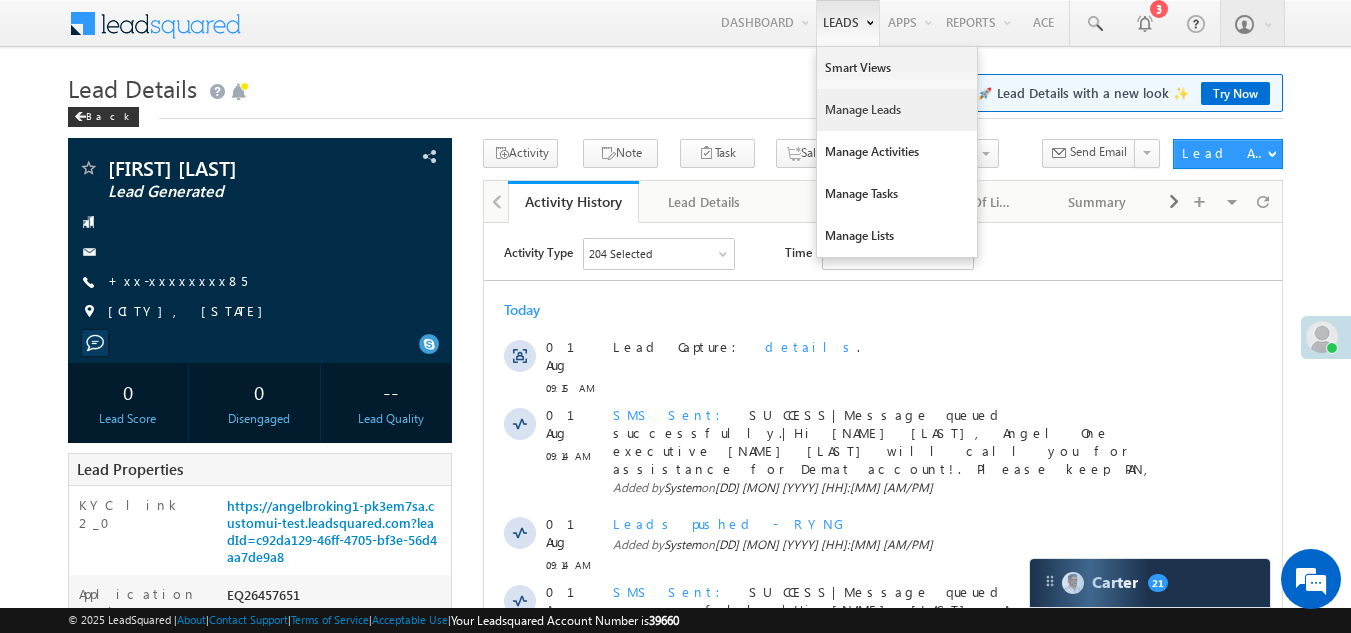click on "Manage Leads" at bounding box center (897, 110) 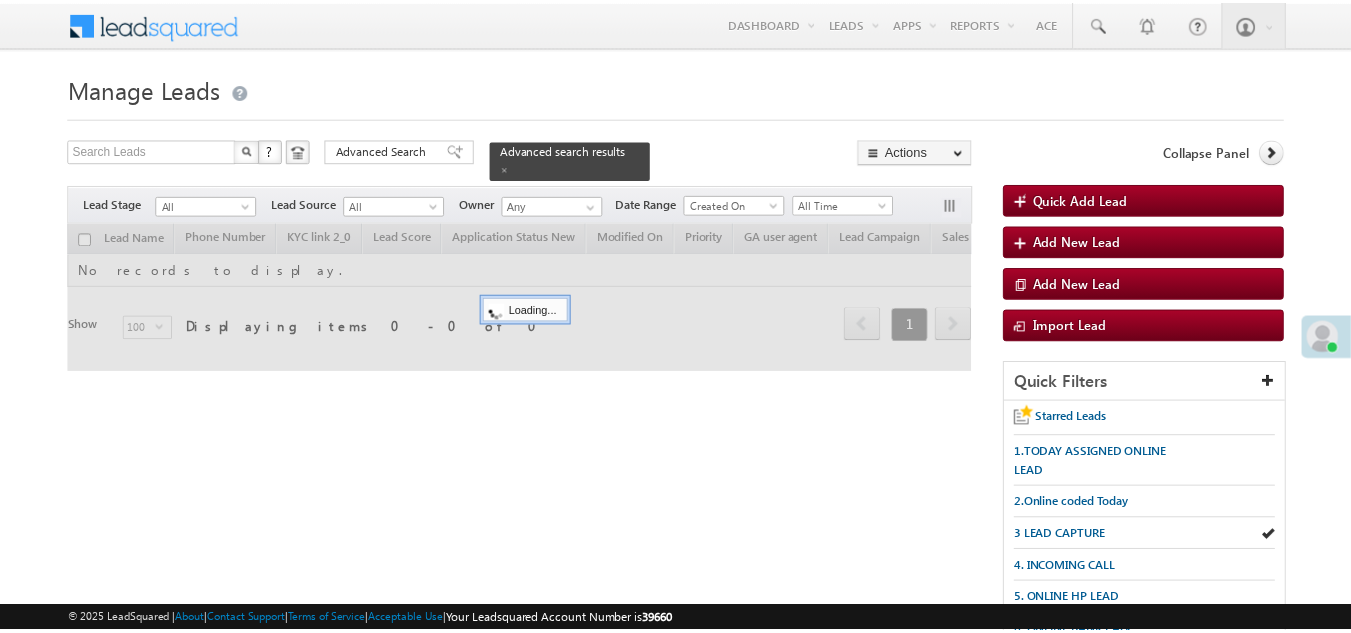 scroll, scrollTop: 0, scrollLeft: 0, axis: both 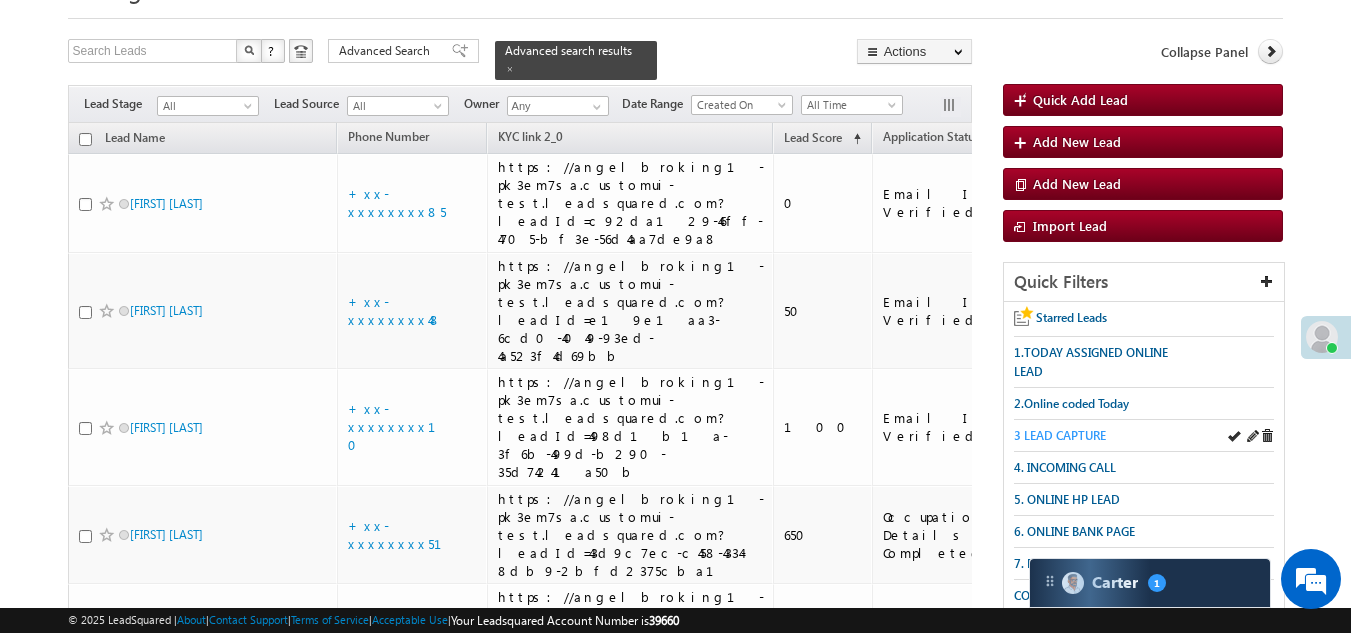 click on "3 LEAD CAPTURE" at bounding box center [1060, 435] 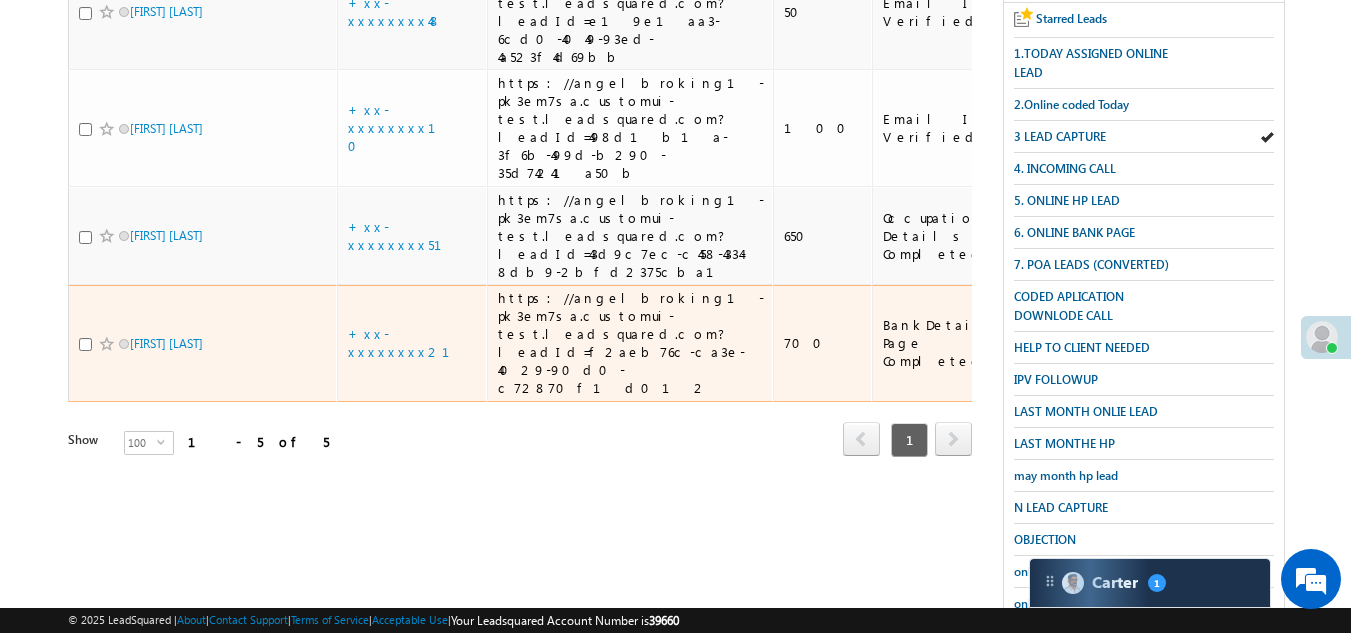 scroll, scrollTop: 199, scrollLeft: 0, axis: vertical 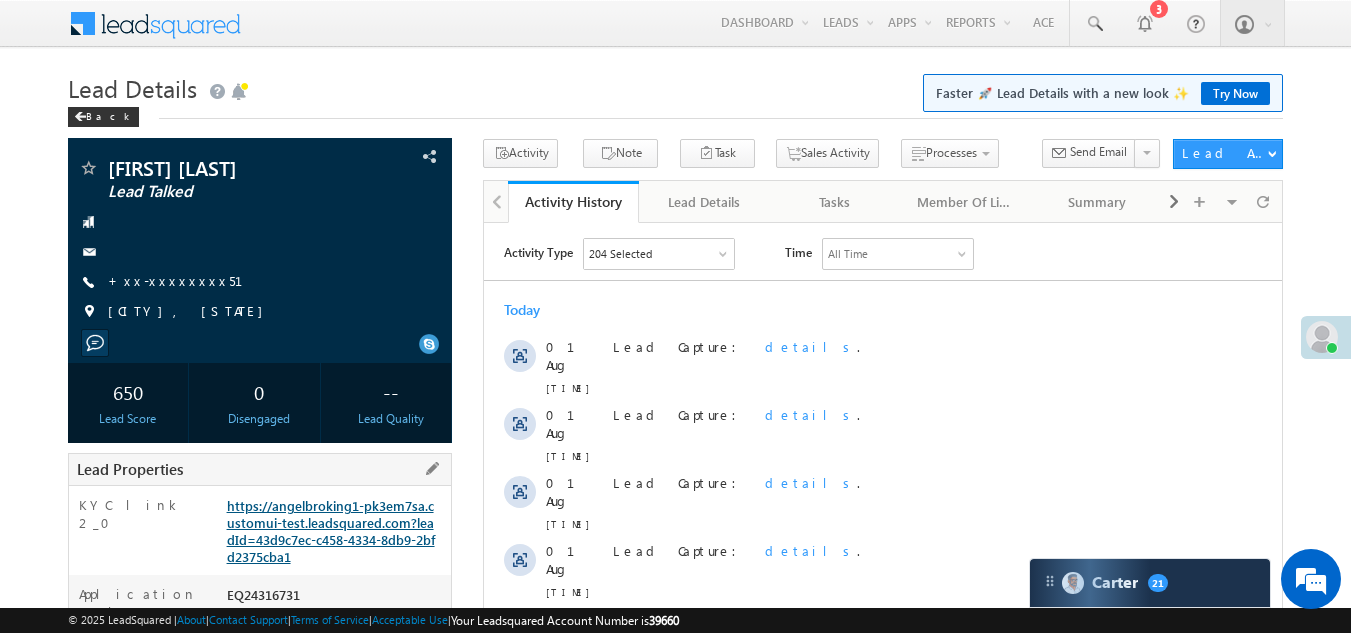 click on "https://angelbroking1-pk3em7sa.customui-test.leadsquared.com?leadId=43d9c7ec-c458-4334-8db9-2bfd2375cba1" at bounding box center [331, 531] 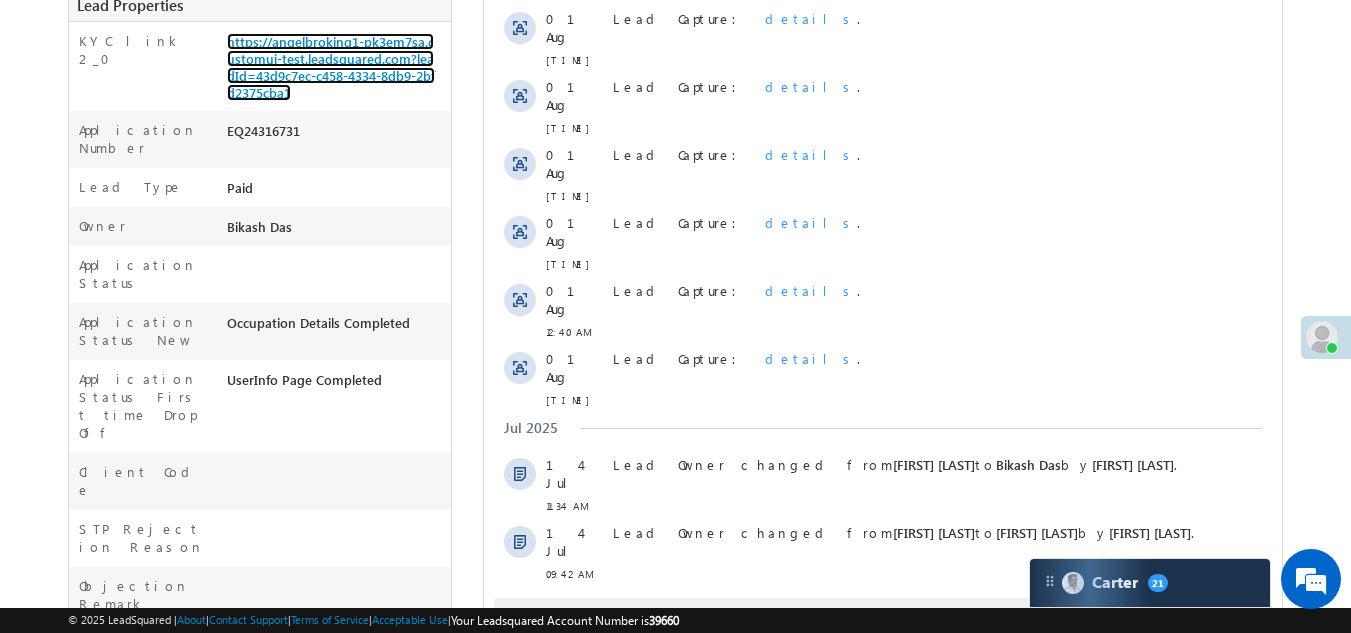 scroll, scrollTop: 500, scrollLeft: 0, axis: vertical 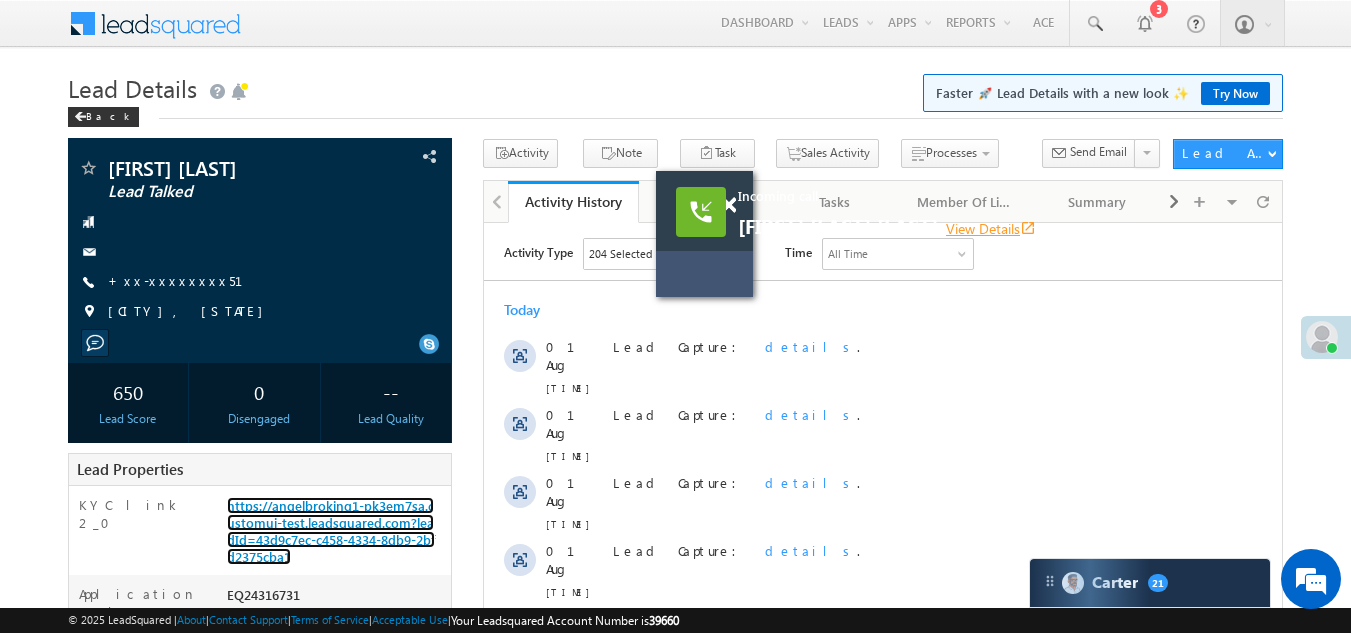 click on "View Details  open_in_new" at bounding box center (991, 228) 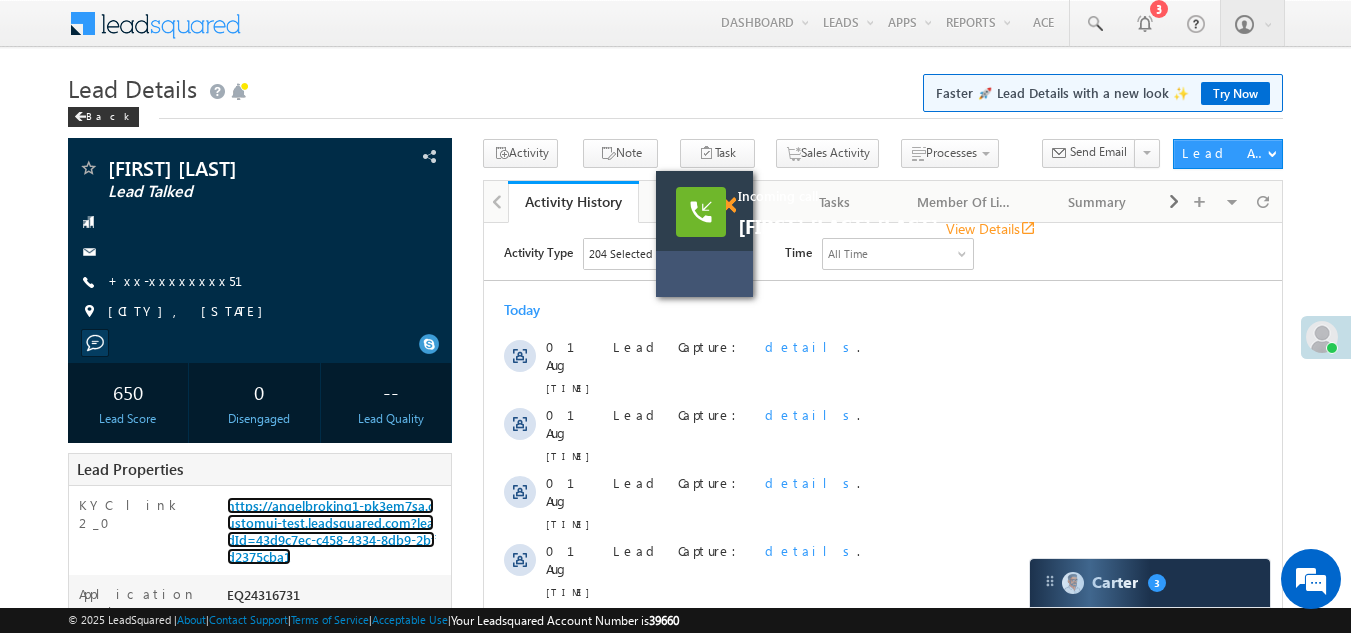 click at bounding box center (728, 205) 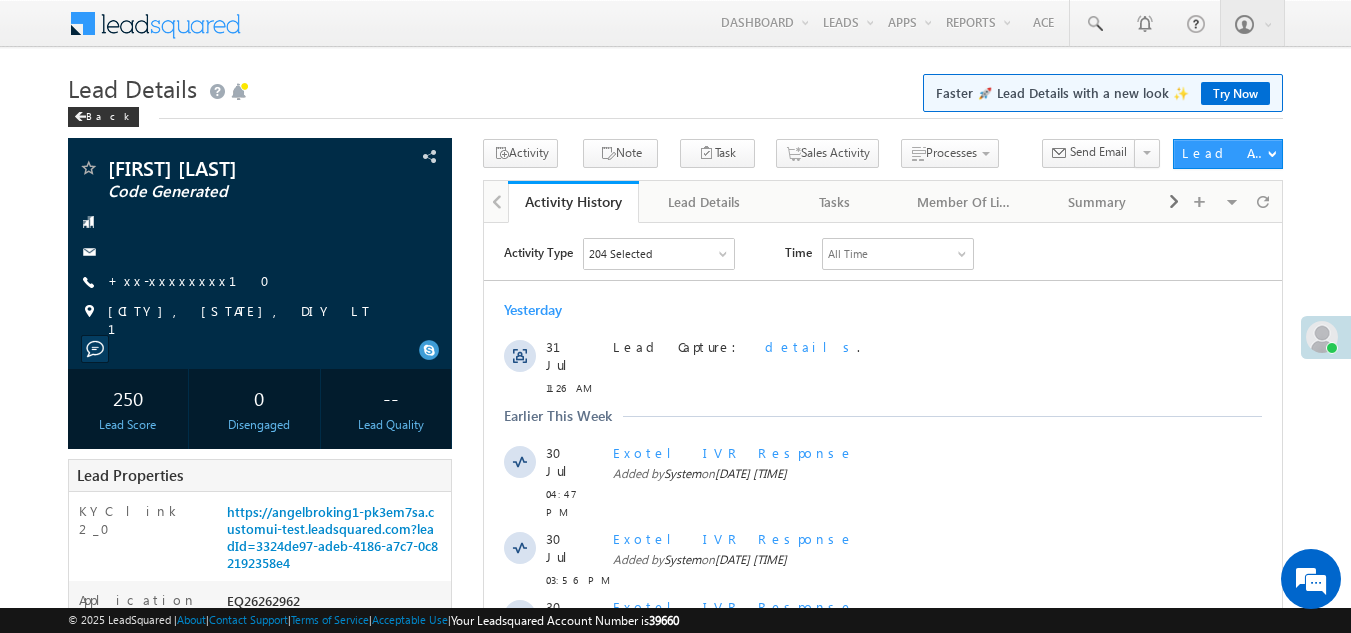 scroll, scrollTop: 0, scrollLeft: 0, axis: both 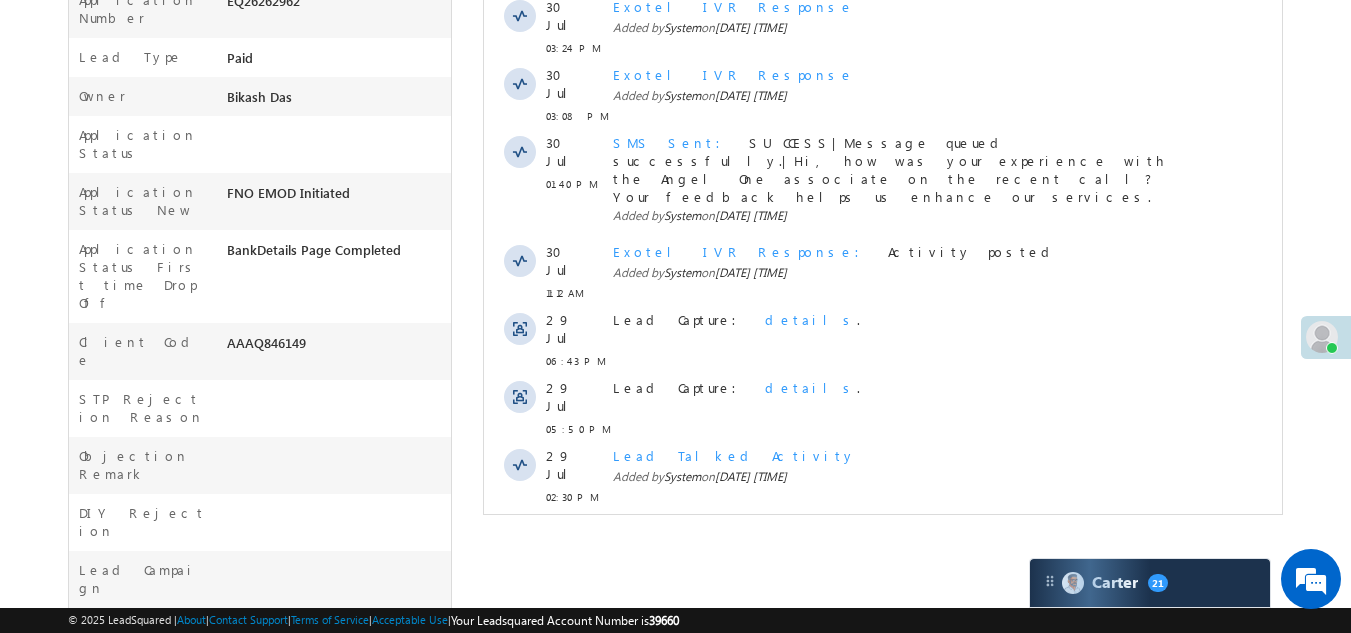 click on "Show More" at bounding box center [883, 541] 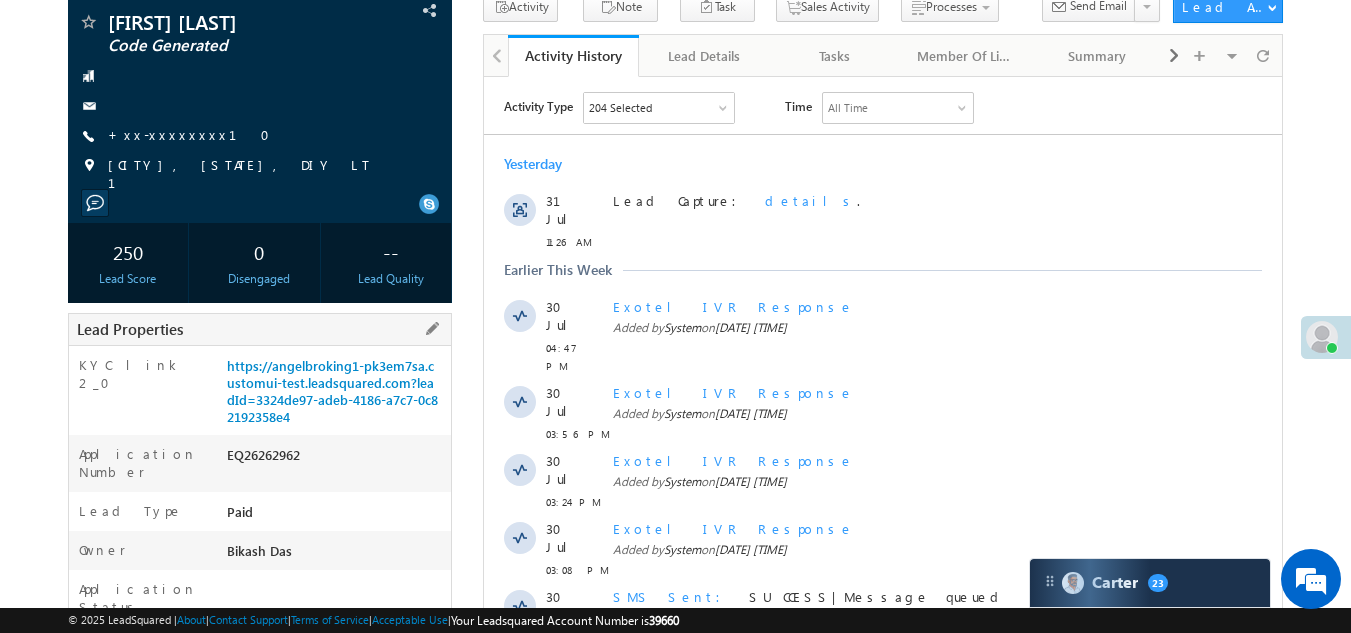 scroll, scrollTop: 0, scrollLeft: 0, axis: both 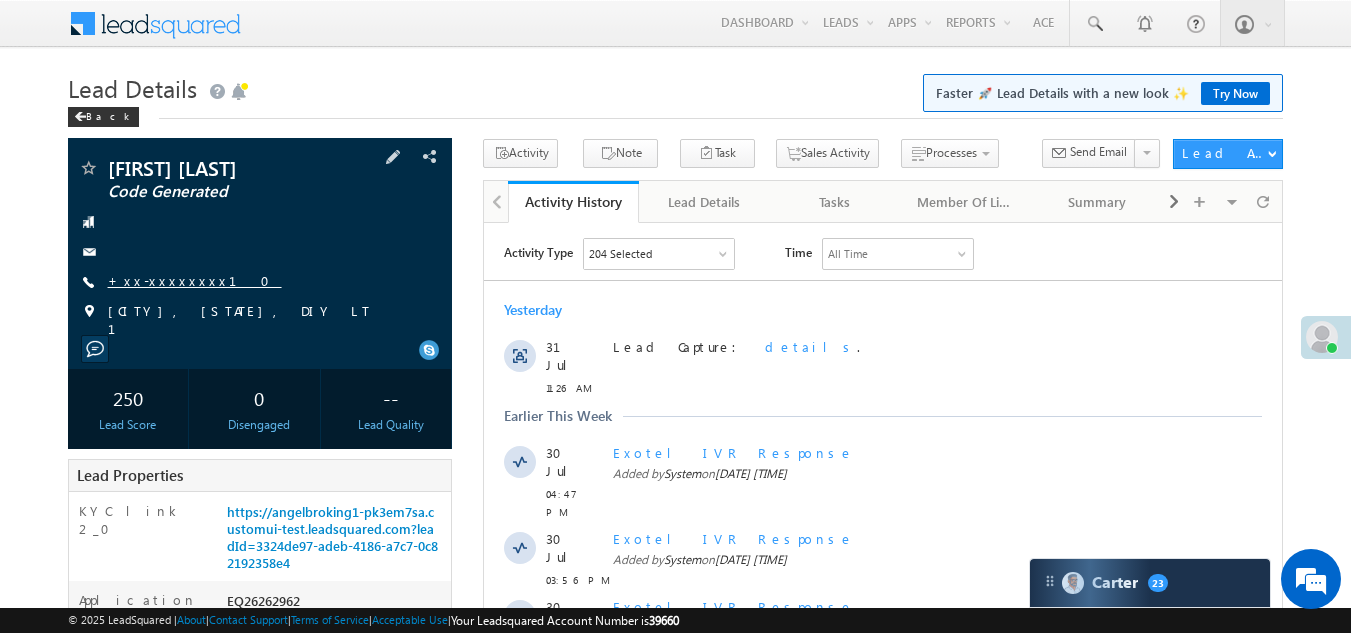 click on "+xx-xxxxxxxx10" at bounding box center [195, 280] 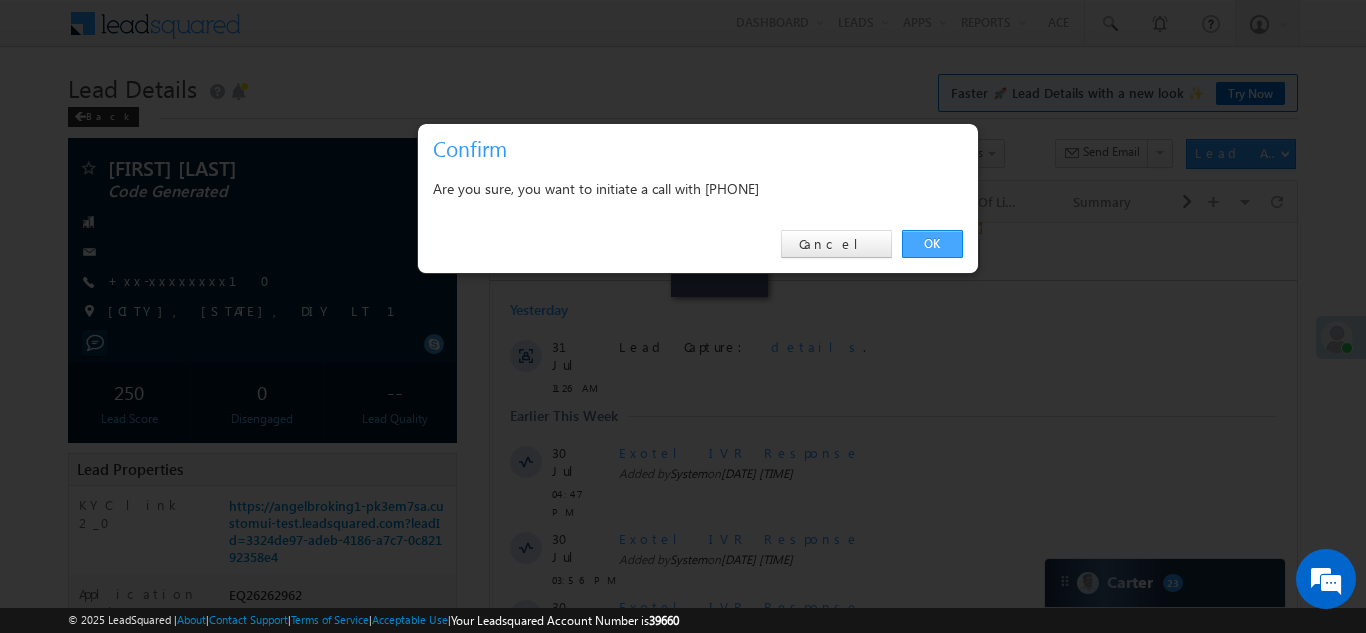 click on "OK" at bounding box center (932, 244) 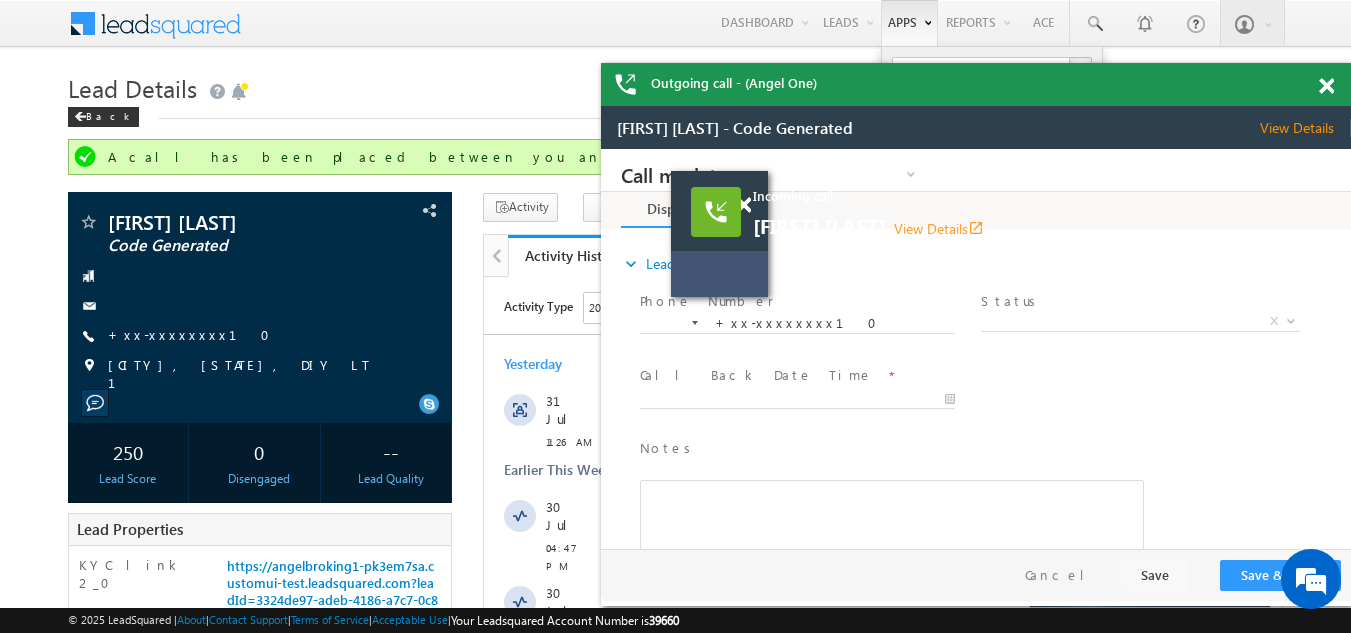scroll, scrollTop: 0, scrollLeft: 0, axis: both 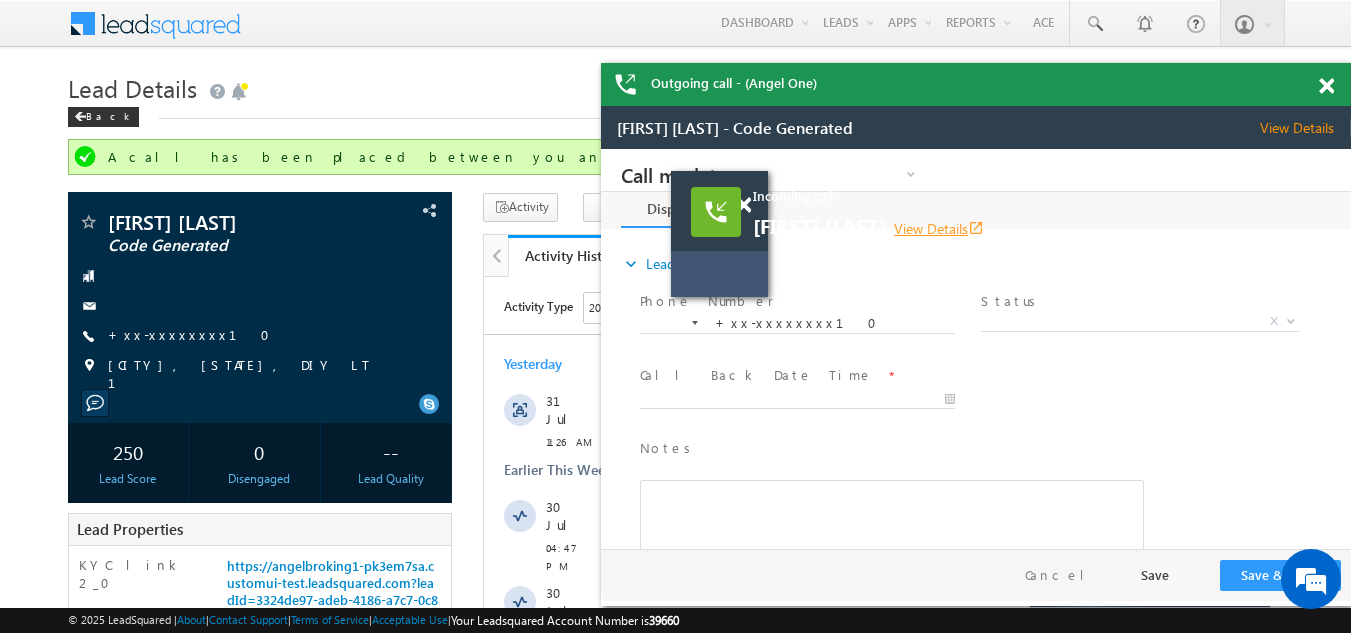 click on "View Details  open_in_new" at bounding box center [939, 228] 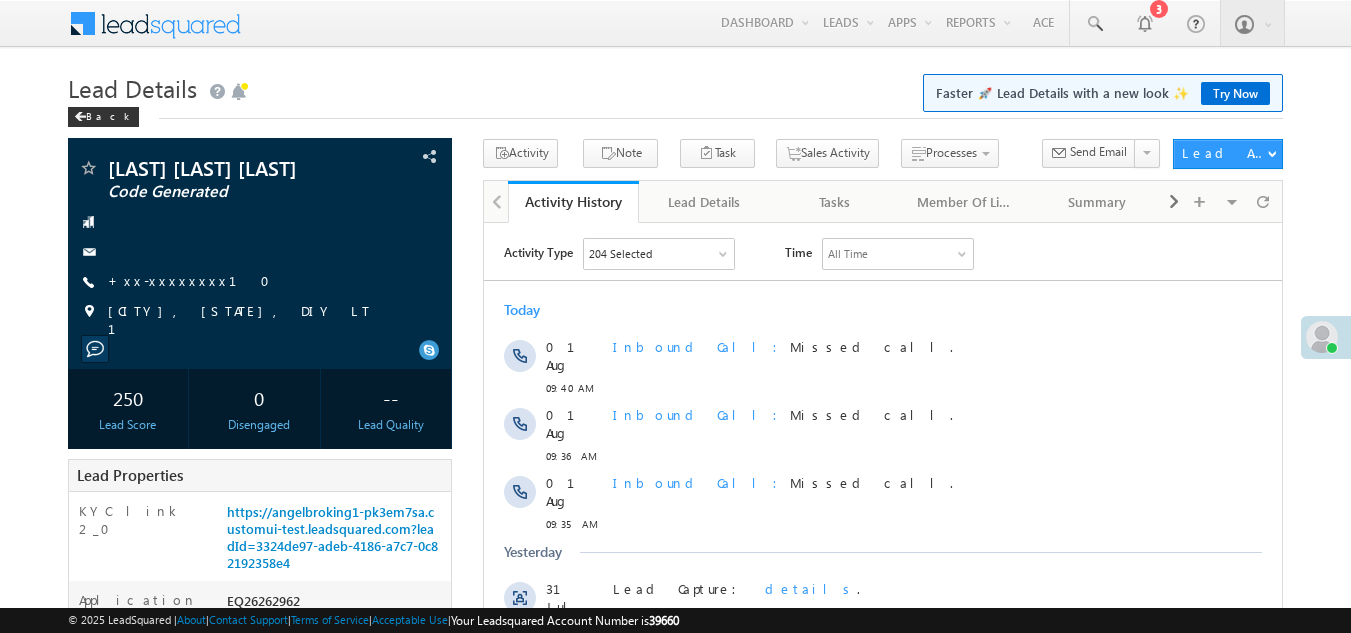 scroll, scrollTop: 0, scrollLeft: 0, axis: both 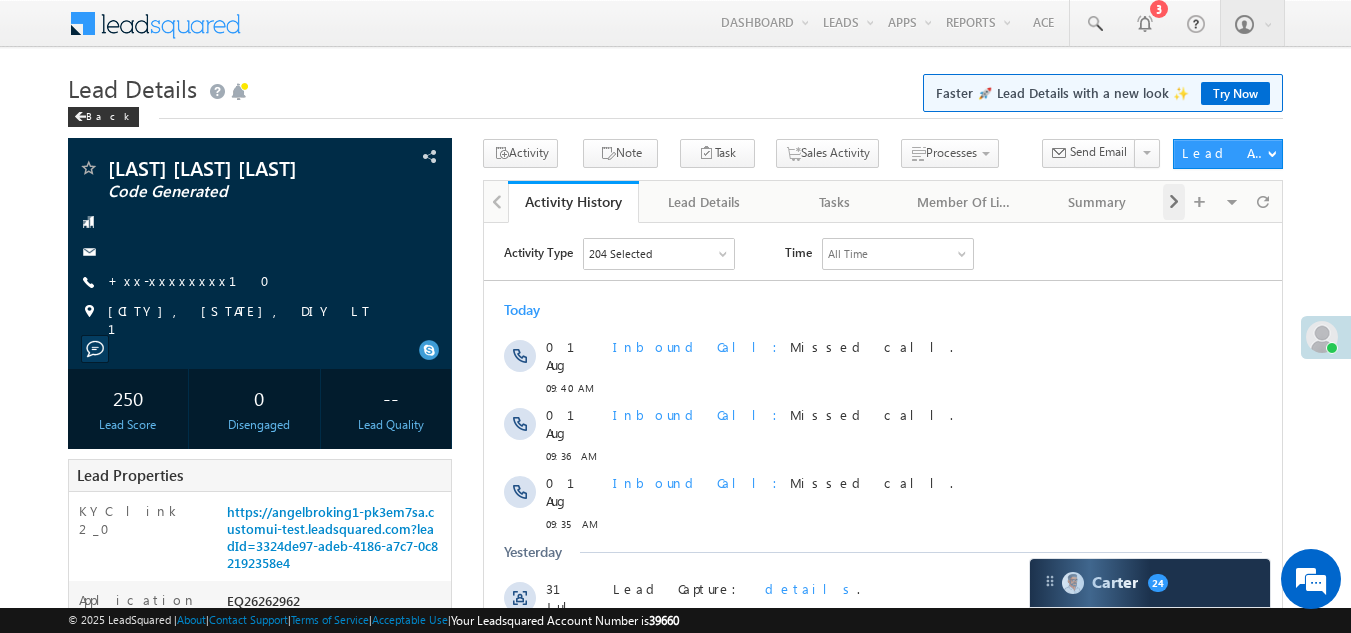 click at bounding box center [1174, 202] 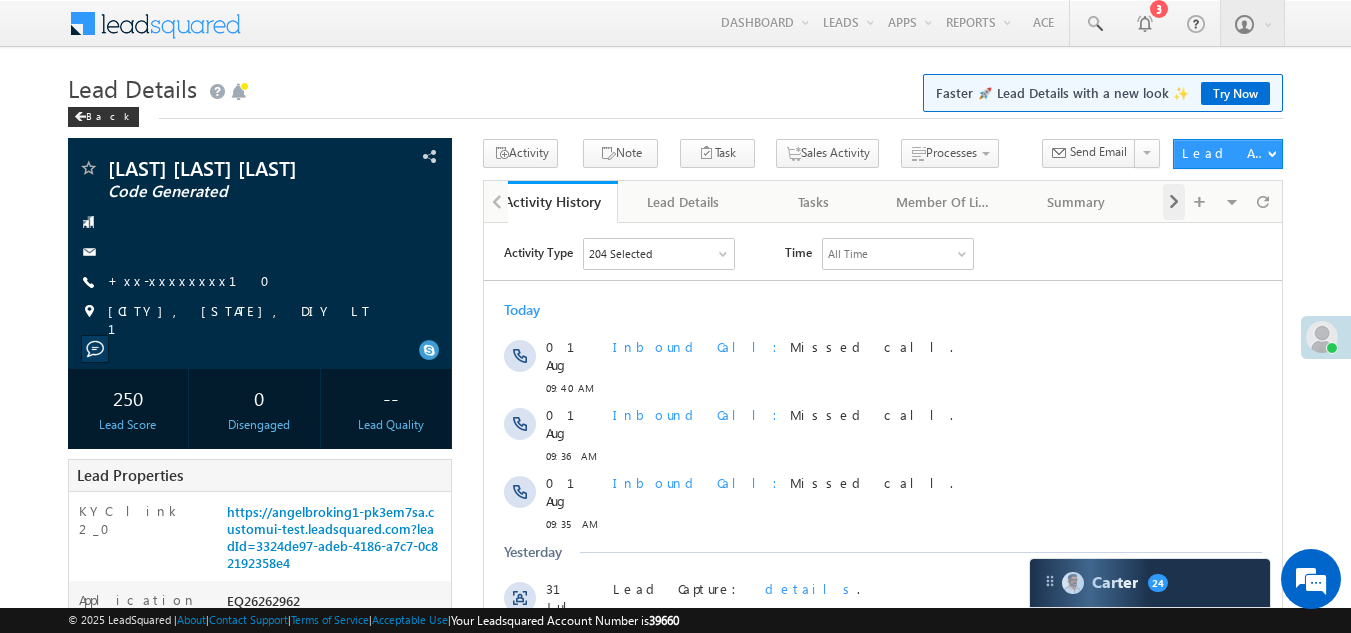 click at bounding box center [1174, 202] 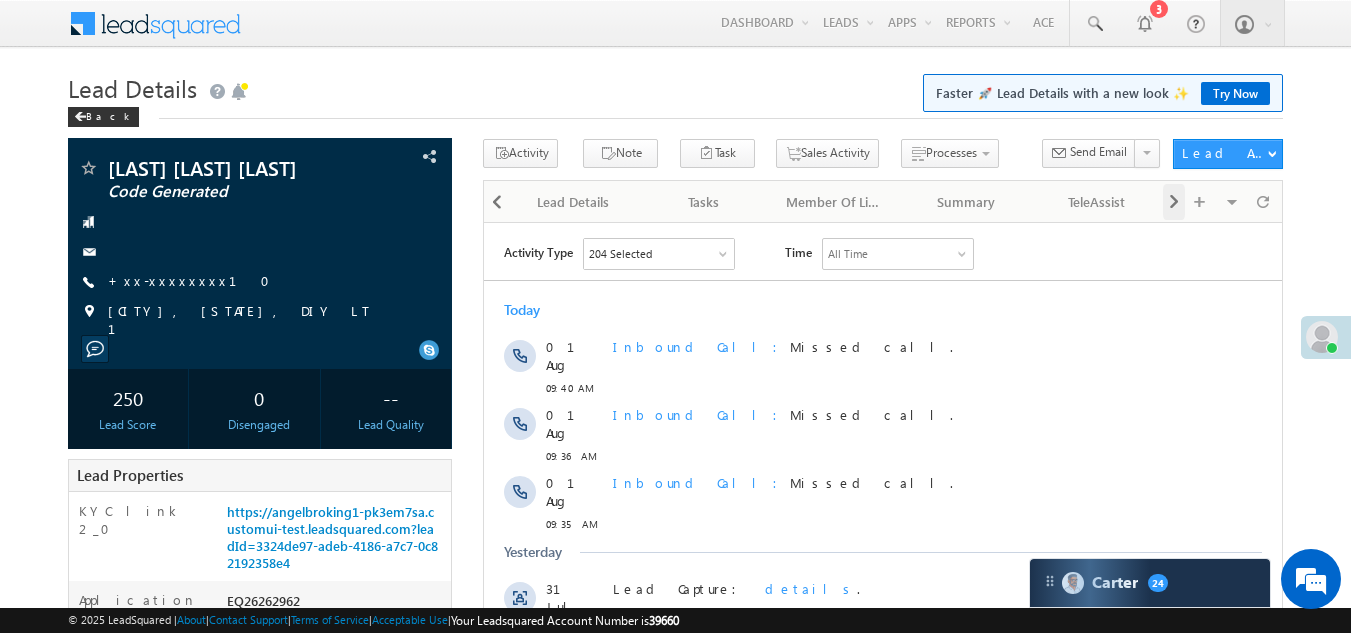 click at bounding box center (1174, 202) 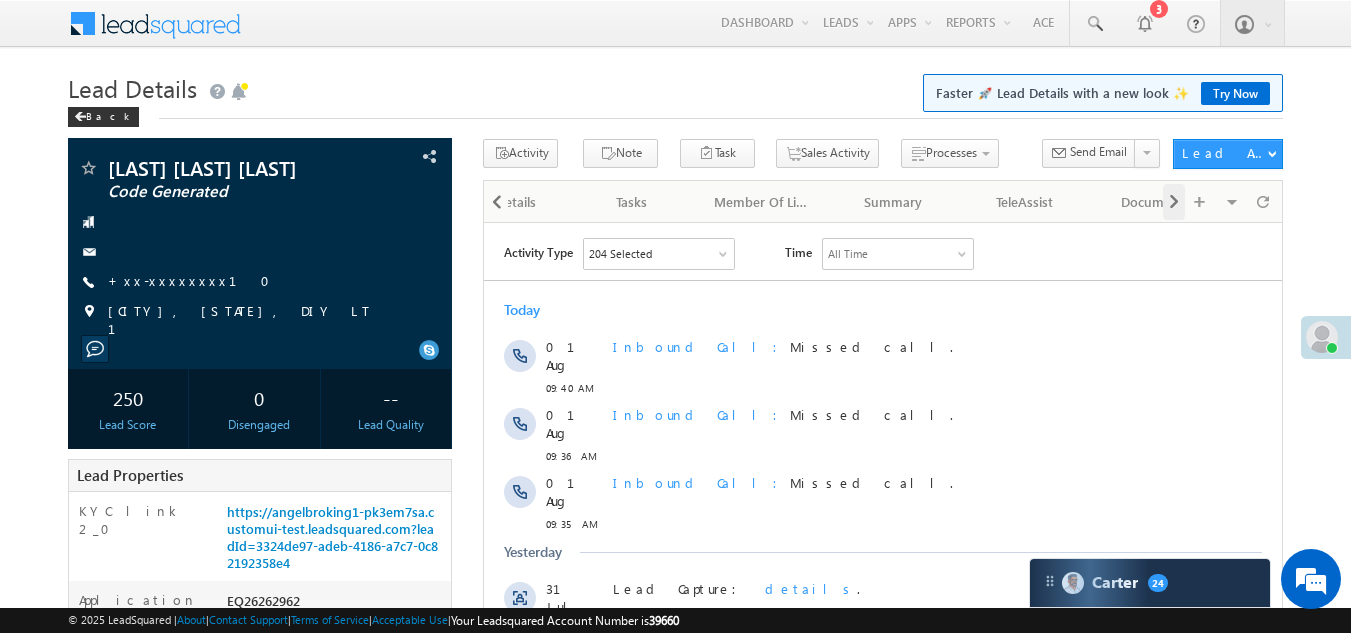 click at bounding box center (1174, 202) 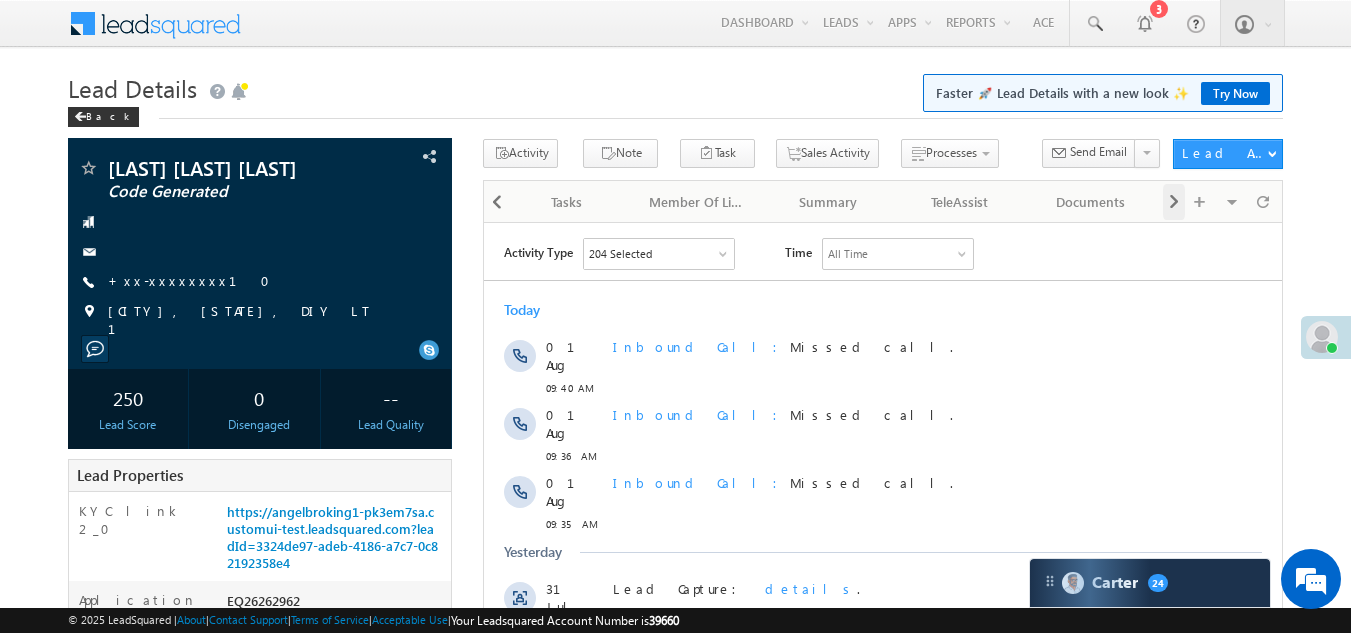 click at bounding box center [1174, 202] 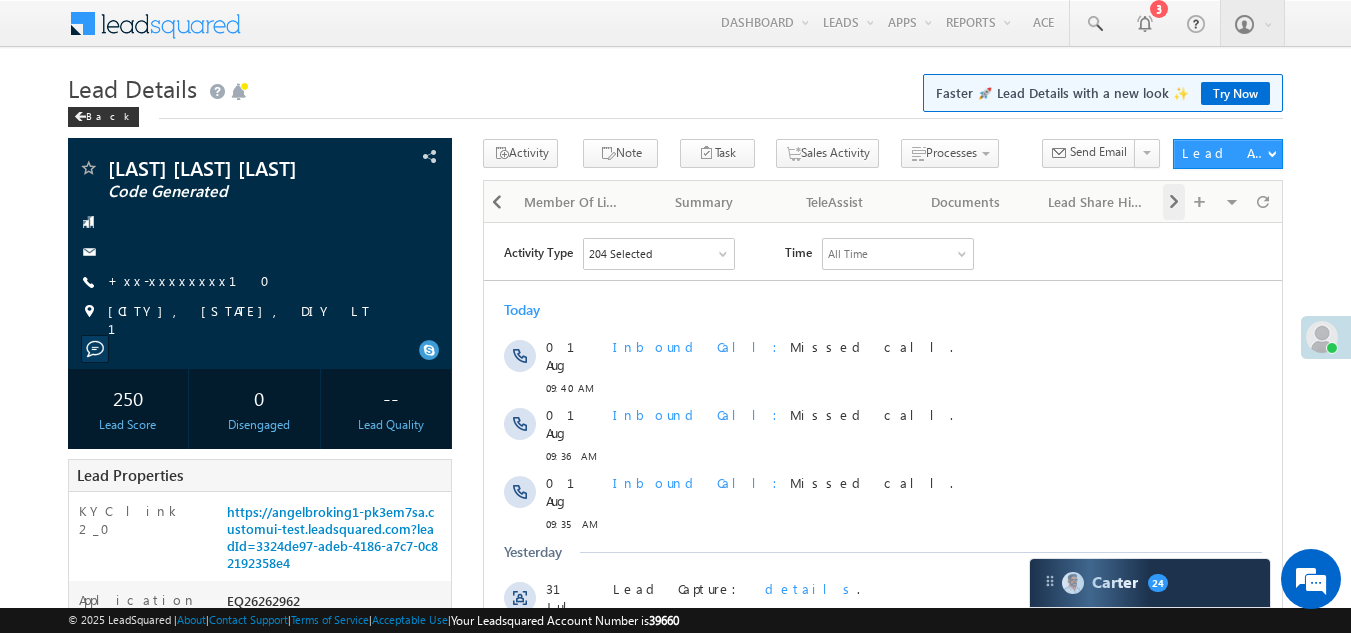 click at bounding box center (1174, 202) 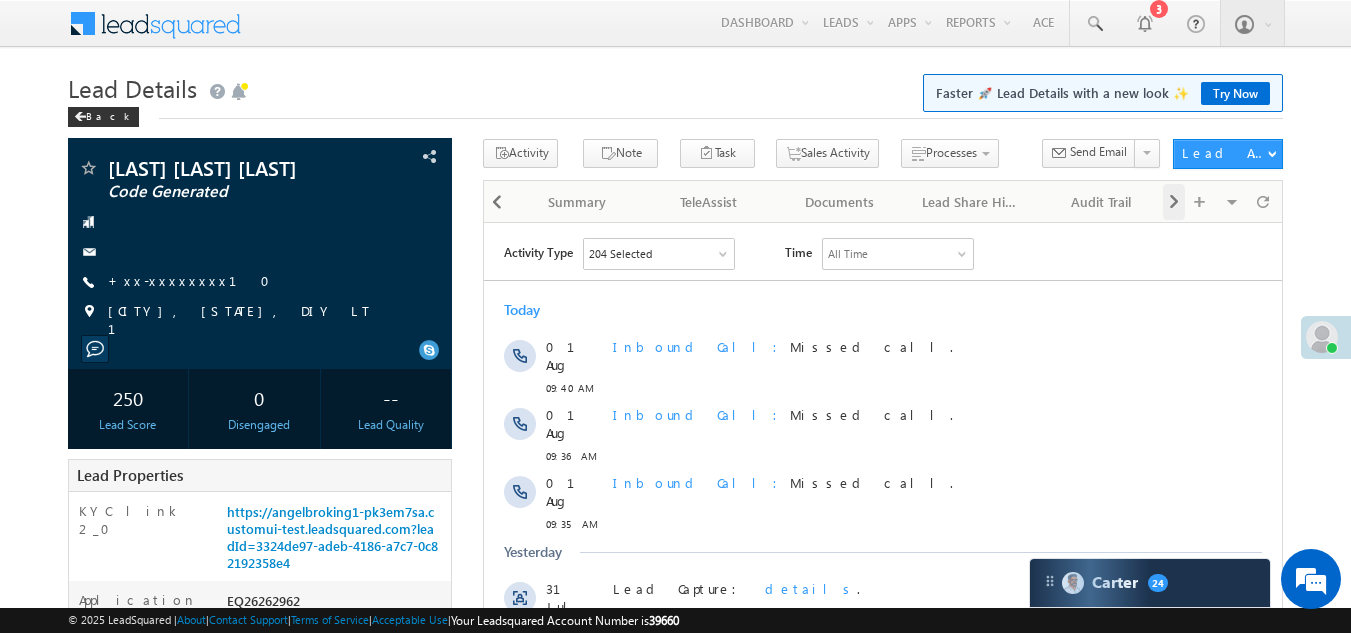 click at bounding box center [1174, 202] 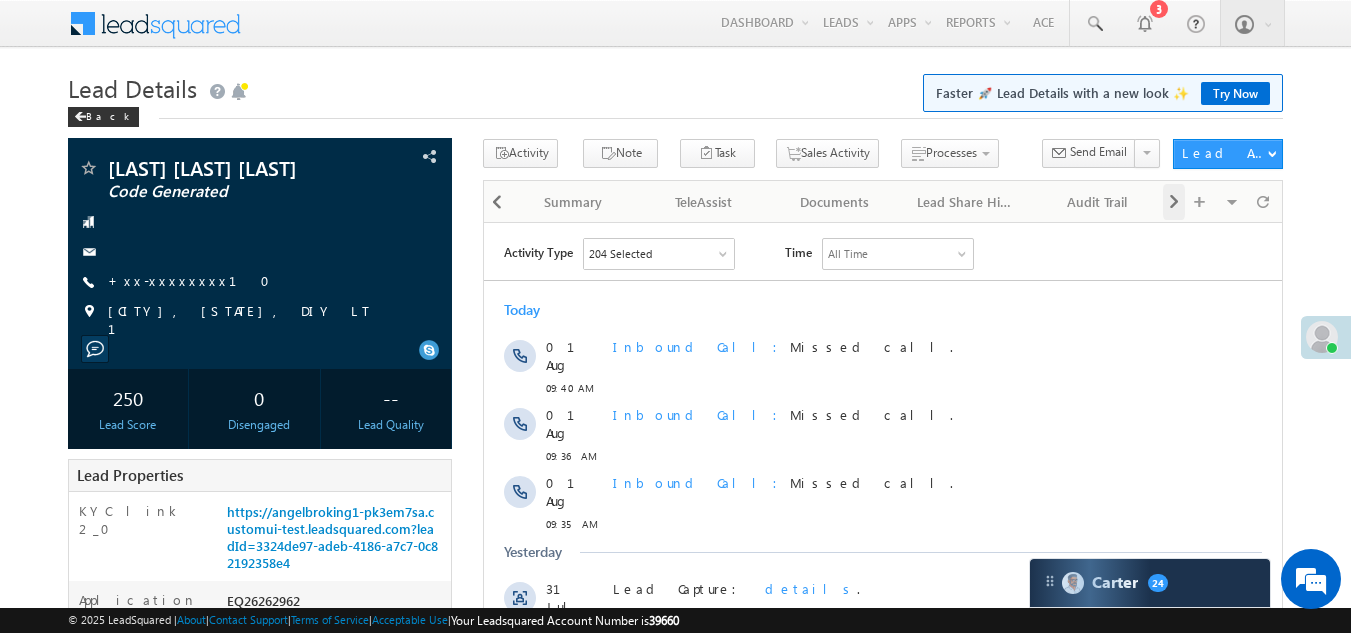 click at bounding box center [1174, 202] 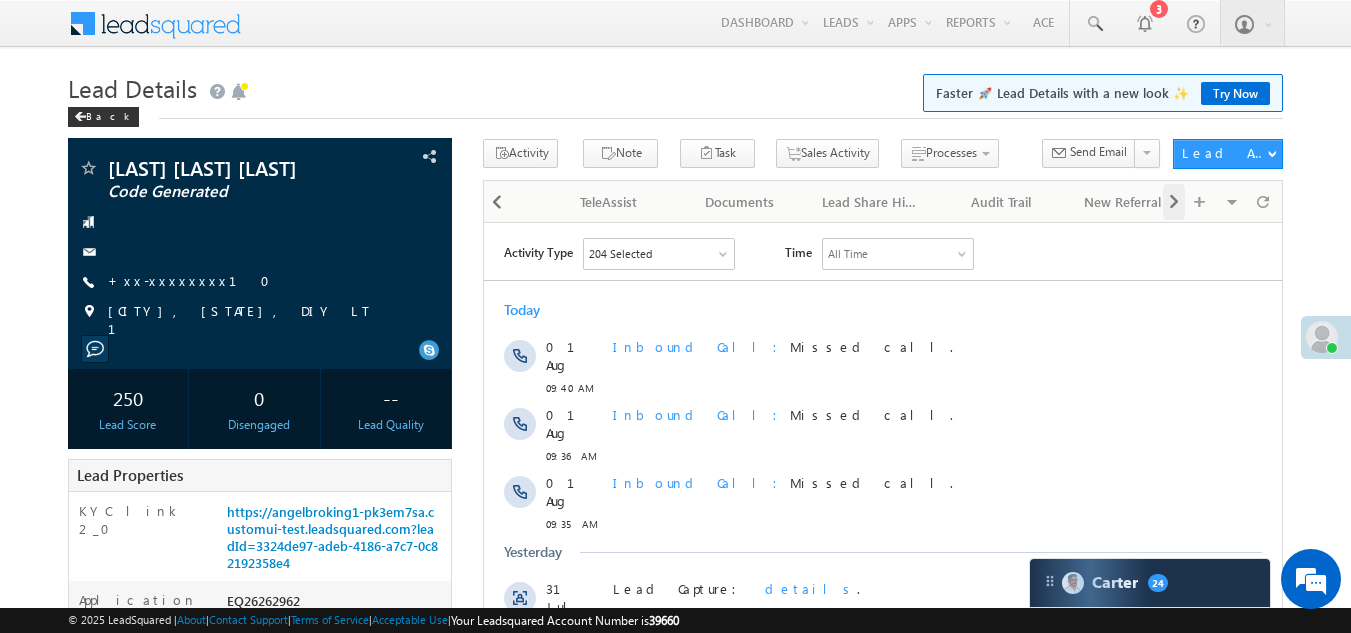 click at bounding box center [1174, 202] 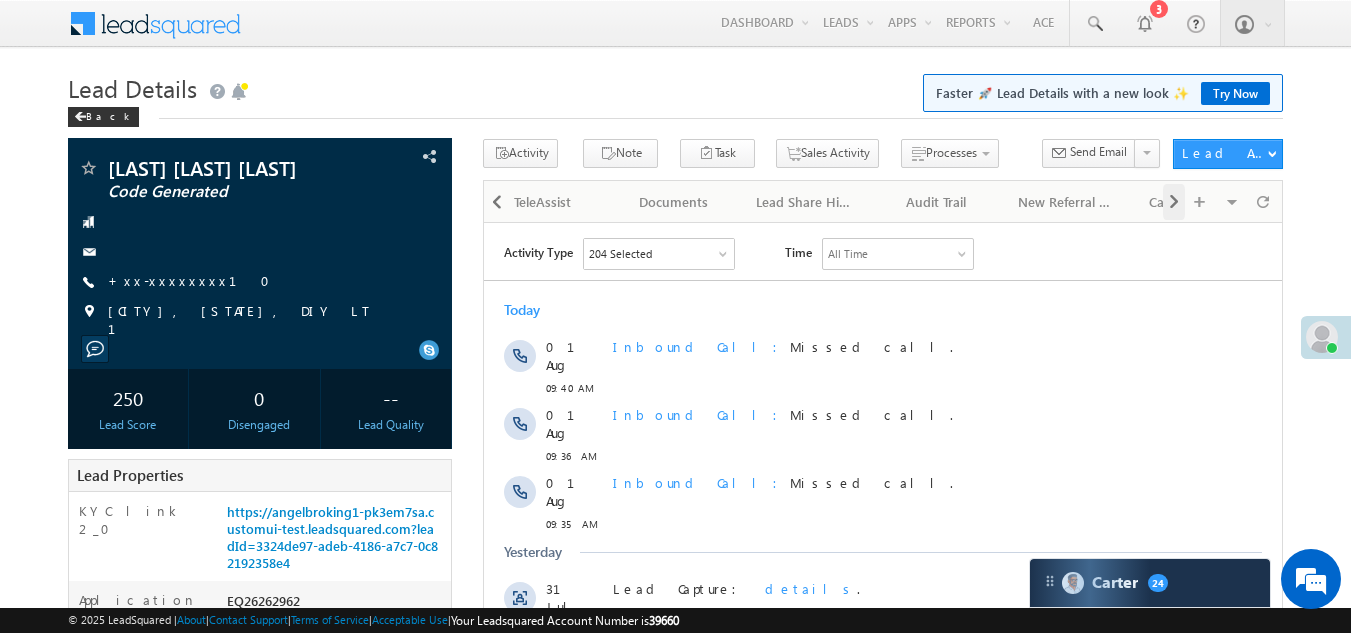 click at bounding box center (1174, 202) 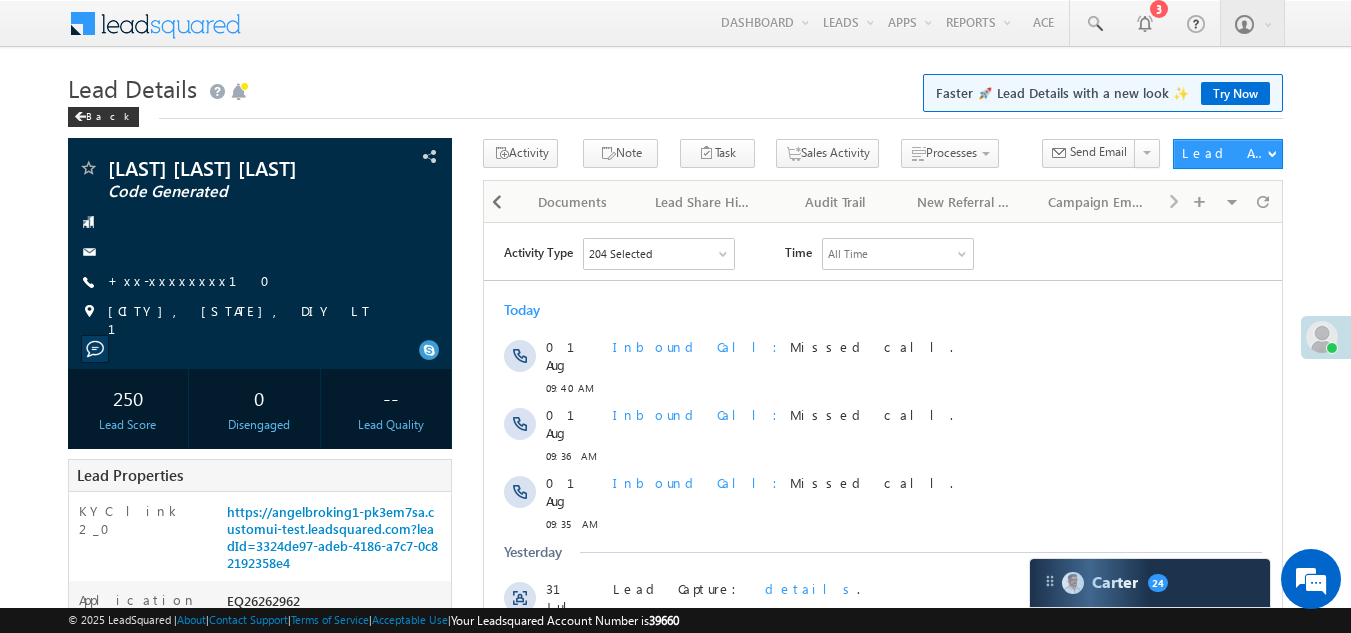 click on "Visible Tabs Activity History Default Lead Details Default Tasks Default Member Of Lists Default Summary Default TeleAssist Default Documents Default Lead Share History Default Audit Trail Default New Referral Leads Default Campaign Emails Default Hidden Tabs Notes" at bounding box center (1221, 200) 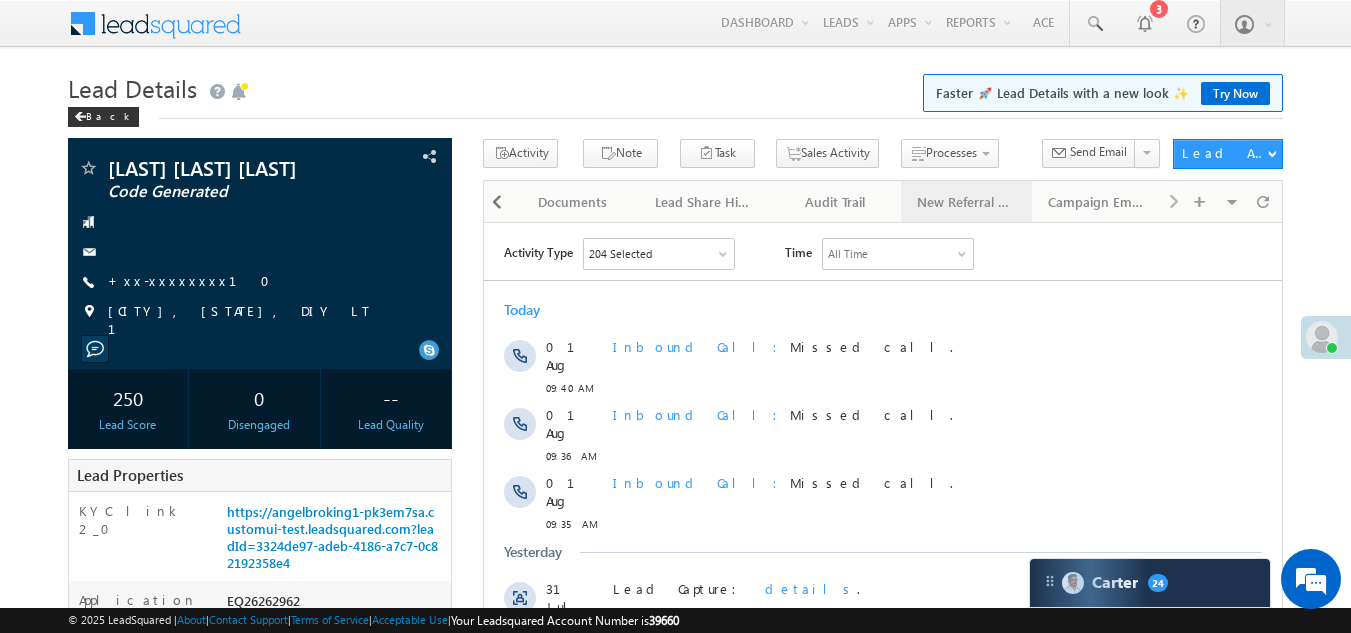 click on "New Referral Leads" at bounding box center (965, 202) 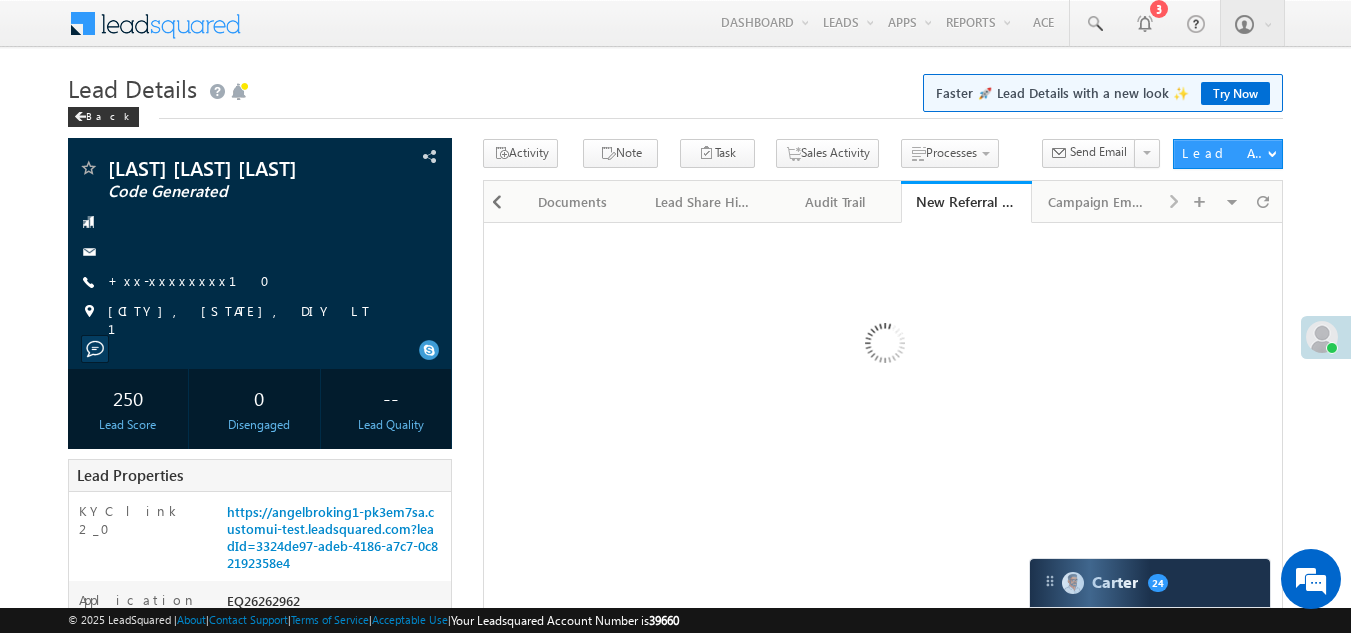 scroll, scrollTop: 0, scrollLeft: 0, axis: both 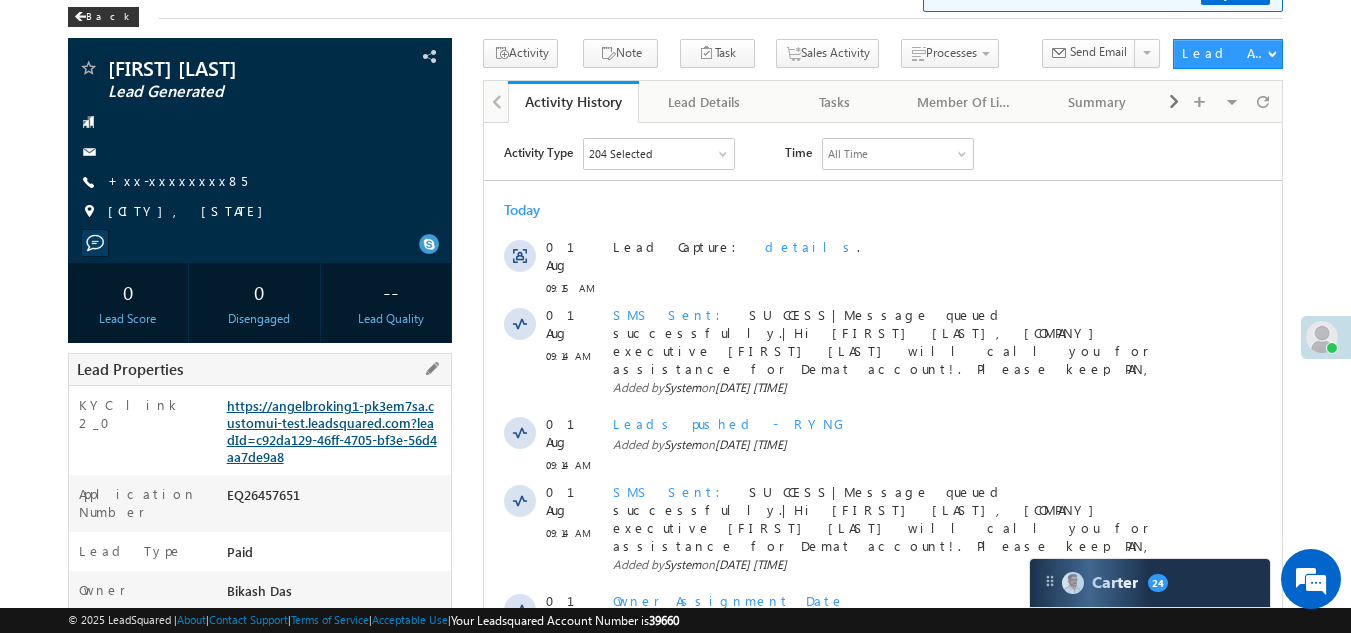 click on "https://angelbroking1-pk3em7sa.customui-test.leadsquared.com?leadId=c92da129-46ff-4705-bf3e-56d4aa7de9a8" at bounding box center (332, 431) 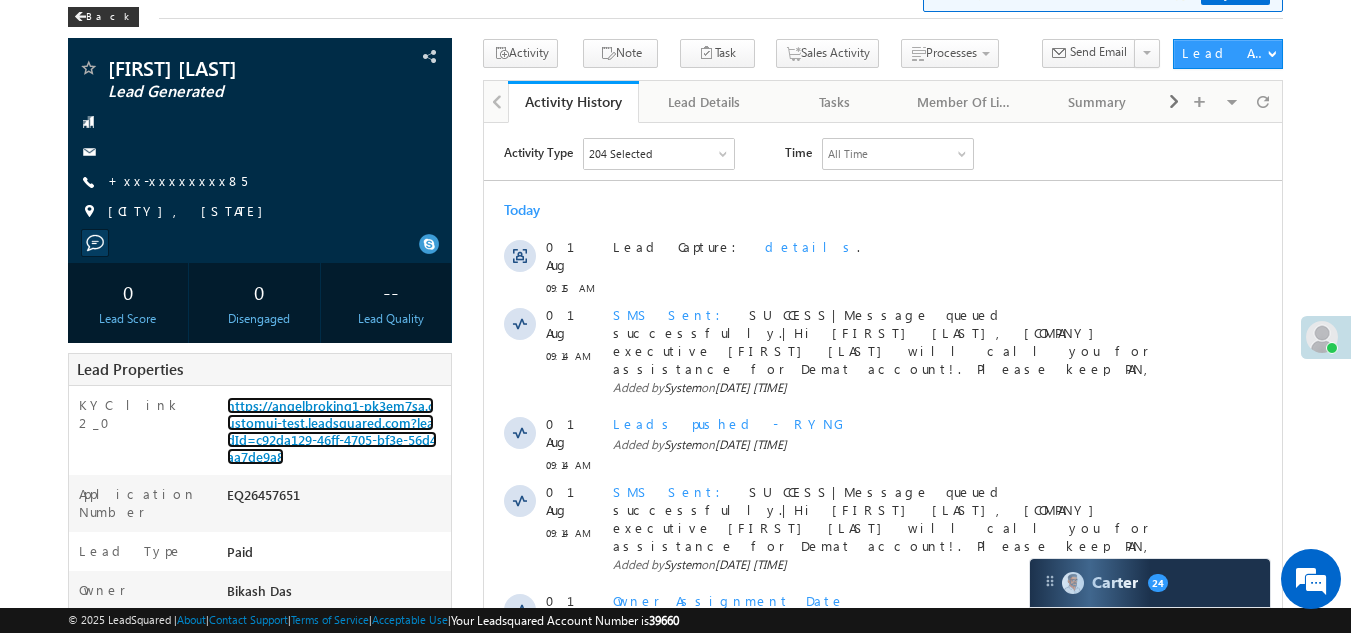 scroll, scrollTop: 0, scrollLeft: 0, axis: both 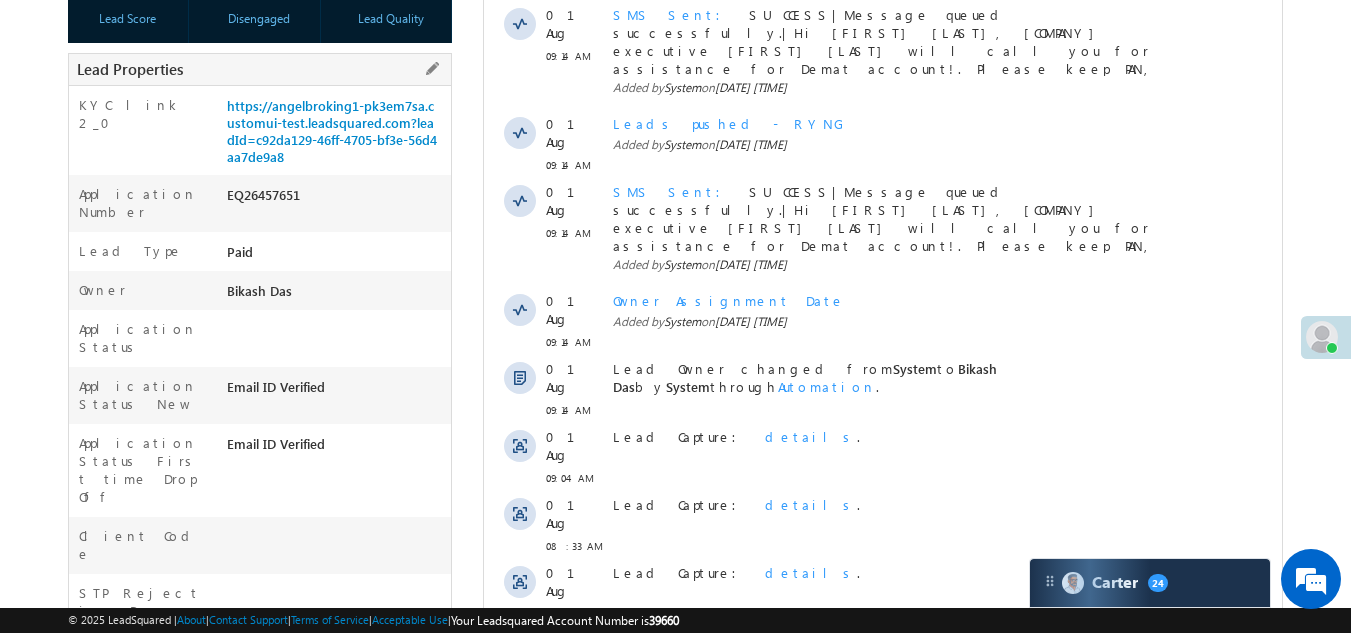 drag, startPoint x: 227, startPoint y: 194, endPoint x: 322, endPoint y: 198, distance: 95.084175 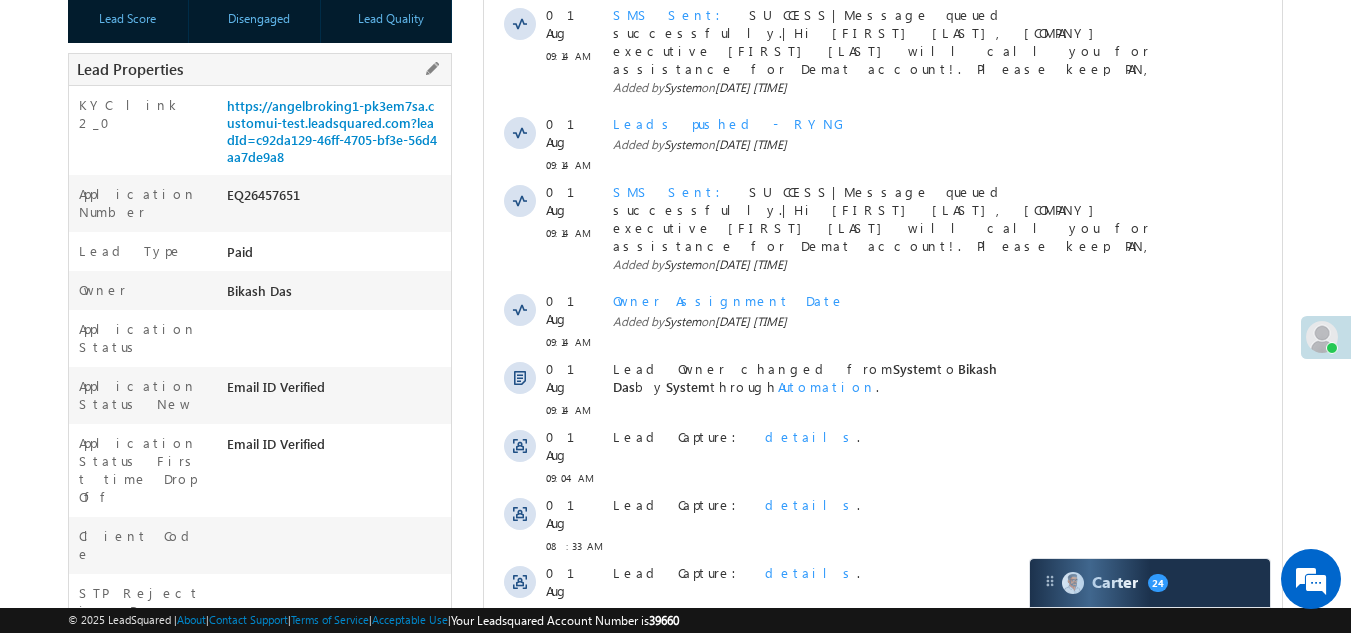 copy on "EQ26457651" 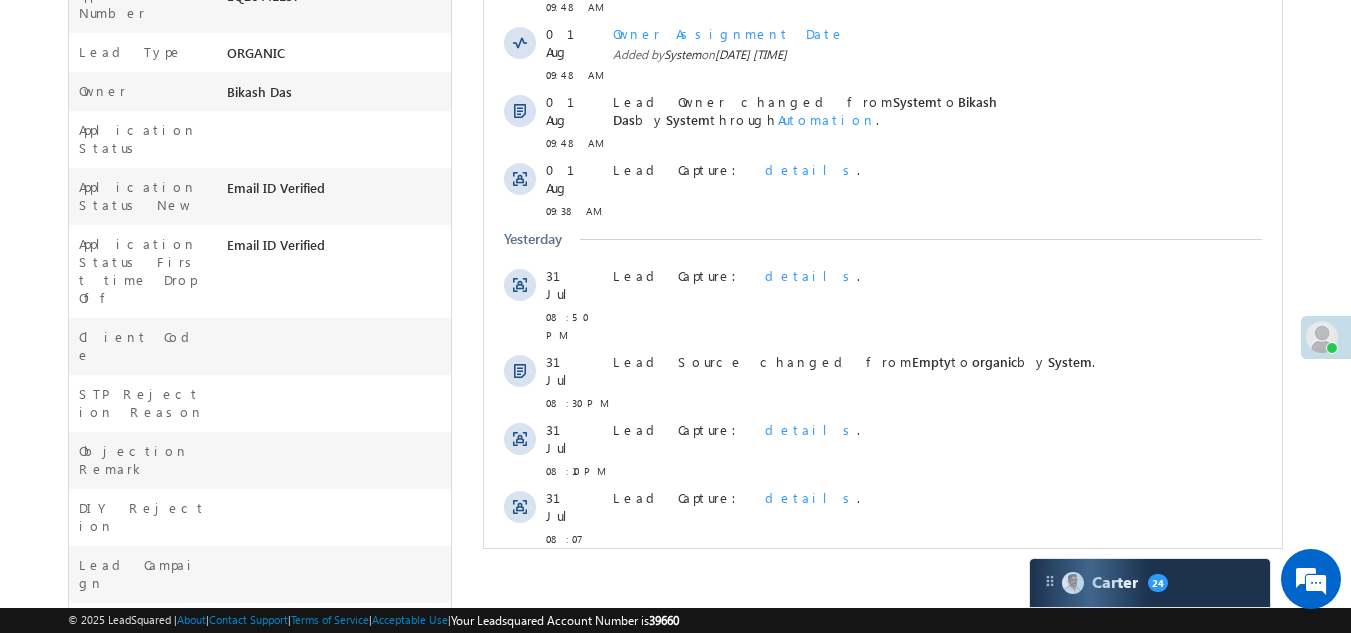 scroll, scrollTop: 600, scrollLeft: 0, axis: vertical 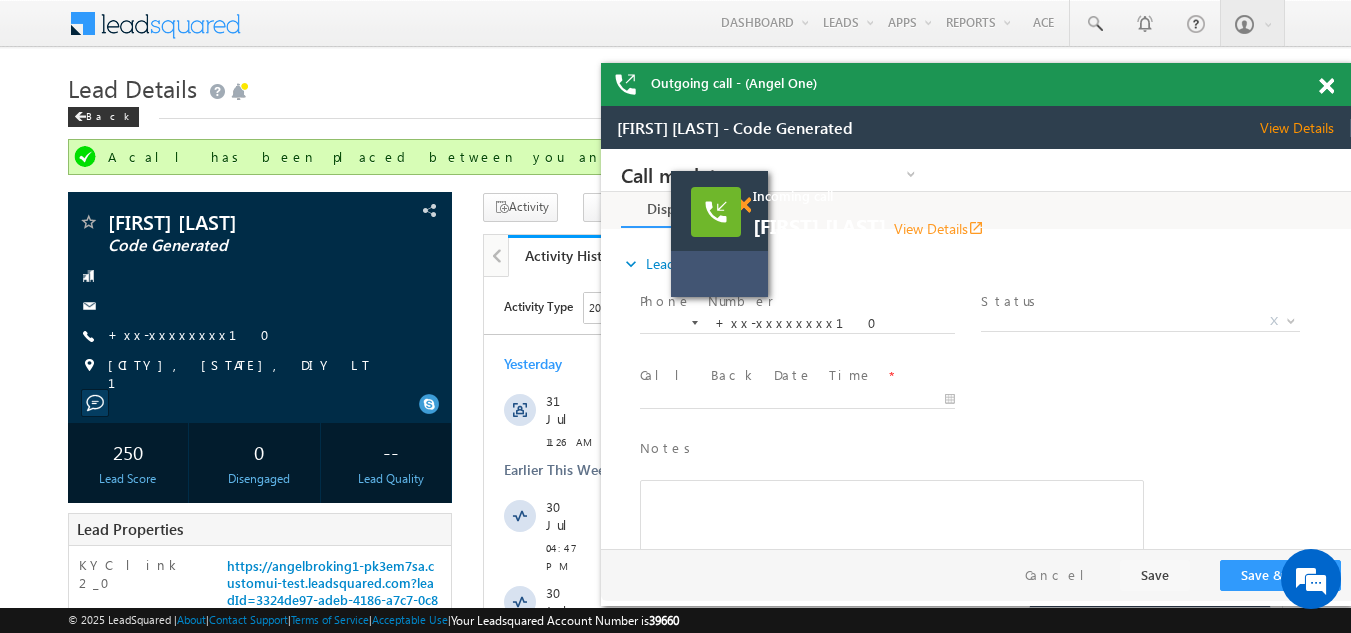 click at bounding box center [743, 205] 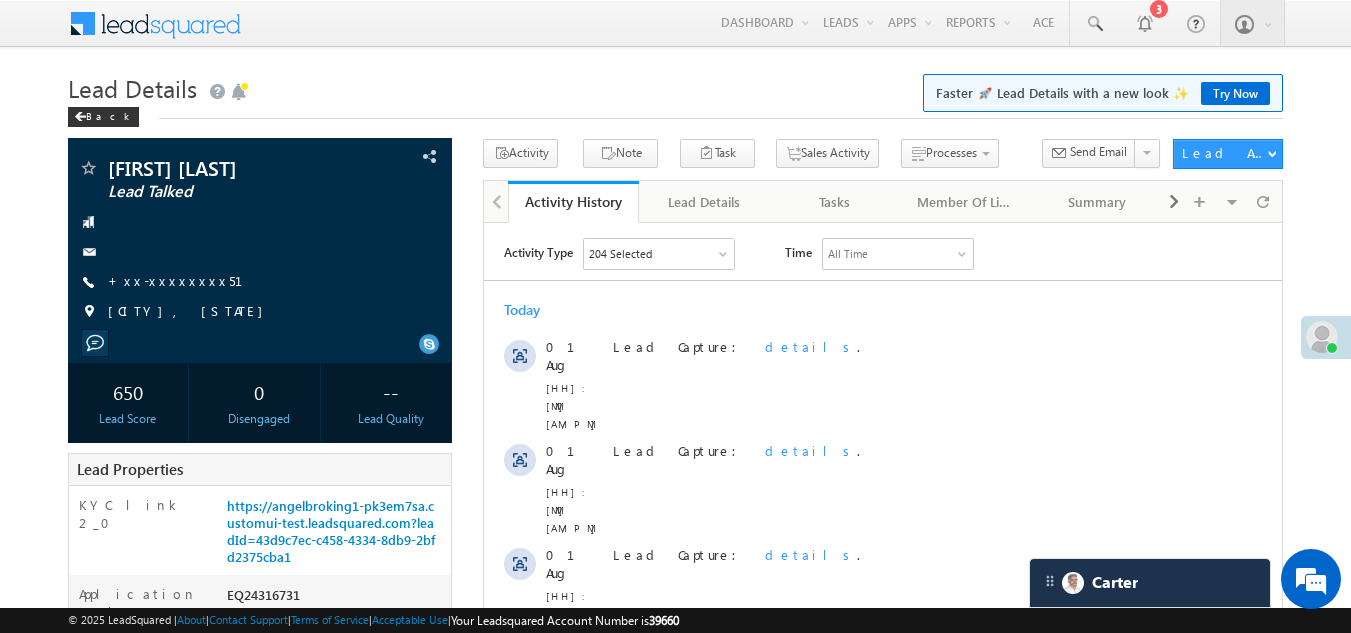 scroll, scrollTop: 0, scrollLeft: 0, axis: both 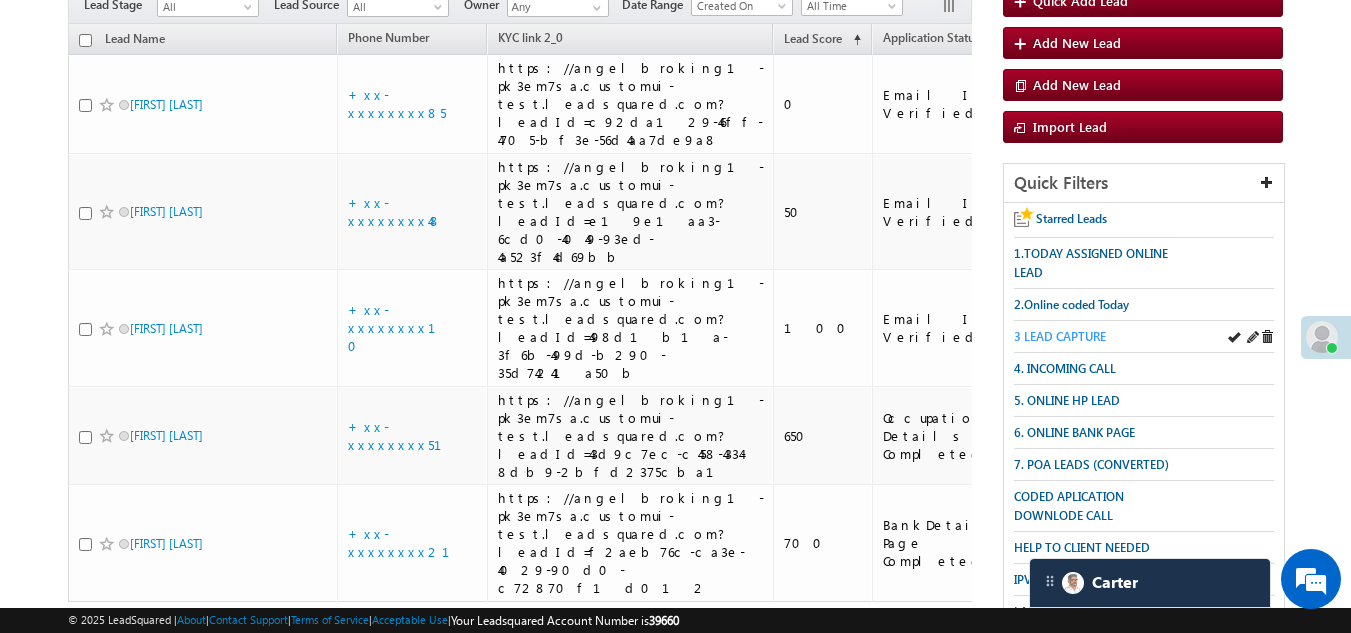 click on "3 LEAD CAPTURE" at bounding box center (1060, 336) 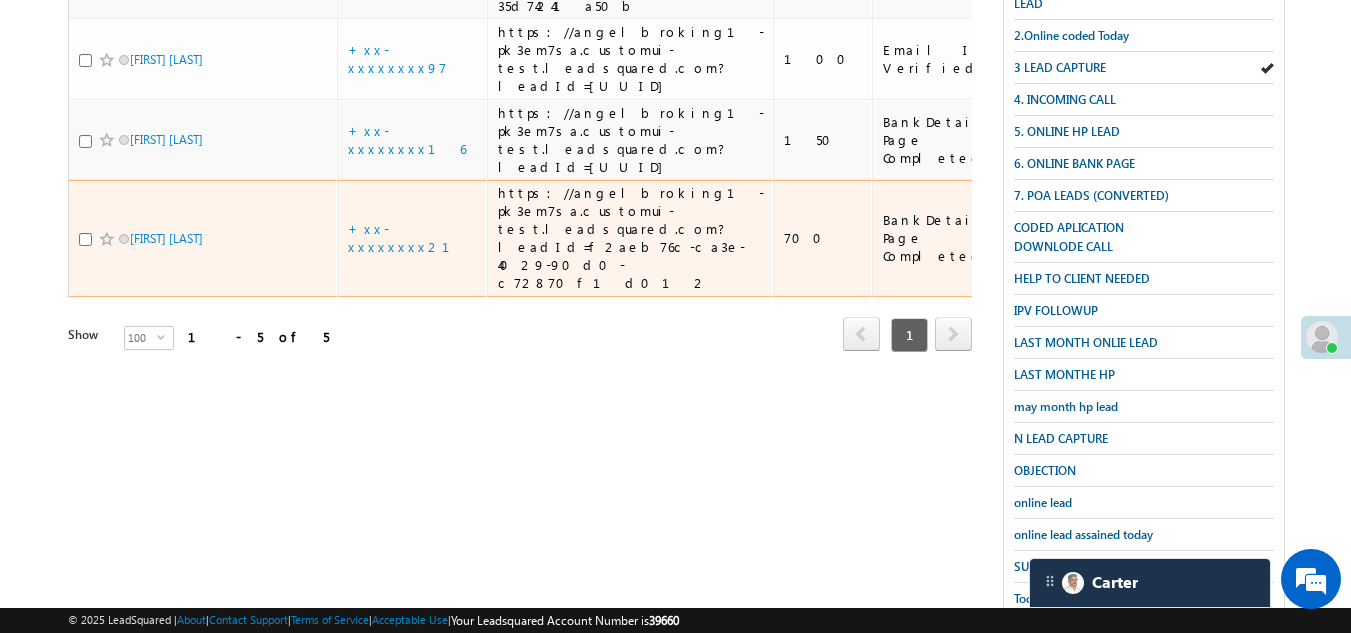 scroll, scrollTop: 499, scrollLeft: 0, axis: vertical 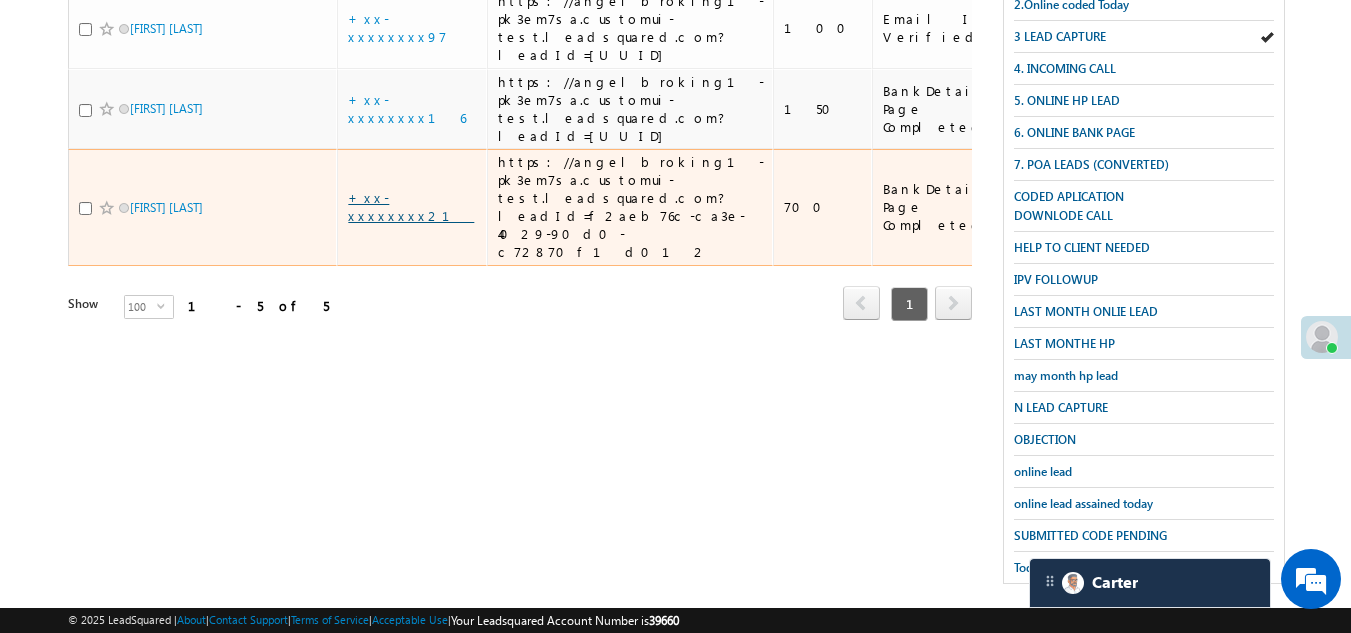 click on "+xx-xxxxxxxx21" at bounding box center [411, 206] 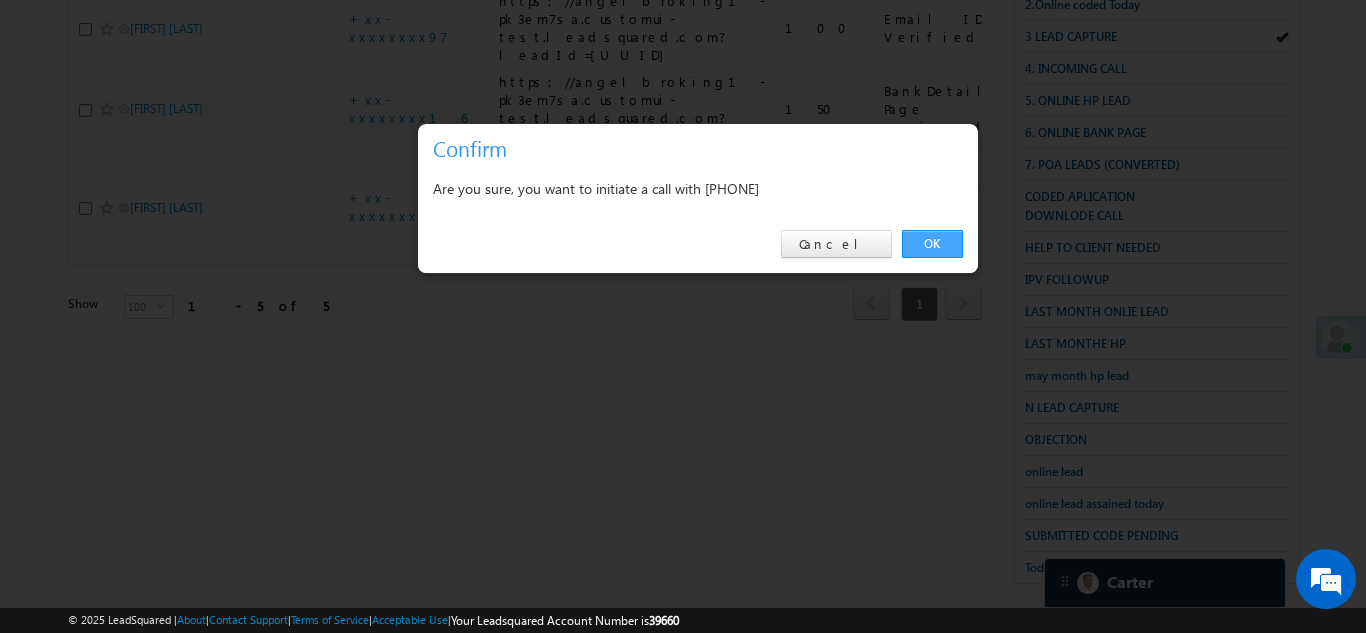 click on "OK" at bounding box center [932, 244] 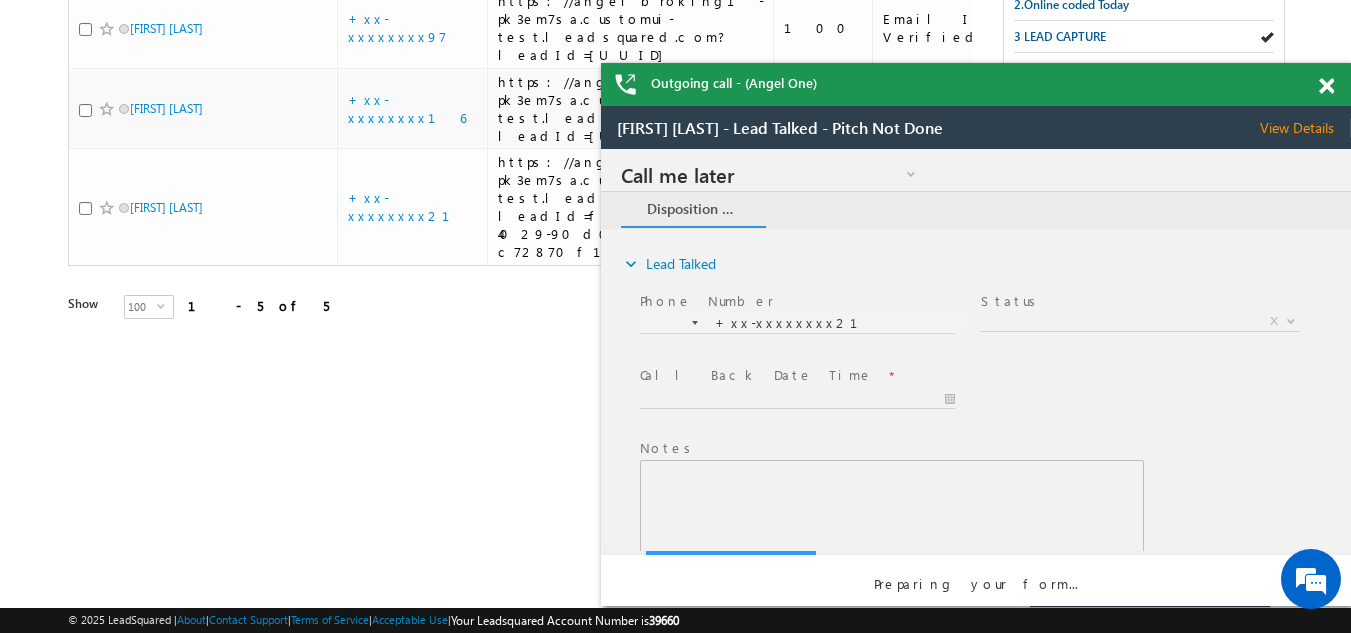 scroll, scrollTop: 0, scrollLeft: 0, axis: both 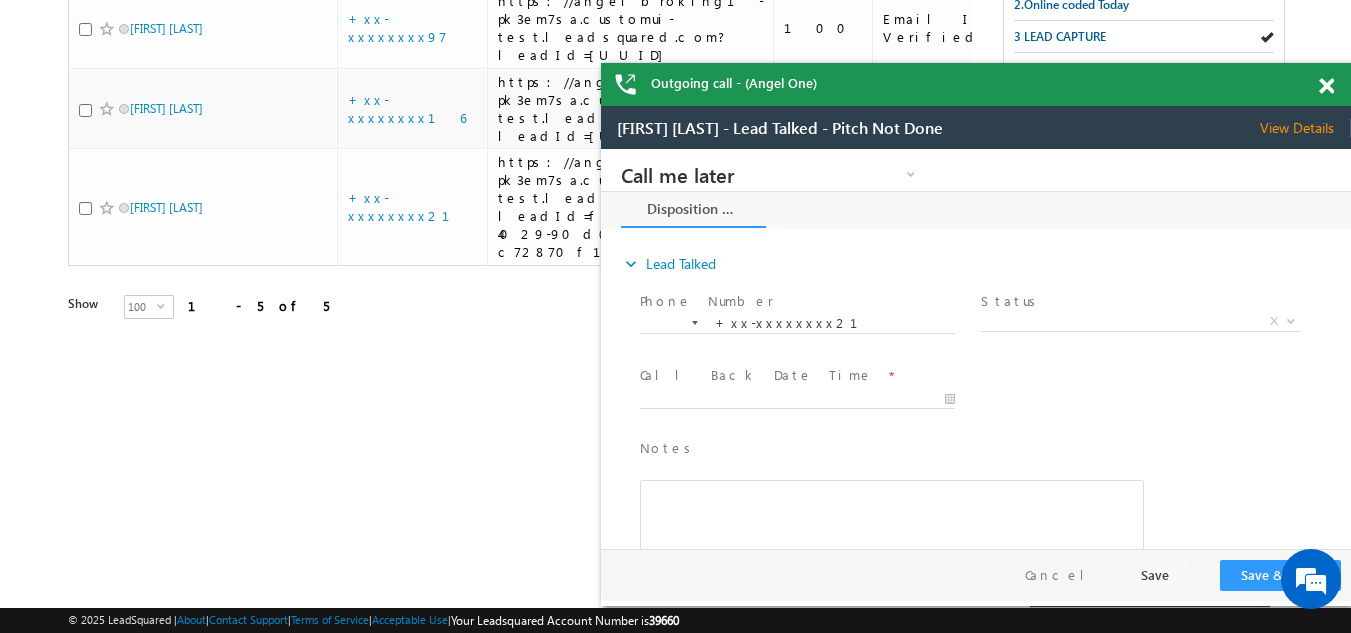 click at bounding box center (1326, 86) 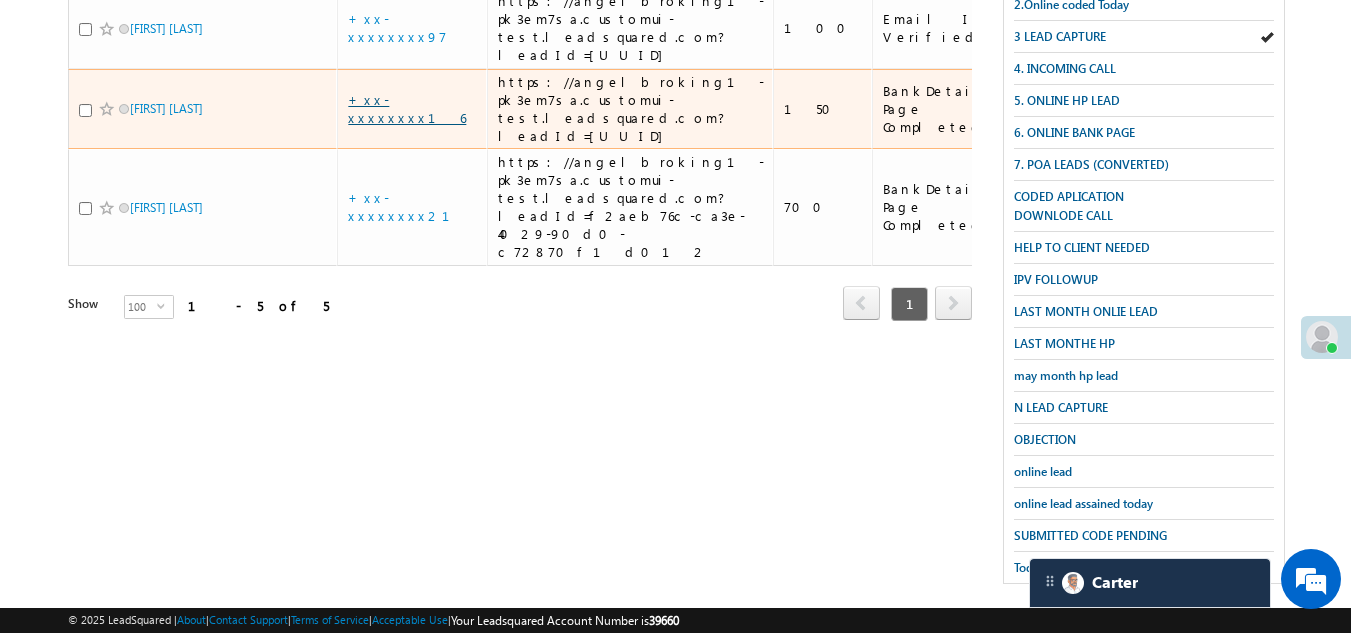 click on "+xx-xxxxxxxx16" at bounding box center [407, 108] 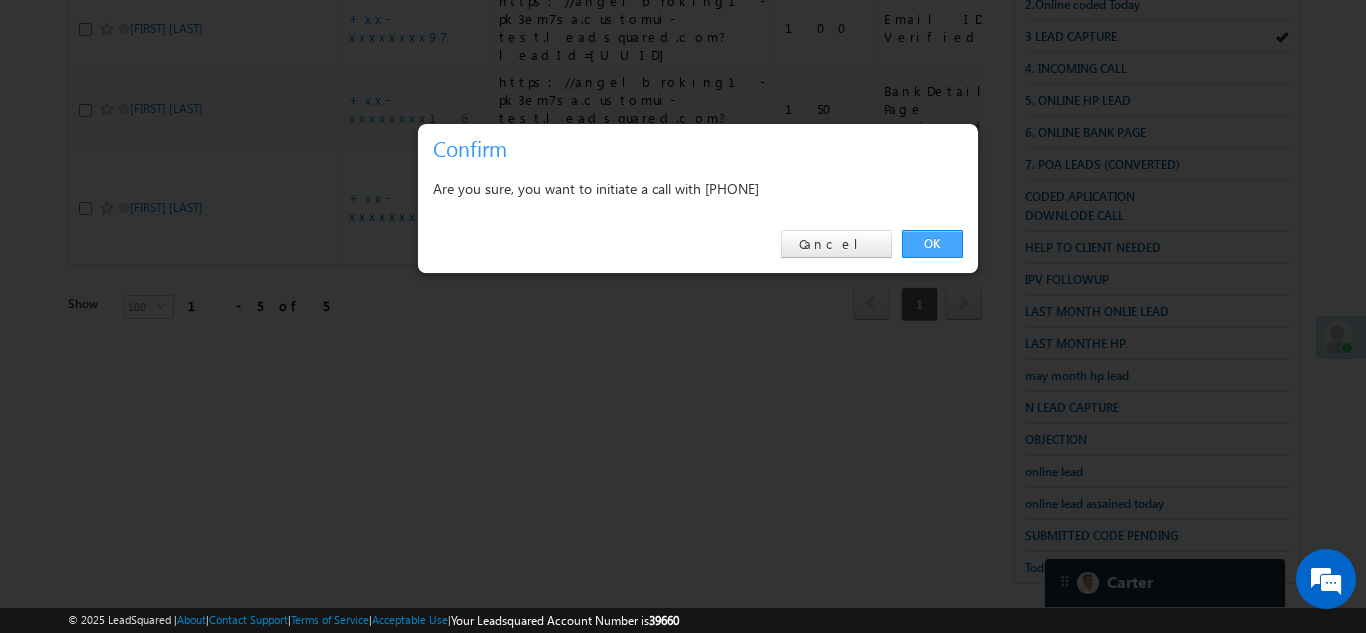 click on "OK" at bounding box center (932, 244) 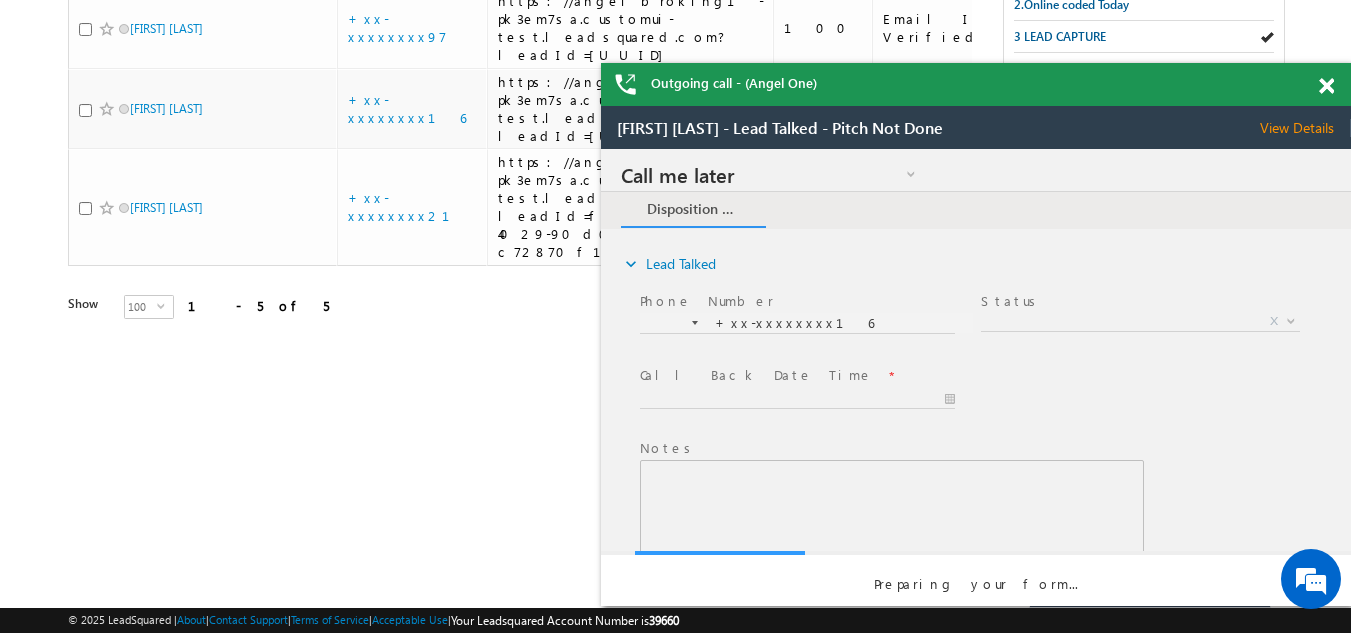 scroll, scrollTop: 0, scrollLeft: 0, axis: both 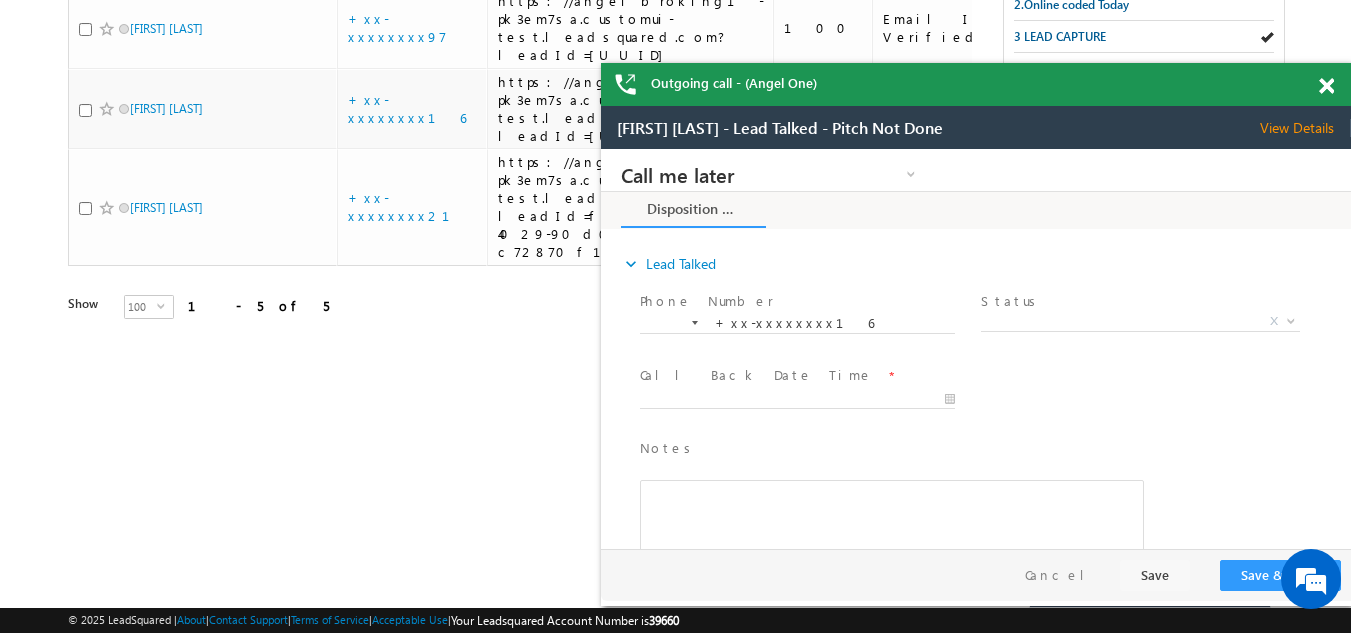 click at bounding box center [1326, 86] 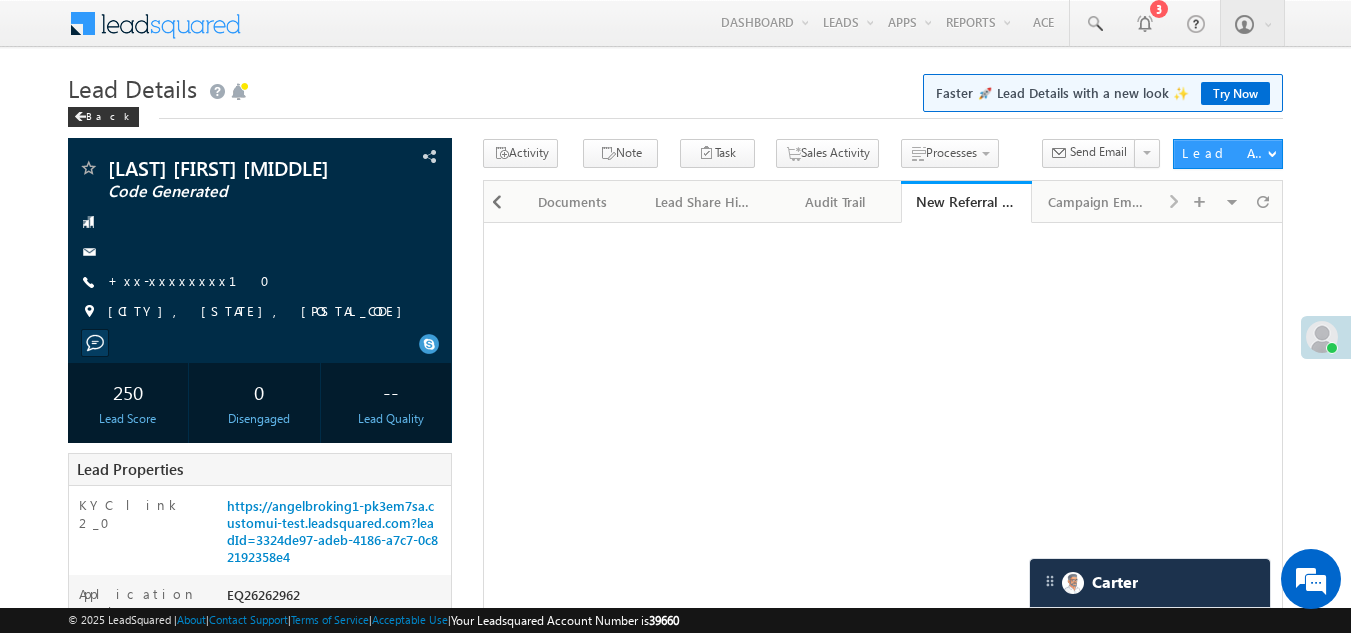 scroll, scrollTop: 0, scrollLeft: 0, axis: both 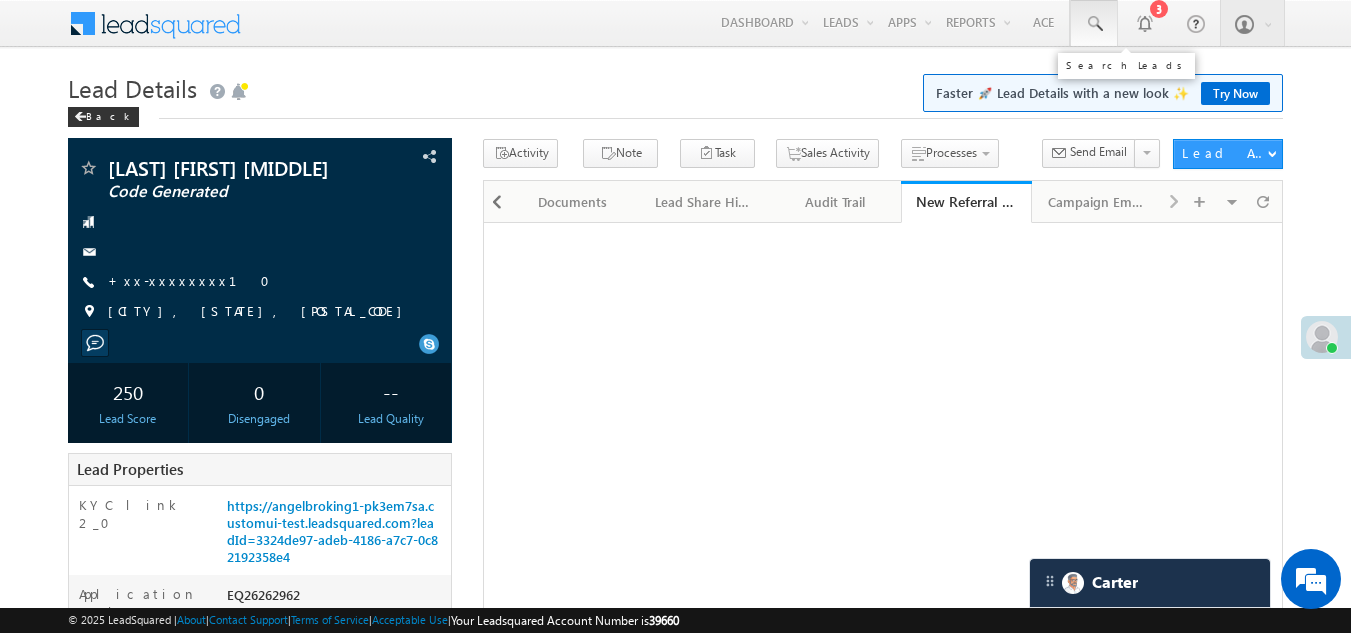 click at bounding box center (1094, 24) 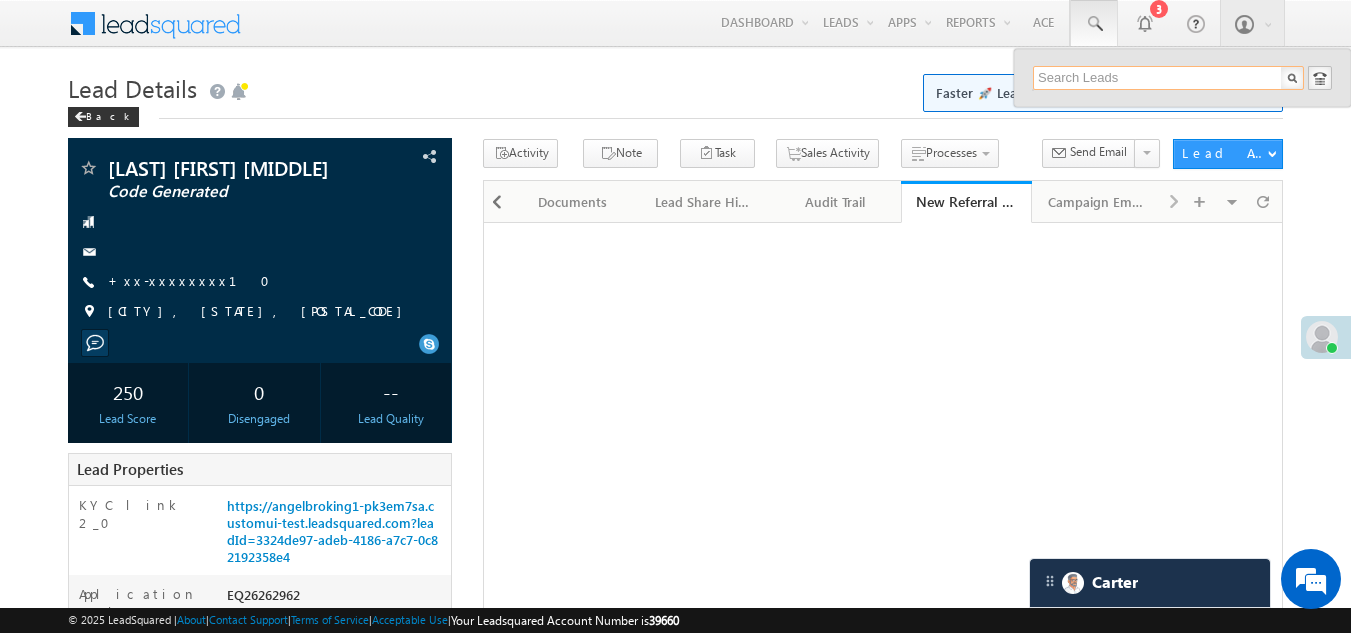 paste on "EQ24862507" 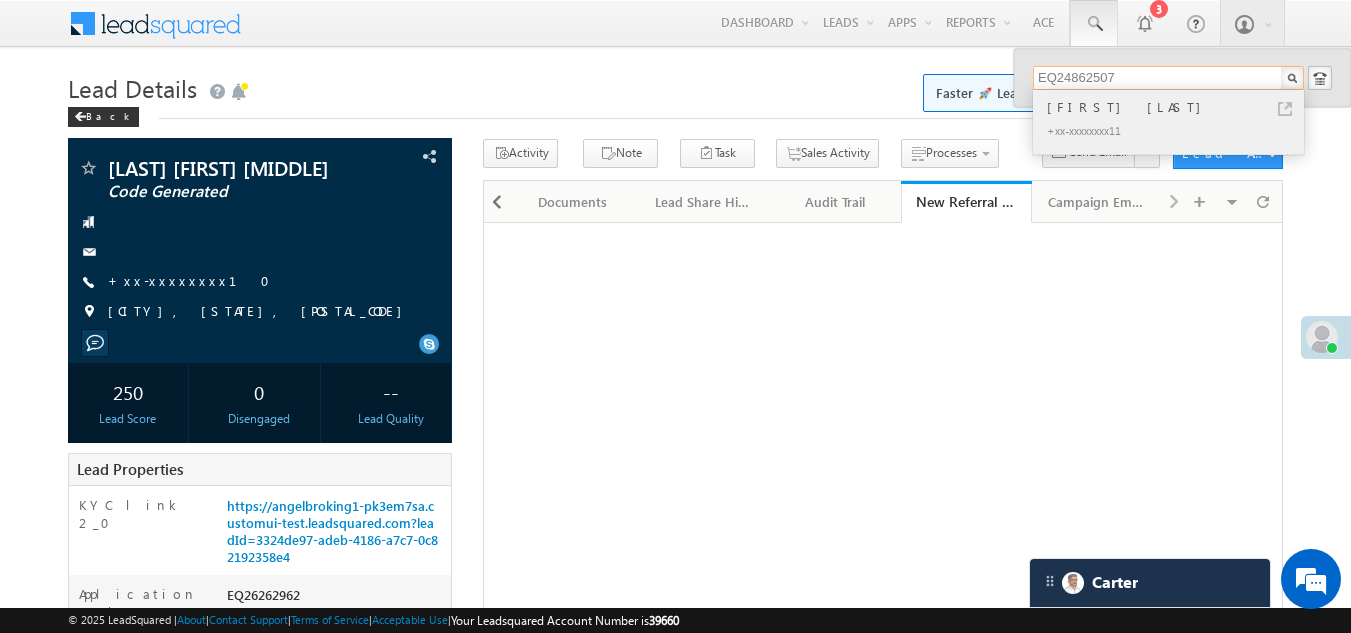 type on "EQ24862507" 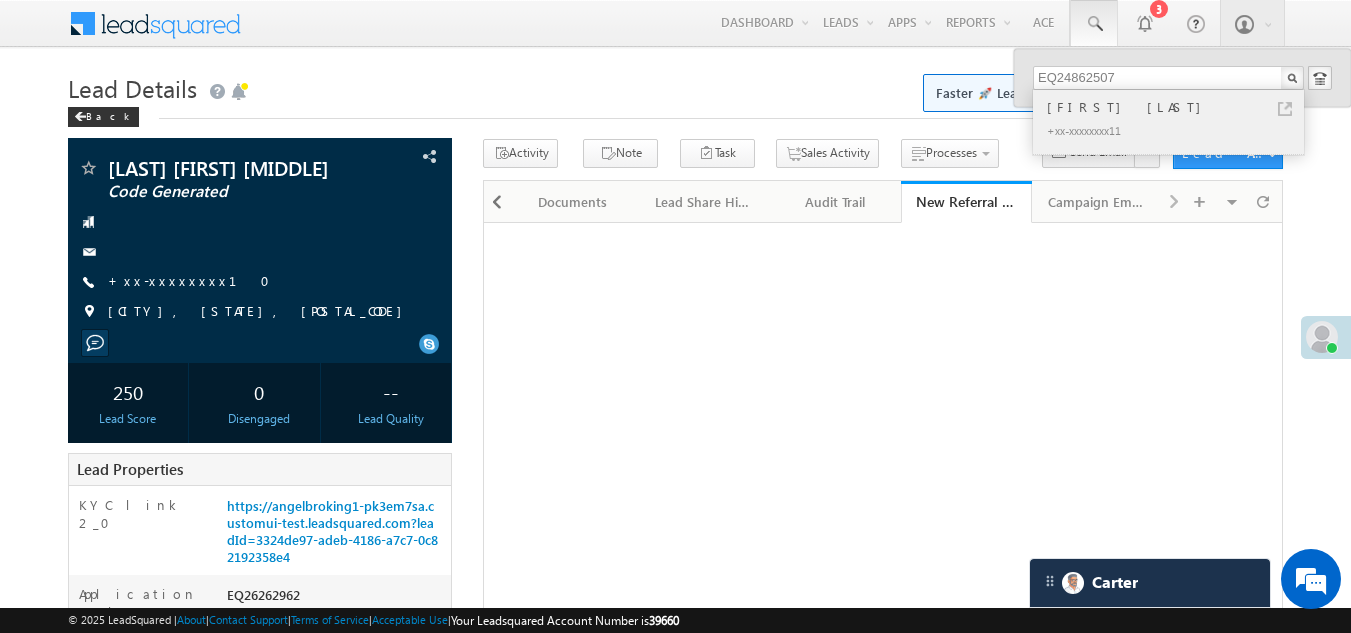 click on "[FIRST] [LAST]" at bounding box center [1177, 107] 